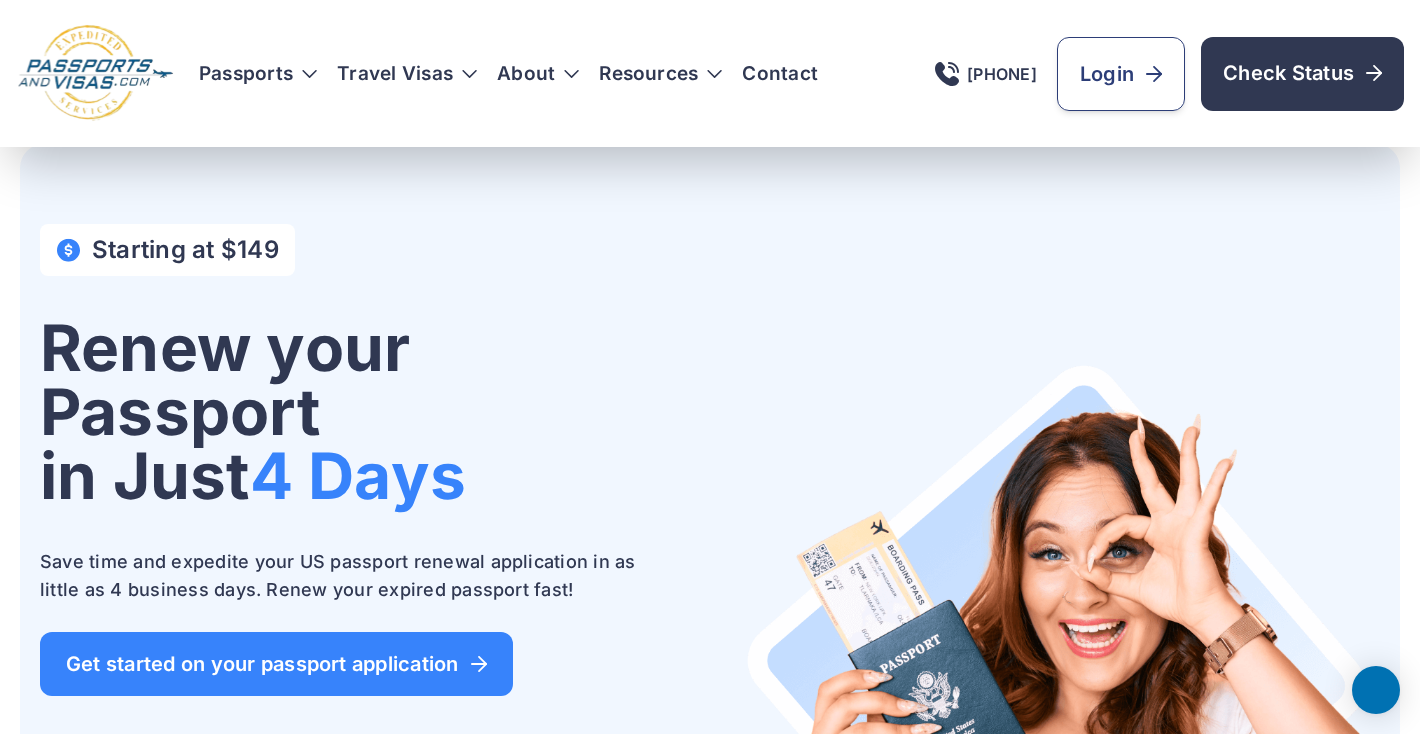 scroll, scrollTop: 1056, scrollLeft: 0, axis: vertical 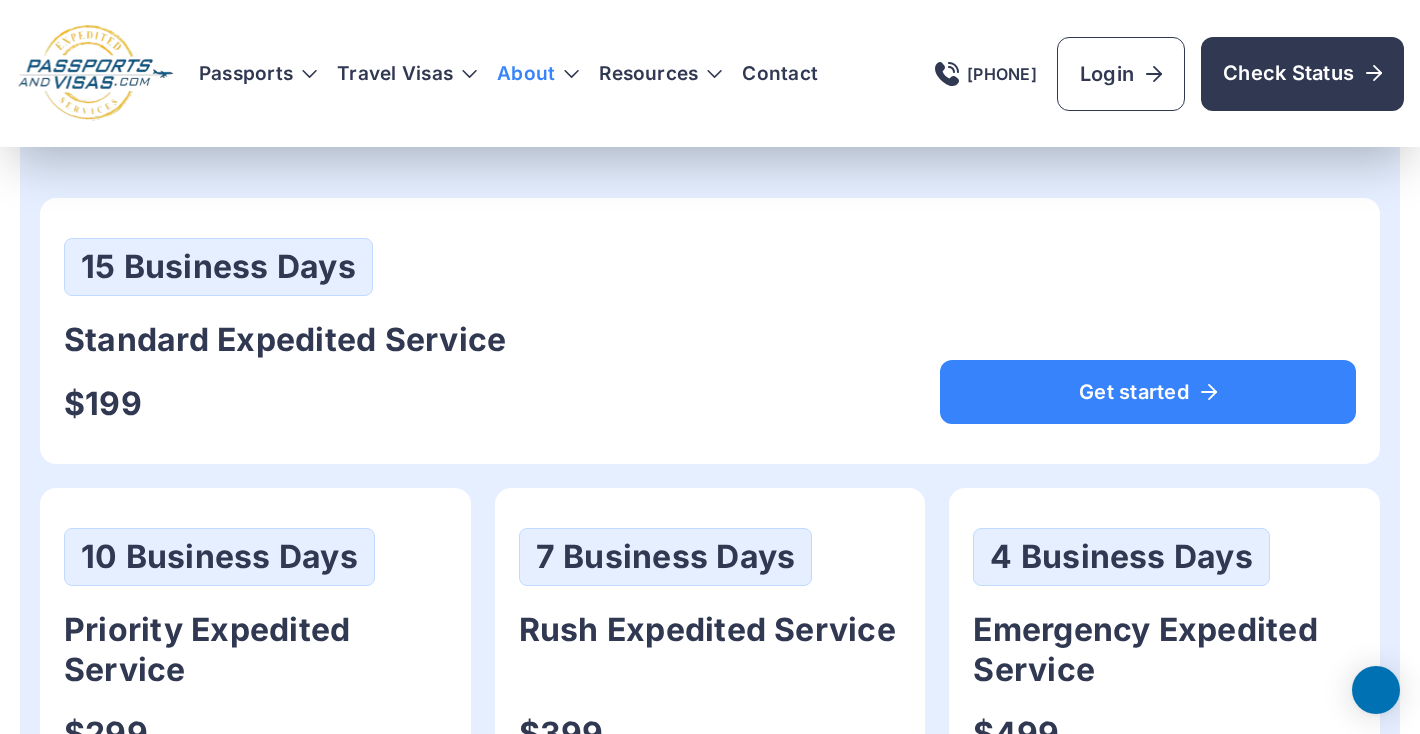 click on "About" at bounding box center (526, 74) 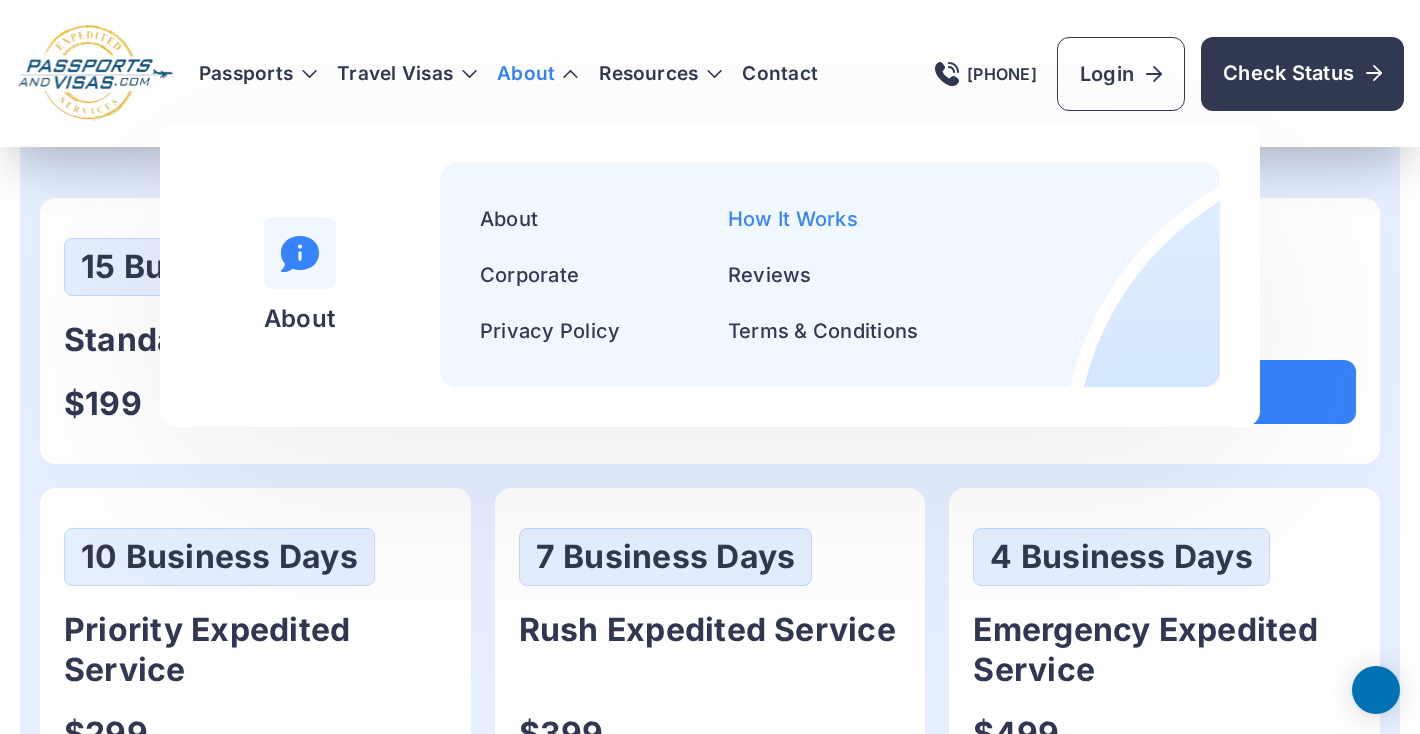 click on "How It Works" at bounding box center [793, 219] 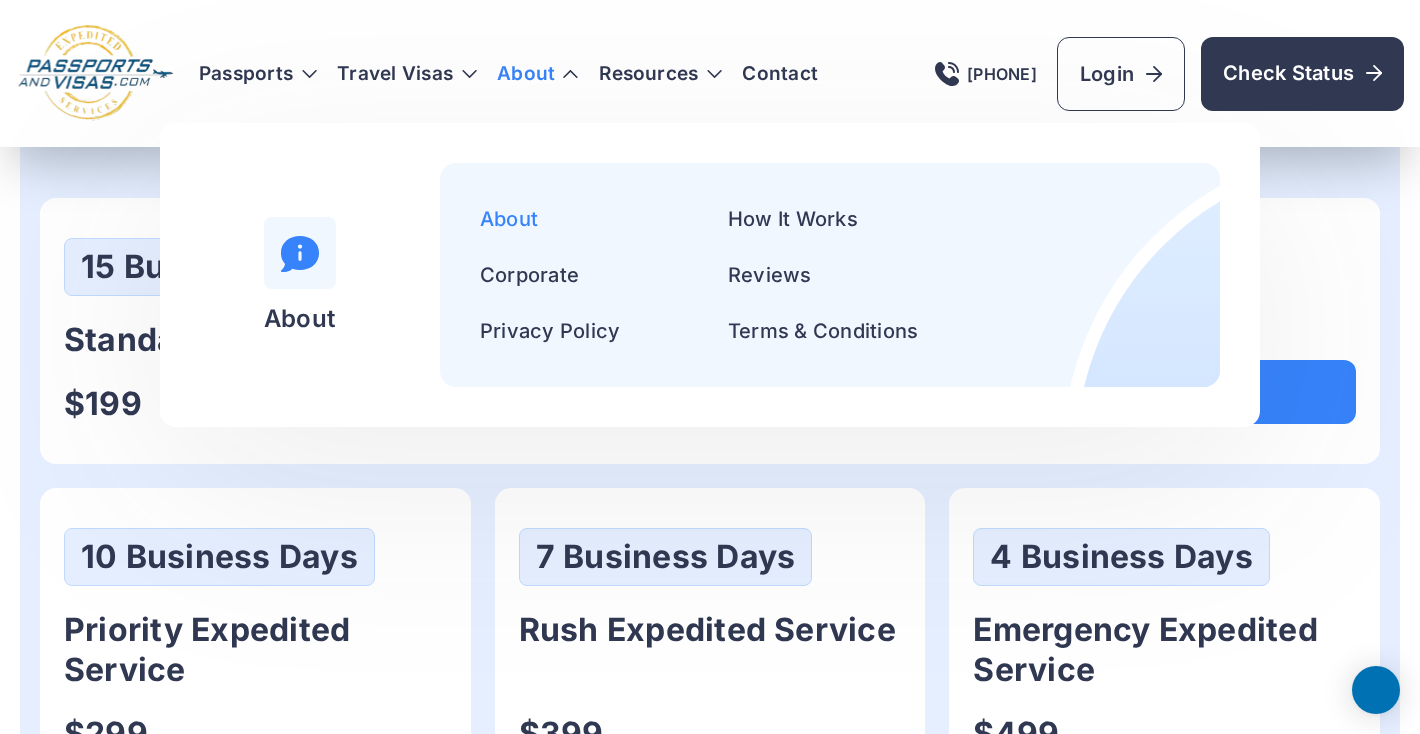 click on "About" at bounding box center (509, 219) 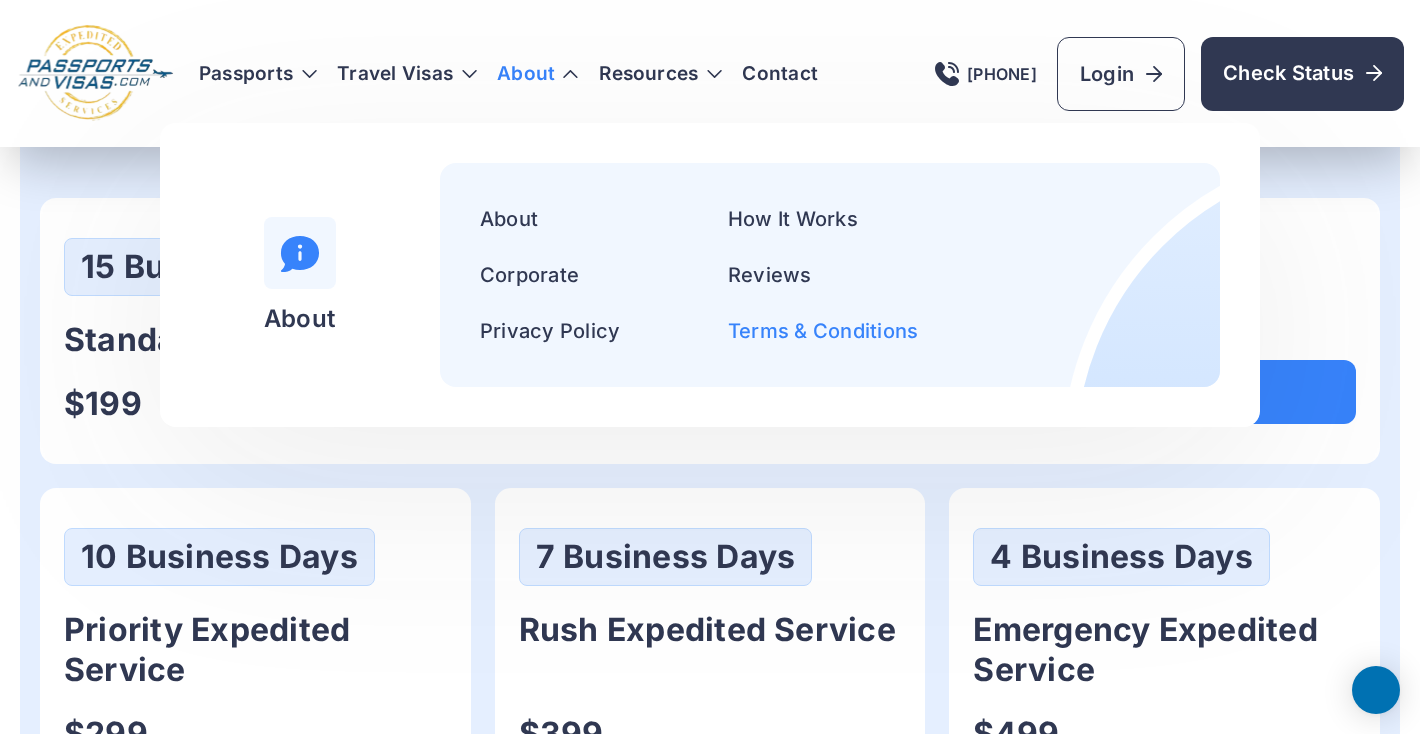 click on "Terms & Conditions" at bounding box center [823, 331] 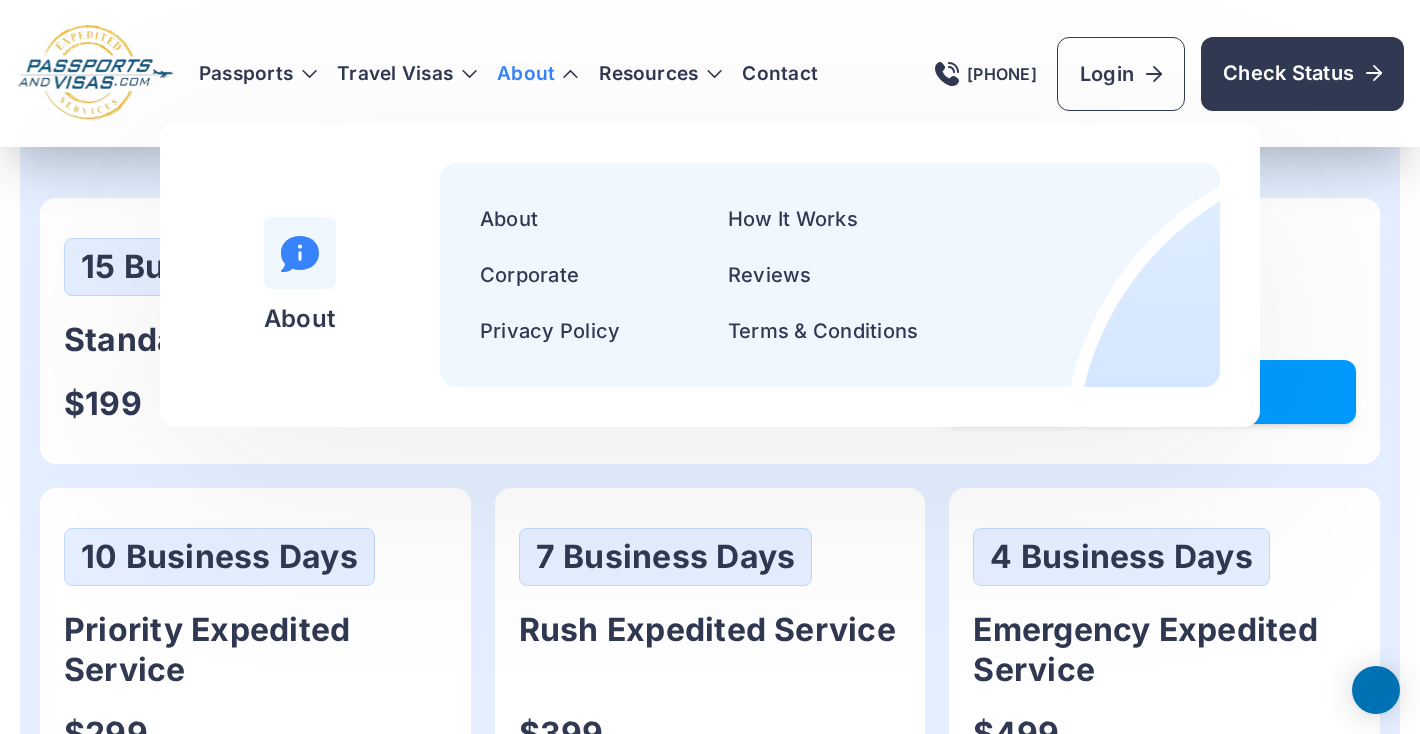 click on "Get started" at bounding box center [1148, 392] 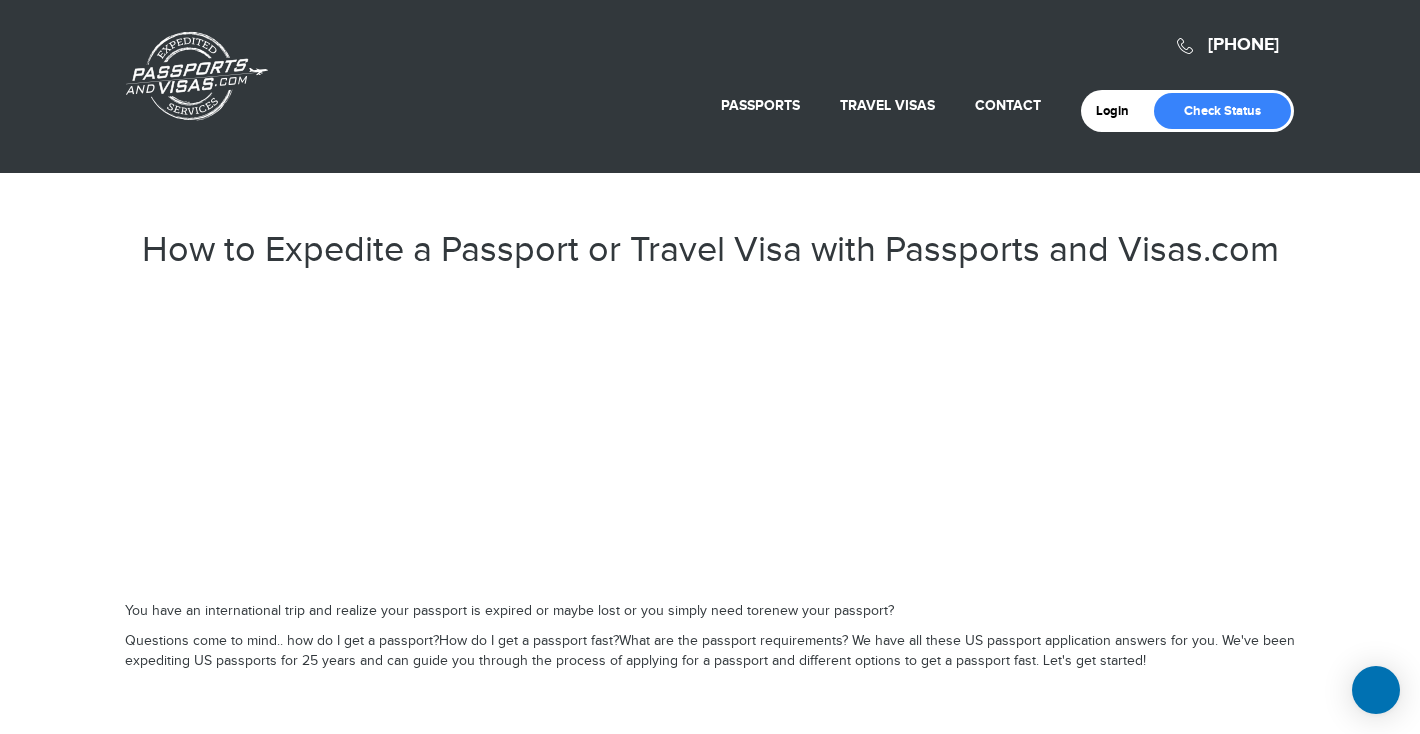 scroll, scrollTop: 0, scrollLeft: 0, axis: both 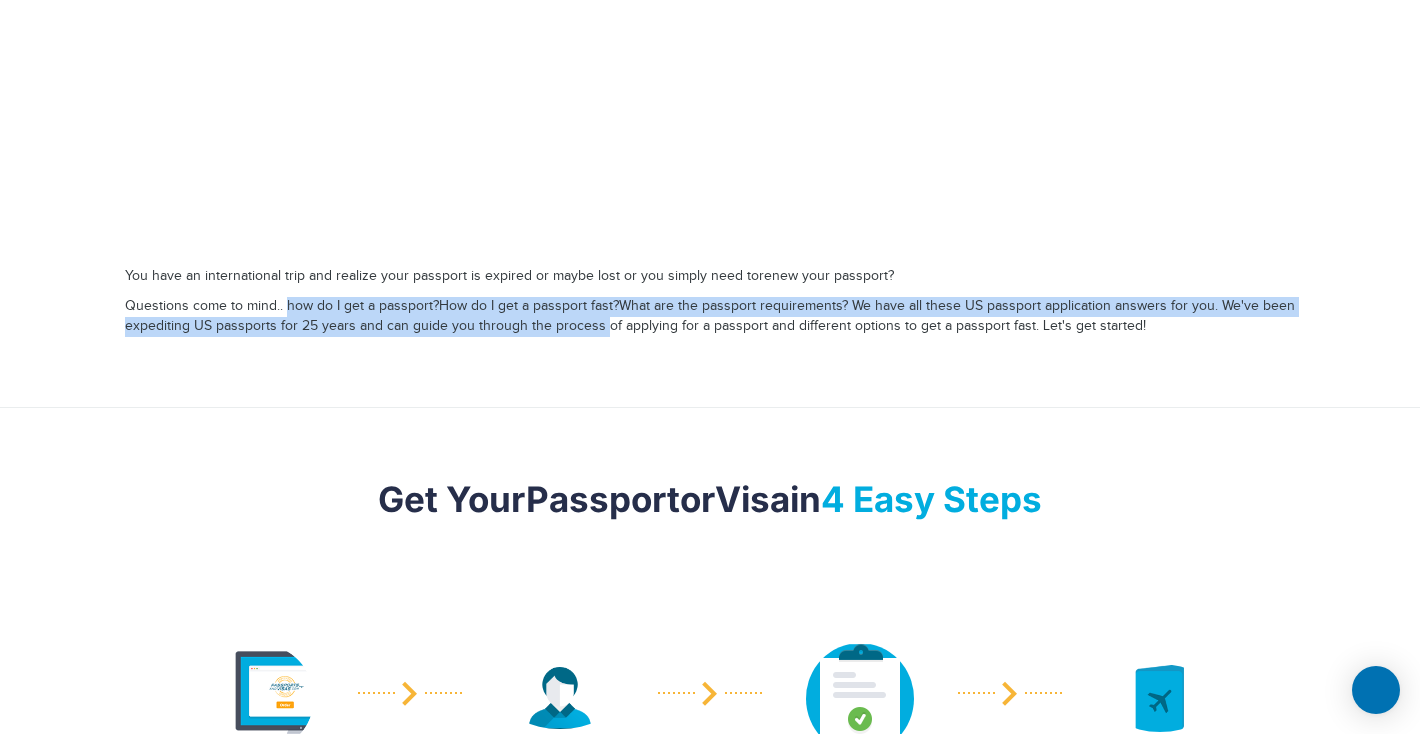 drag, startPoint x: 283, startPoint y: 304, endPoint x: 593, endPoint y: 316, distance: 310.23218 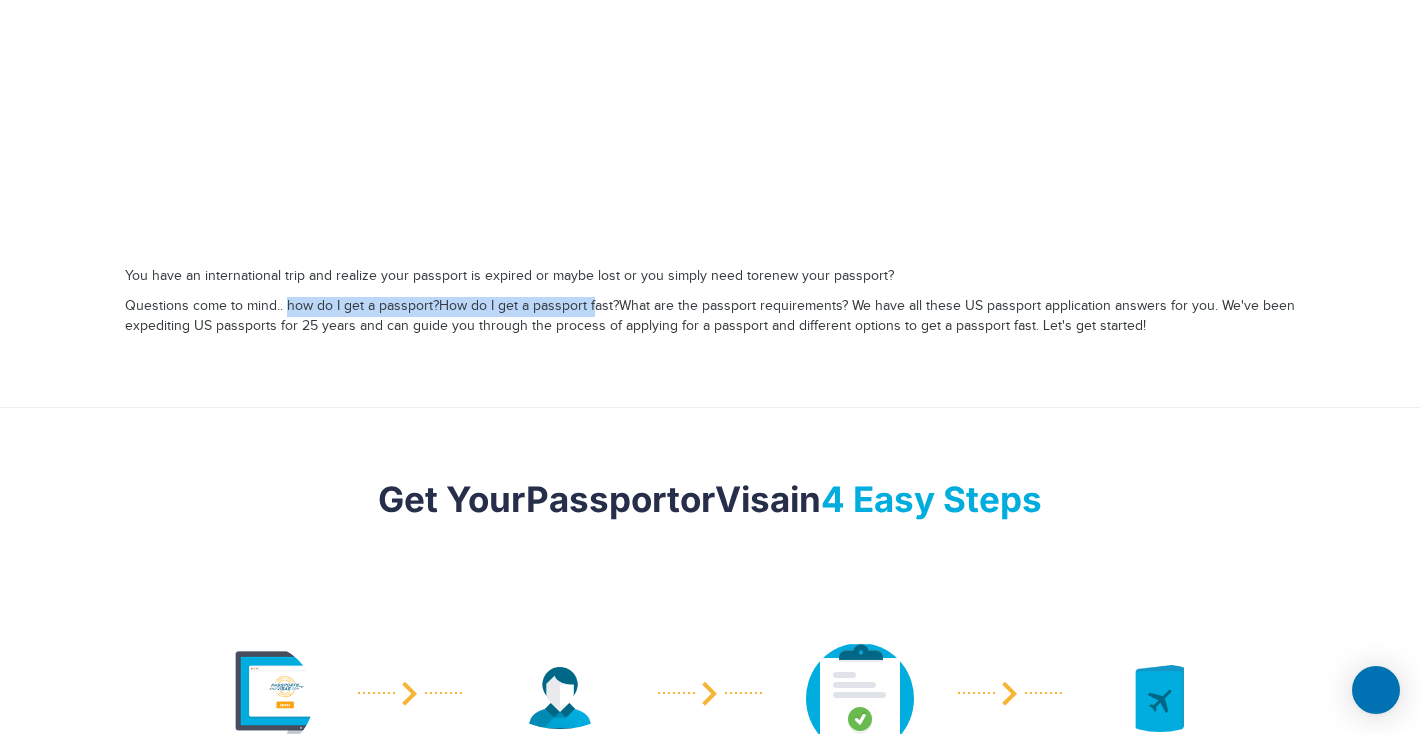 click on "Questions come to mind.. how do I get a passport?  How do I get a passport fast?  What are the passport requirements? We have all these US passport application answers for you. We've been expediting US passports for 25 years and can guide you through the process of applying for a passport and different options to get a passport fast. Let's get started!" at bounding box center [710, 317] 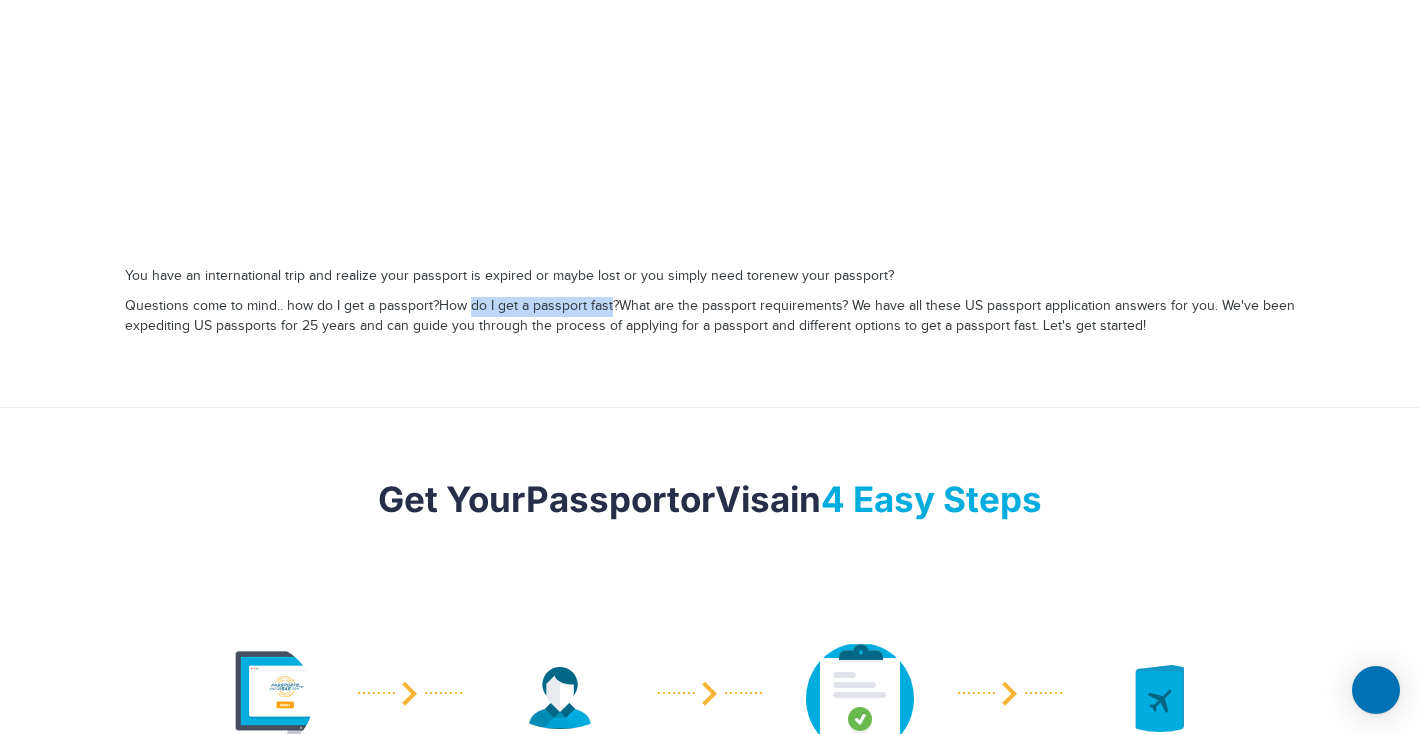 drag, startPoint x: 593, startPoint y: 316, endPoint x: 400, endPoint y: 310, distance: 193.09325 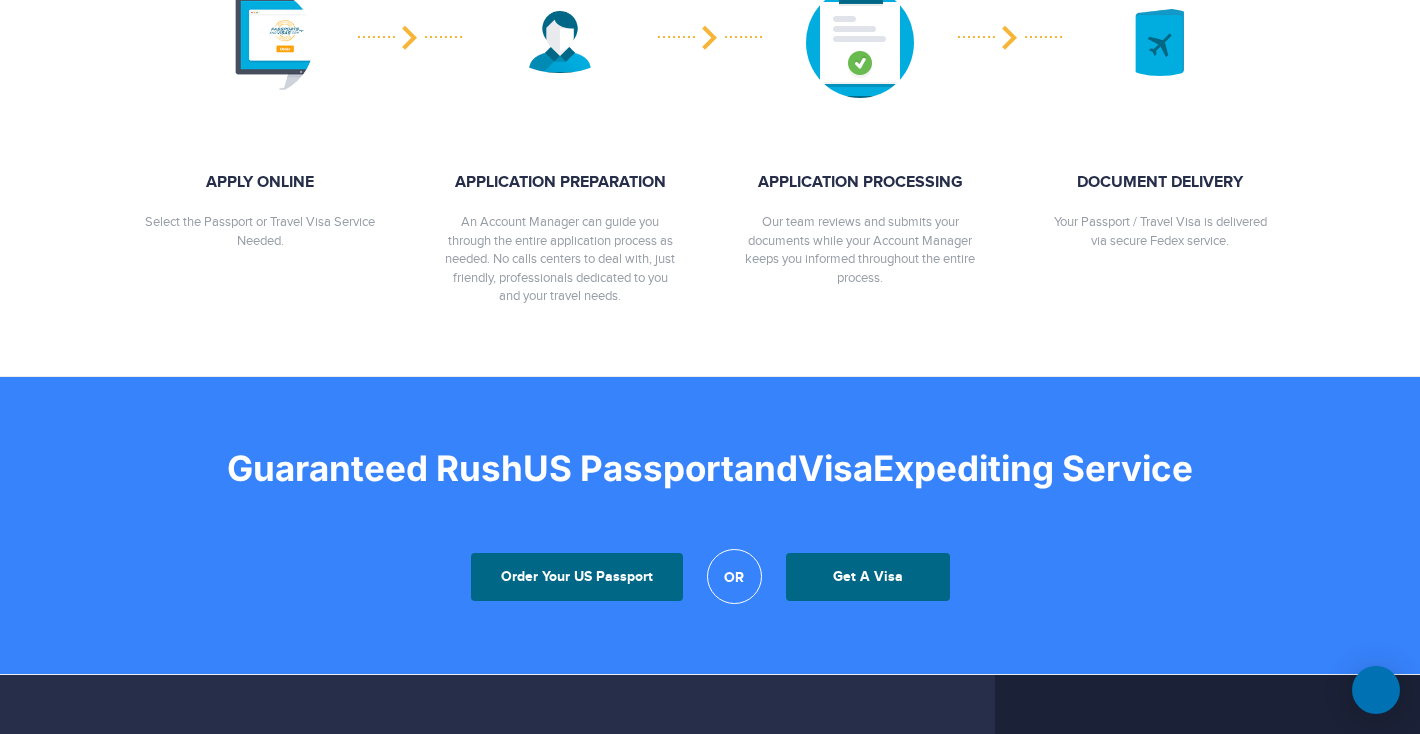 scroll, scrollTop: 993, scrollLeft: 0, axis: vertical 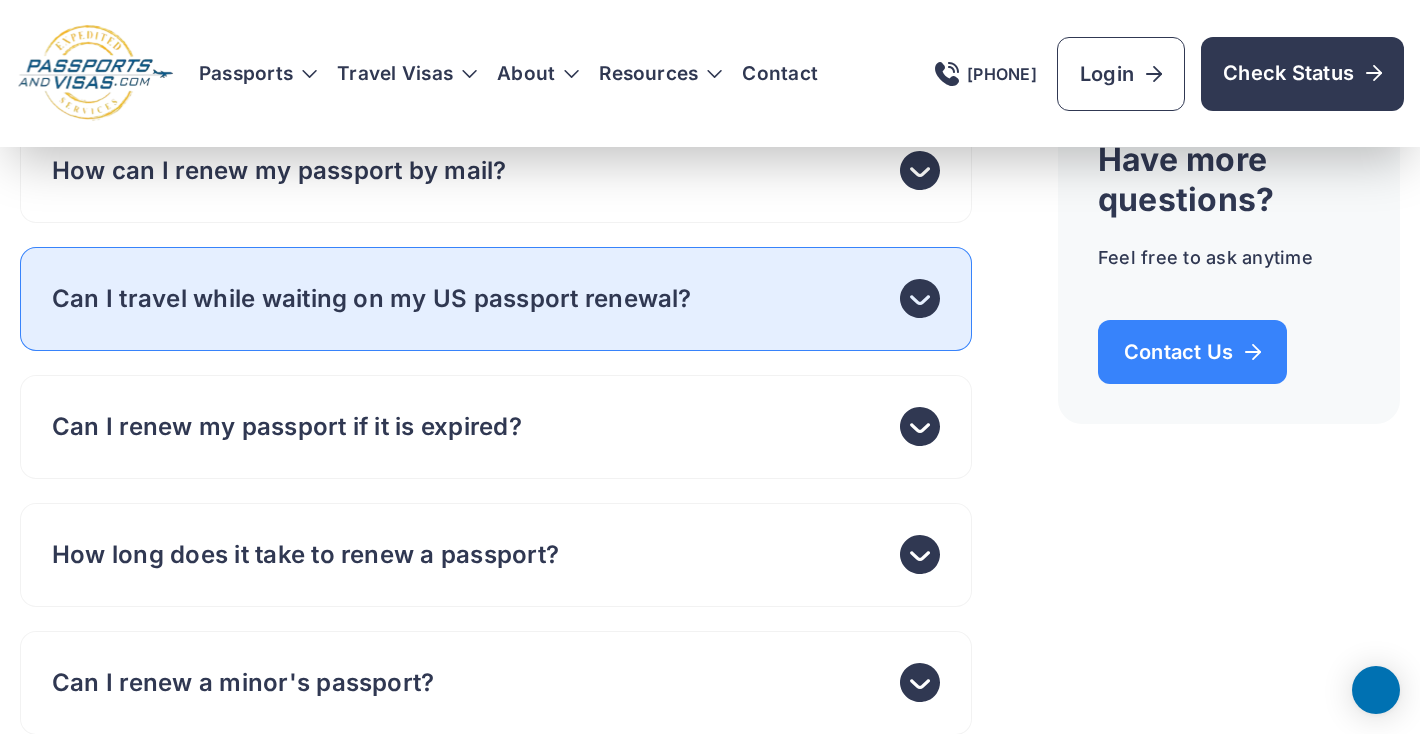 click on "Can I travel while waiting on my US passport renewal?" at bounding box center [372, 299] 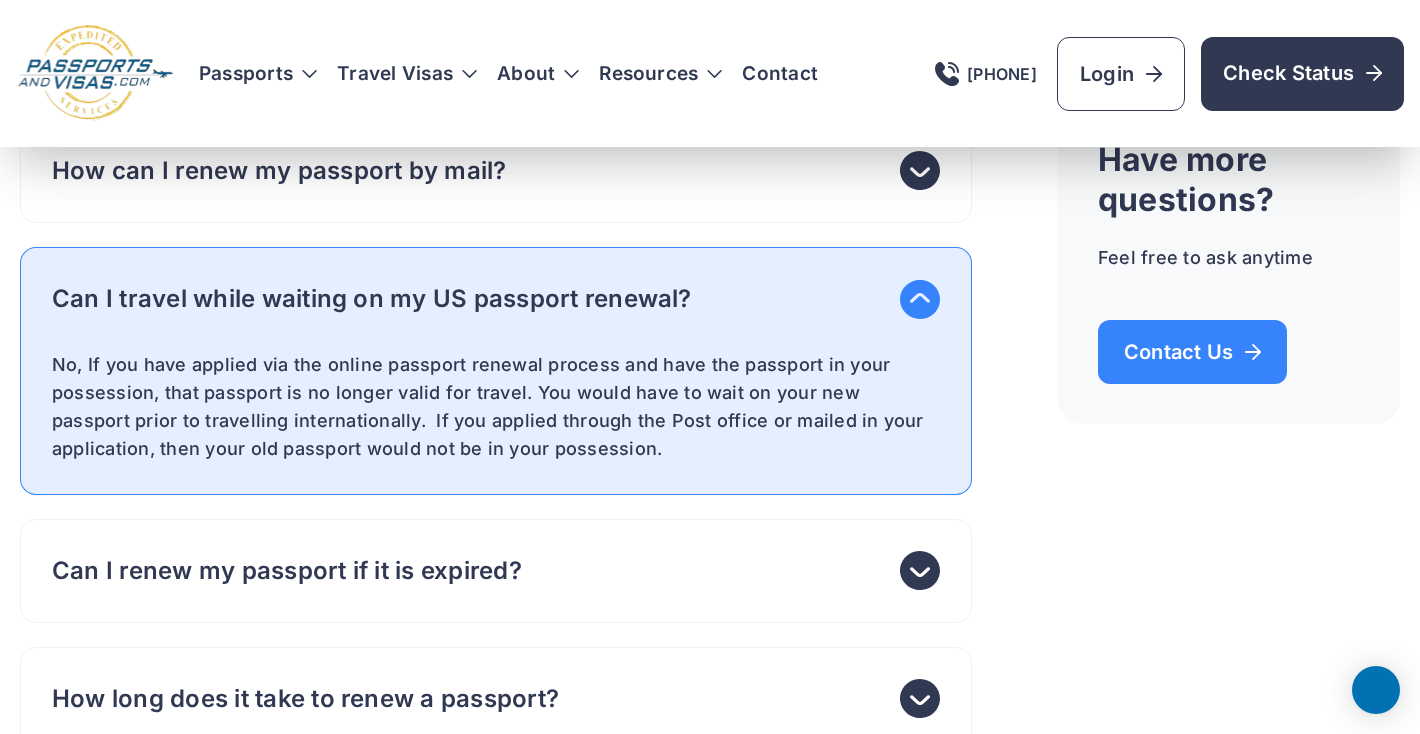 click on "Can I travel while waiting on my US passport renewal?" at bounding box center [496, 299] 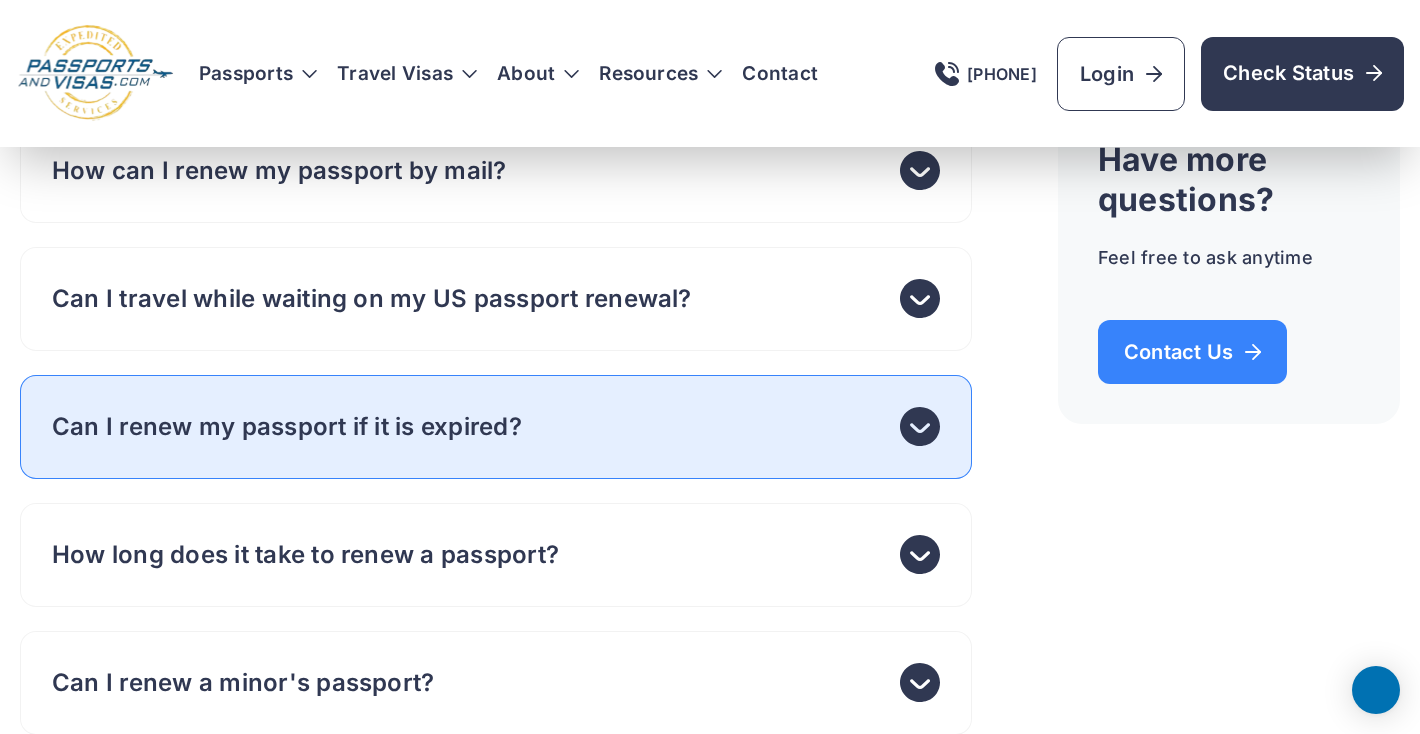 click on "Can I renew my passport if it is expired?" at bounding box center [496, 427] 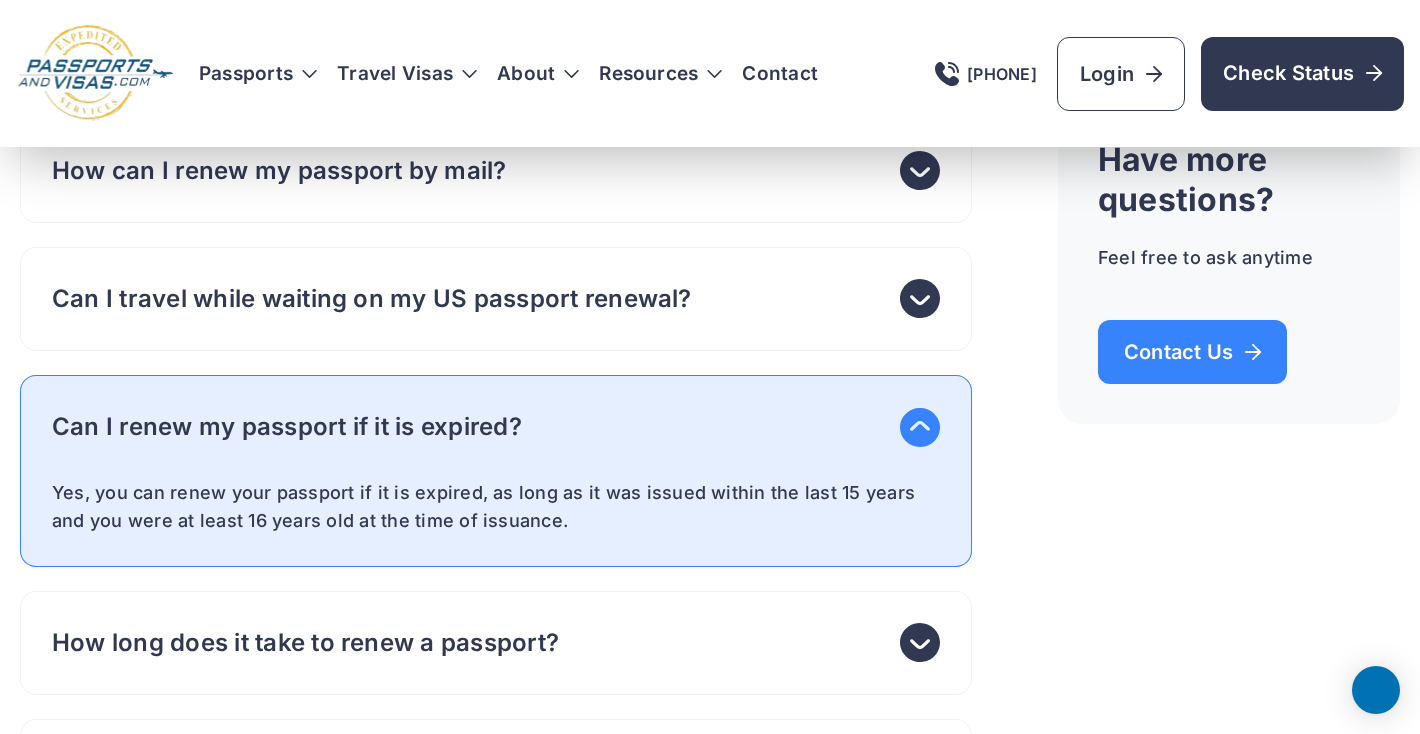 click on "Can I renew my passport if it is expired?" at bounding box center (496, 427) 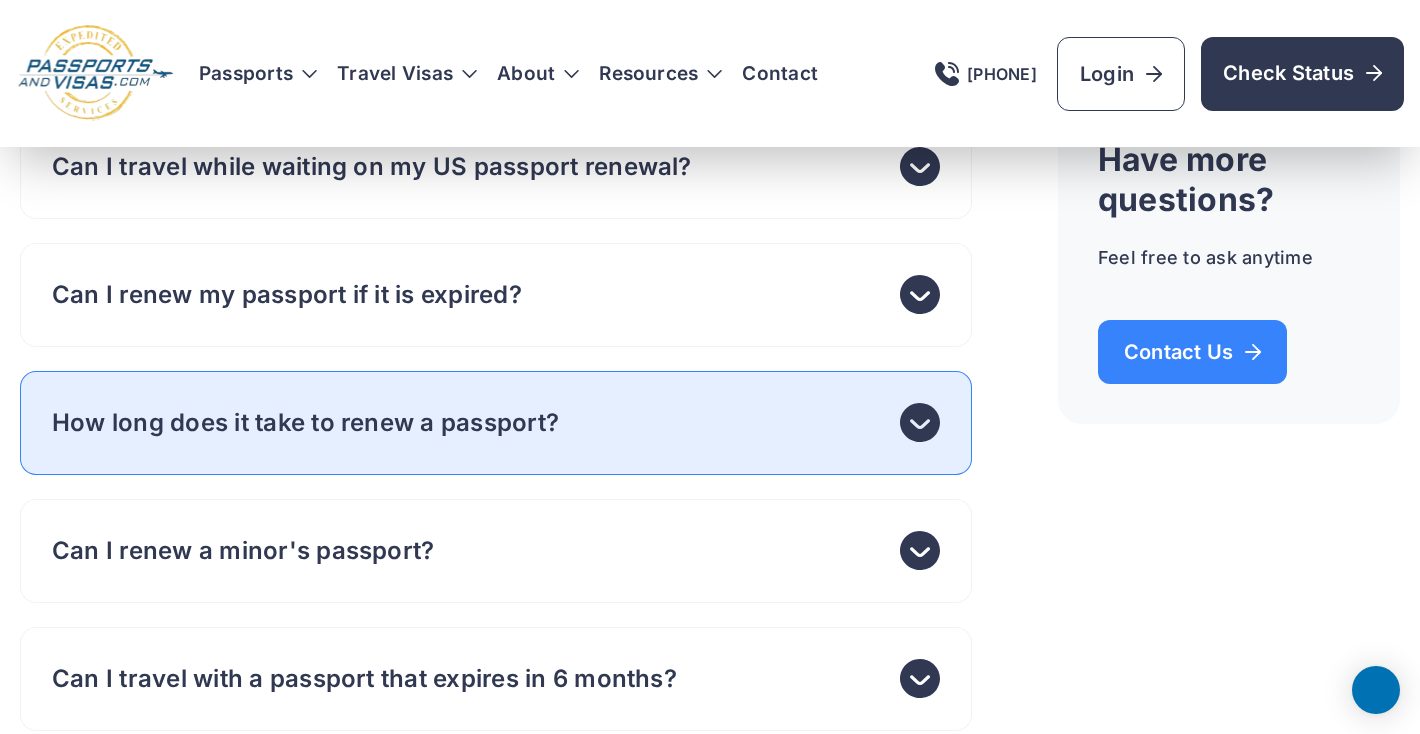 click on "How long does it take to renew a passport?" at bounding box center (496, 423) 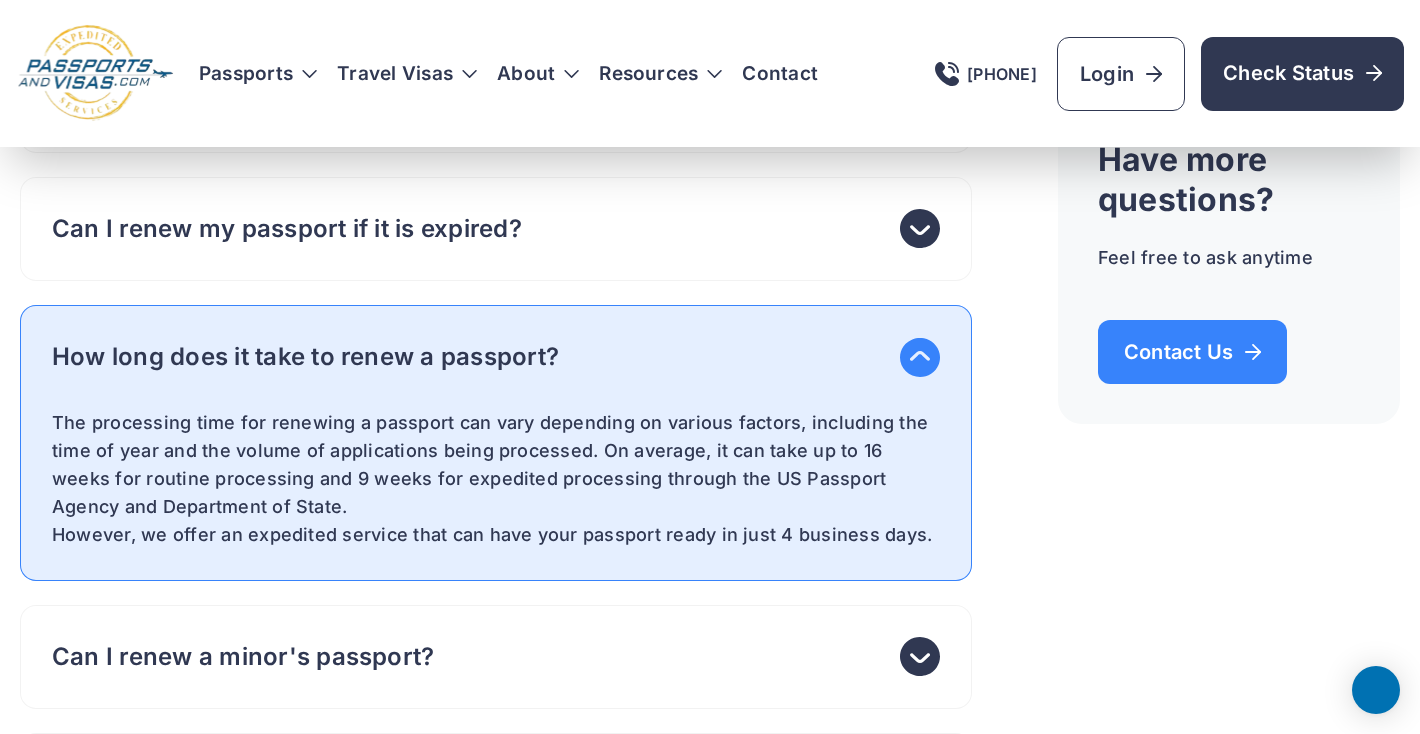 scroll, scrollTop: 7533, scrollLeft: 0, axis: vertical 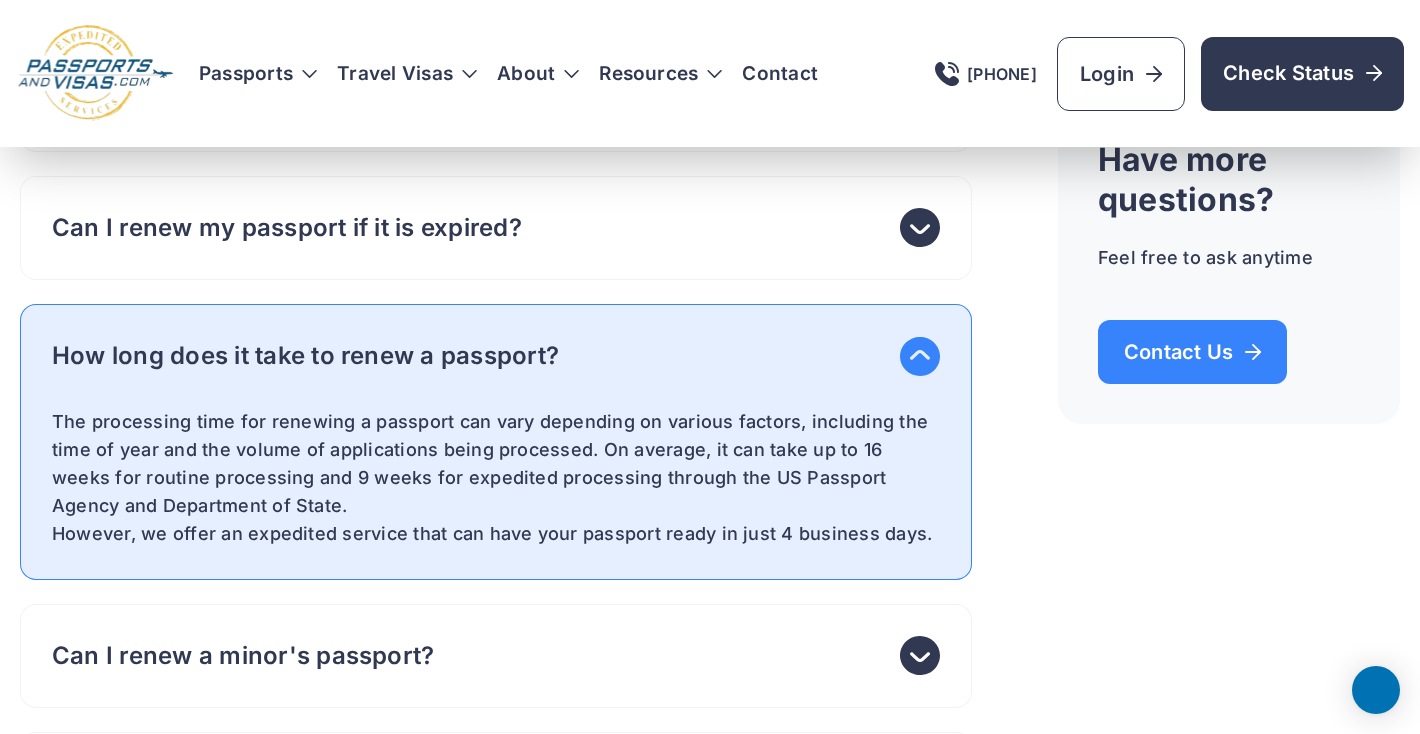click on "How long does it take to renew a passport?" at bounding box center [496, 356] 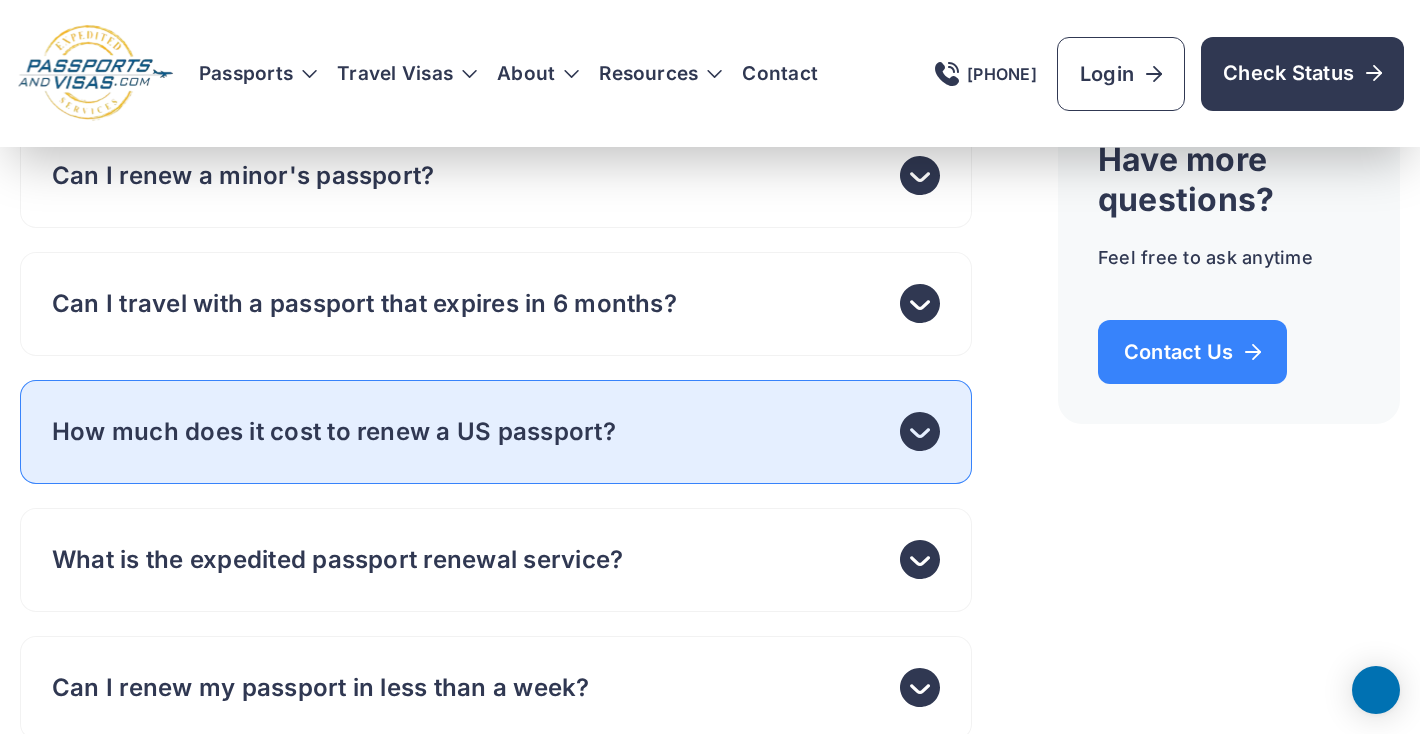 scroll, scrollTop: 7842, scrollLeft: 0, axis: vertical 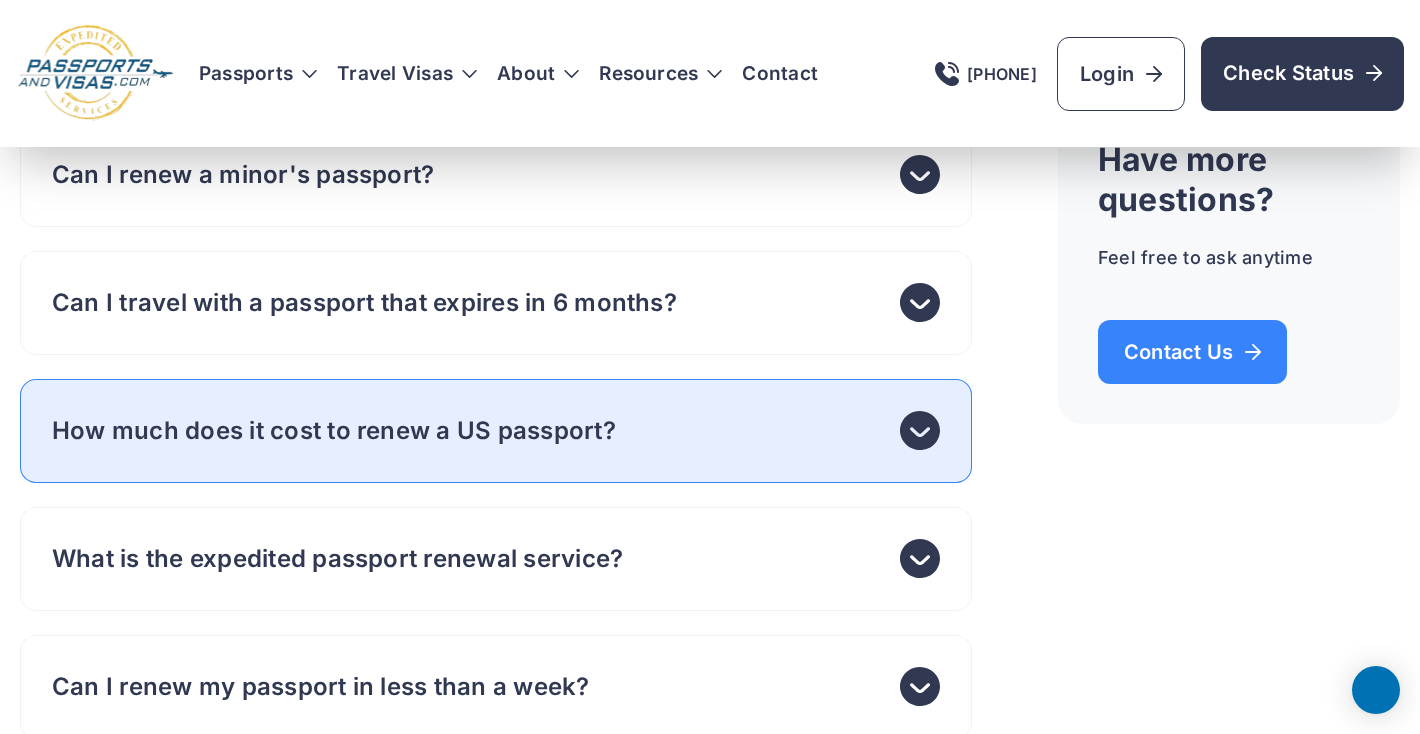 click on "How much does it cost to renew a US passport?" at bounding box center (496, 431) 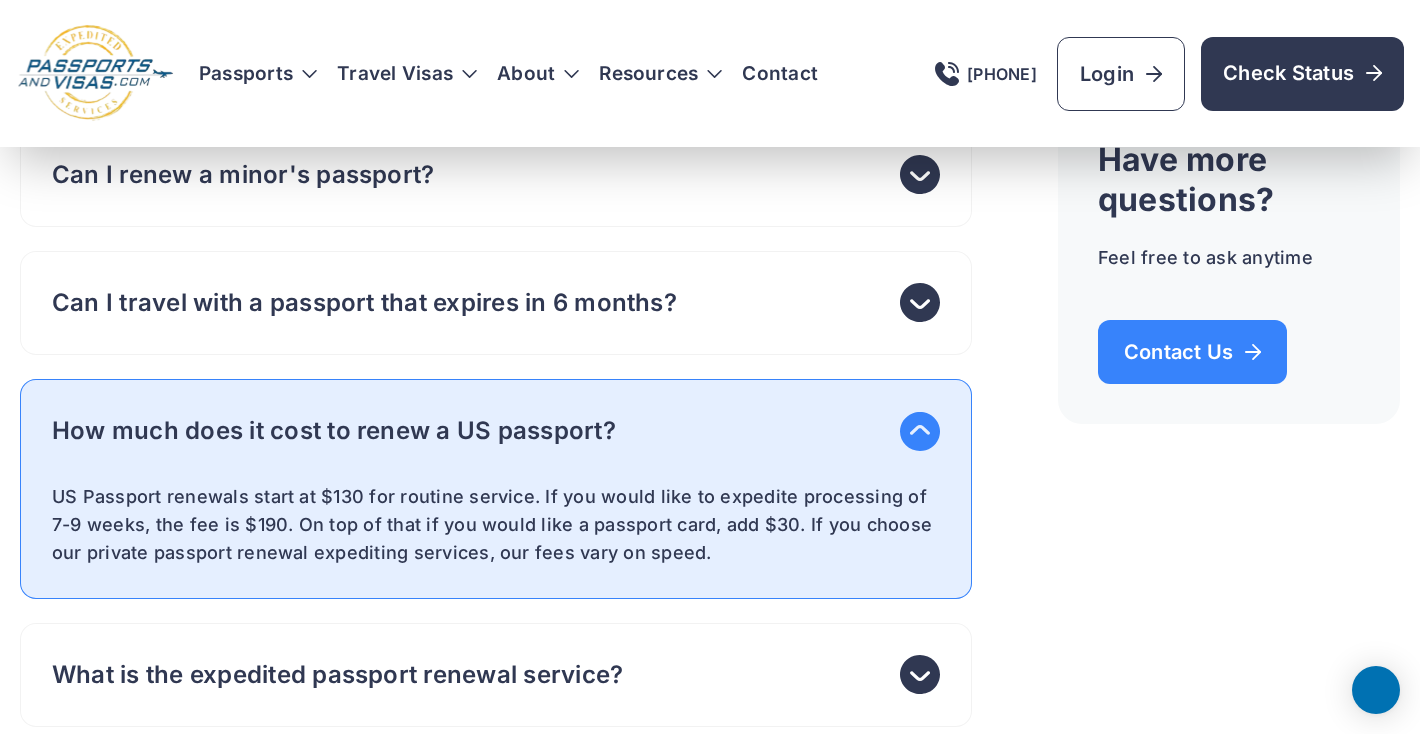 click on "How much does it cost to renew a US passport?" at bounding box center (496, 431) 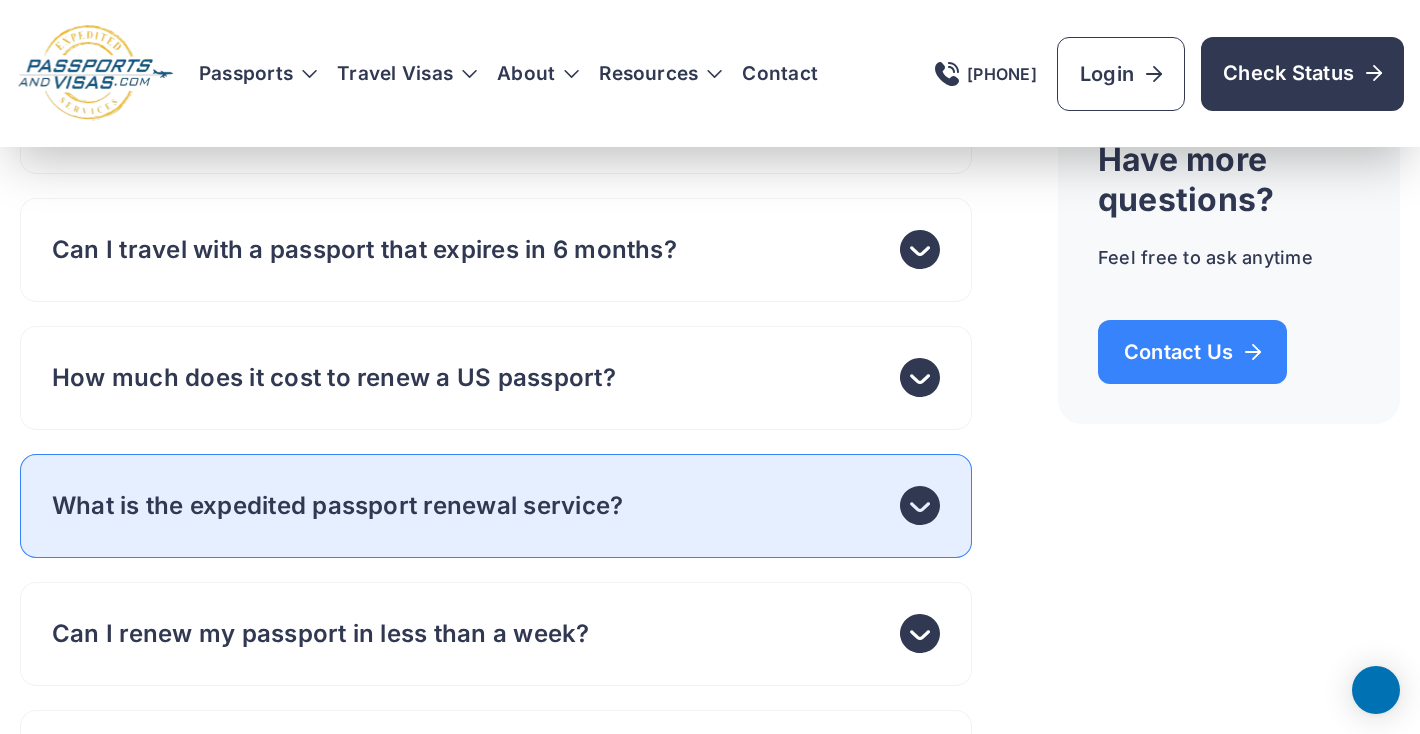 scroll, scrollTop: 7896, scrollLeft: 0, axis: vertical 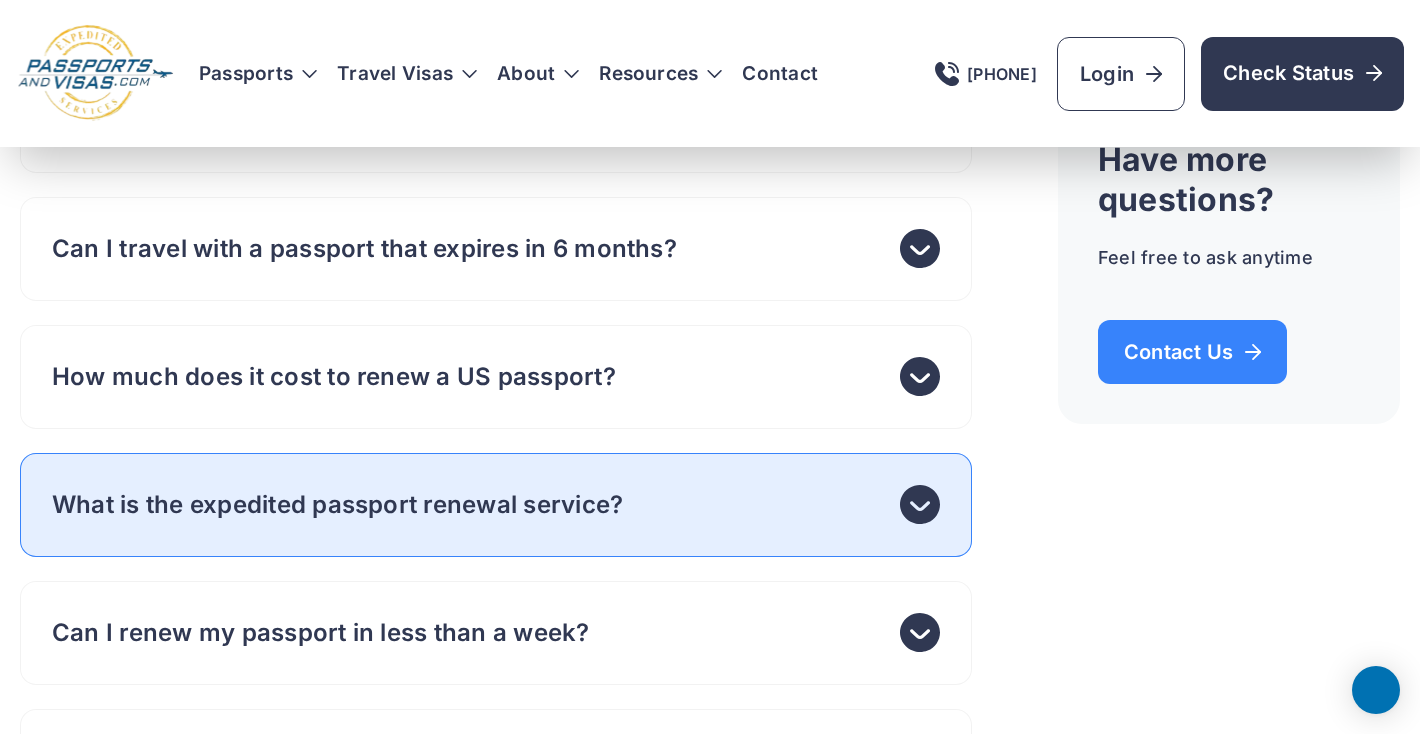 click on "What is the expedited passport renewal service?" at bounding box center (496, 505) 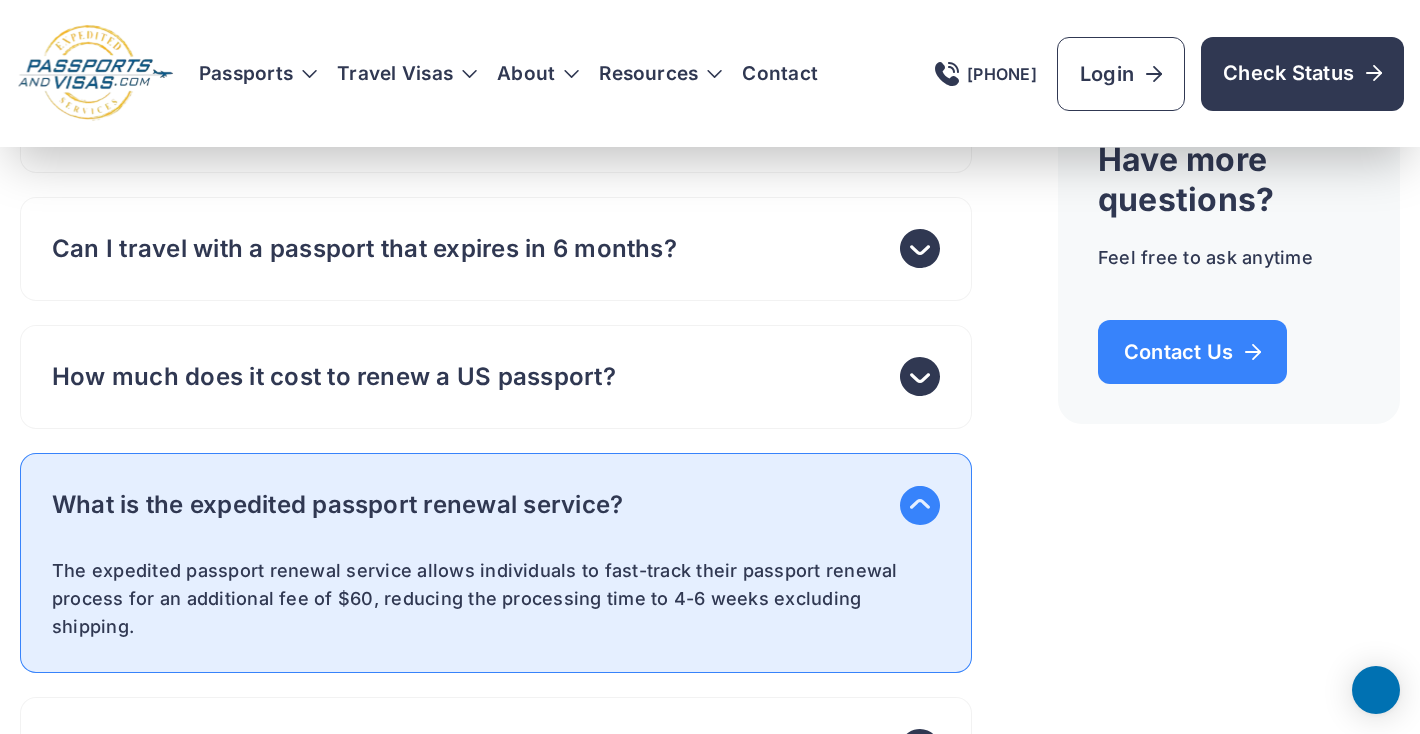 click on "What is the expedited passport renewal service?" at bounding box center (496, 505) 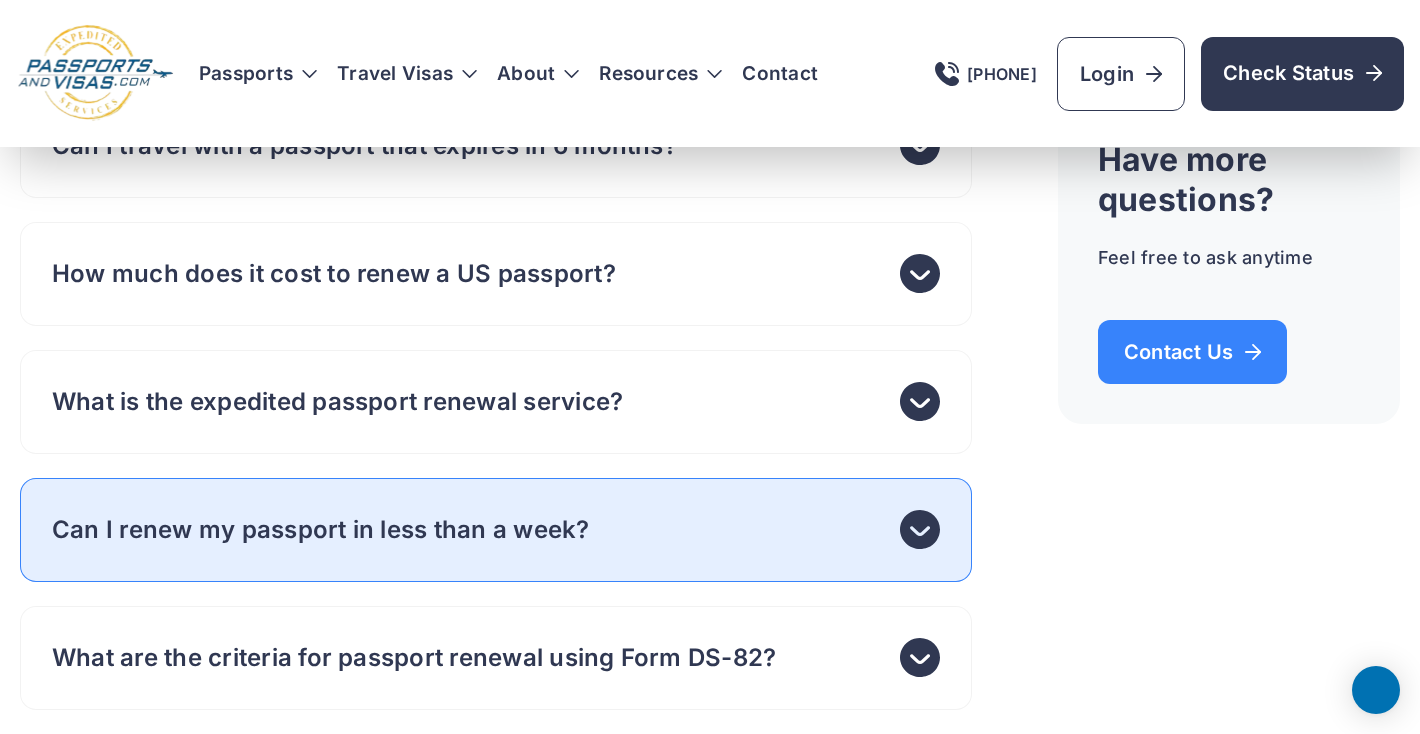click on "Can I renew my passport in less than a week?" at bounding box center [496, 530] 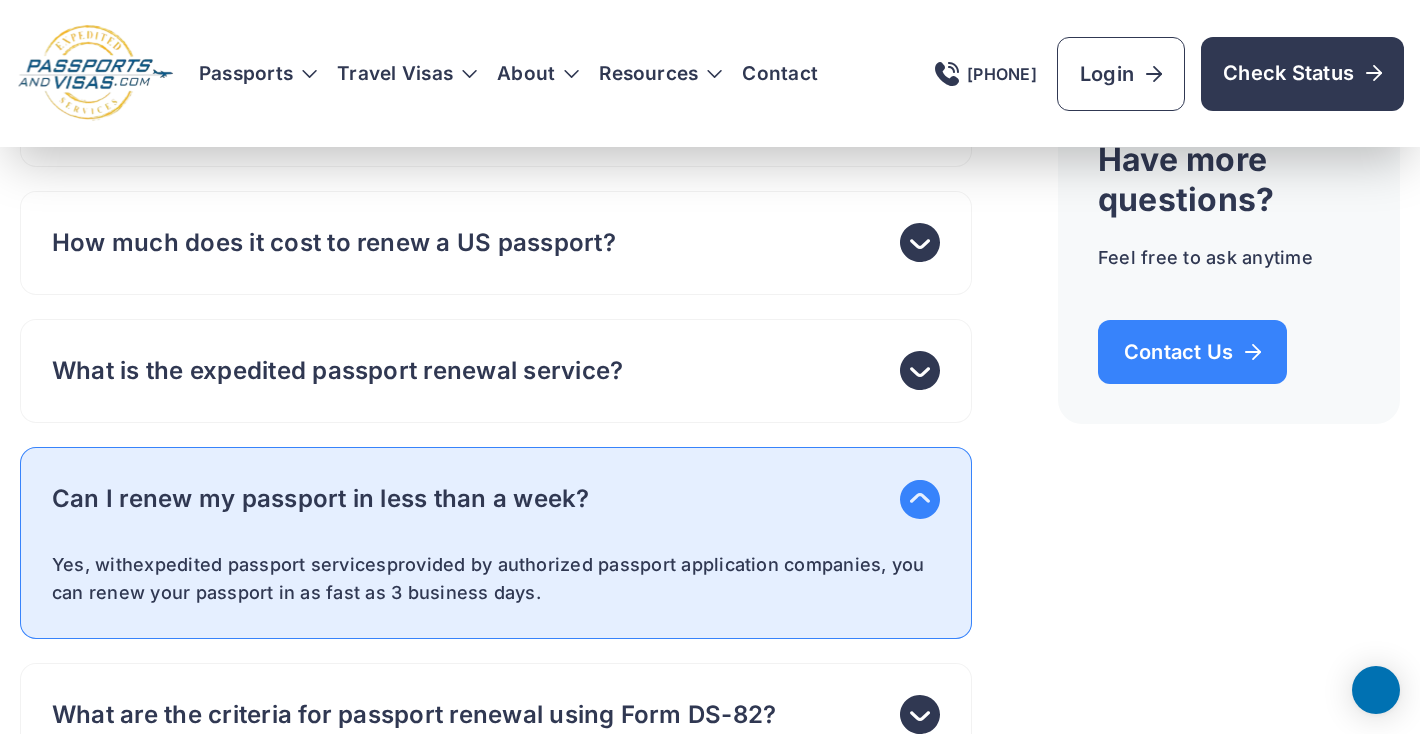 scroll, scrollTop: 8031, scrollLeft: 0, axis: vertical 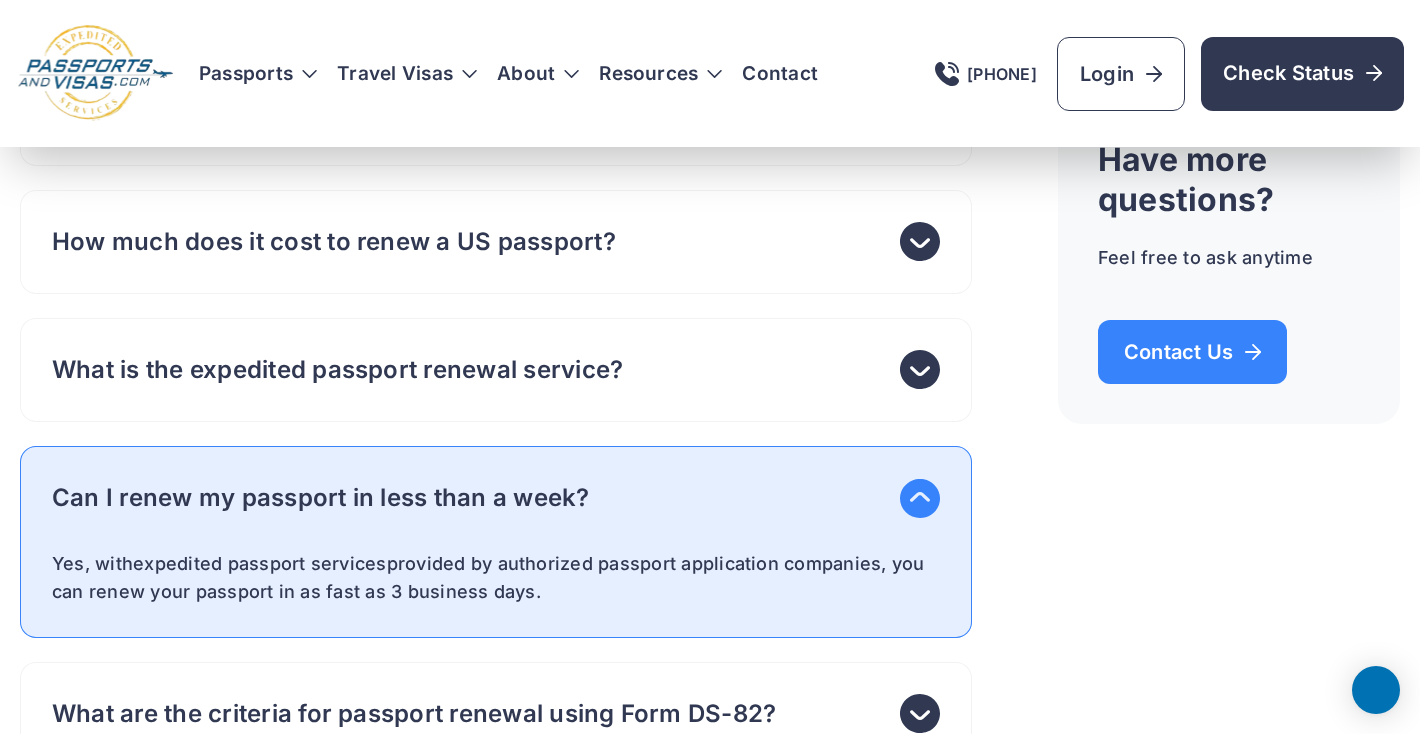 click on "Can I renew my passport in less than a week?" at bounding box center [496, 498] 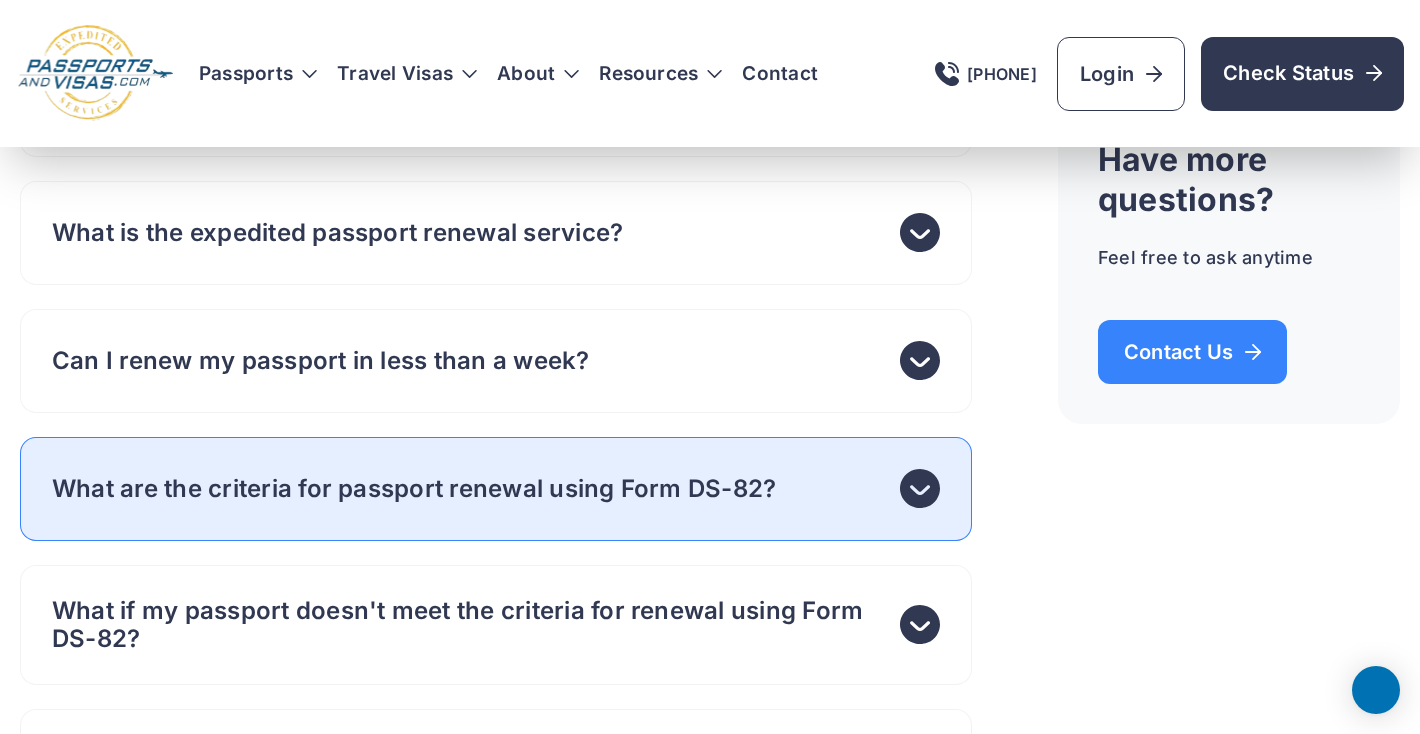 click on "What are the criteria for passport renewal using Form DS-82?" at bounding box center (414, 489) 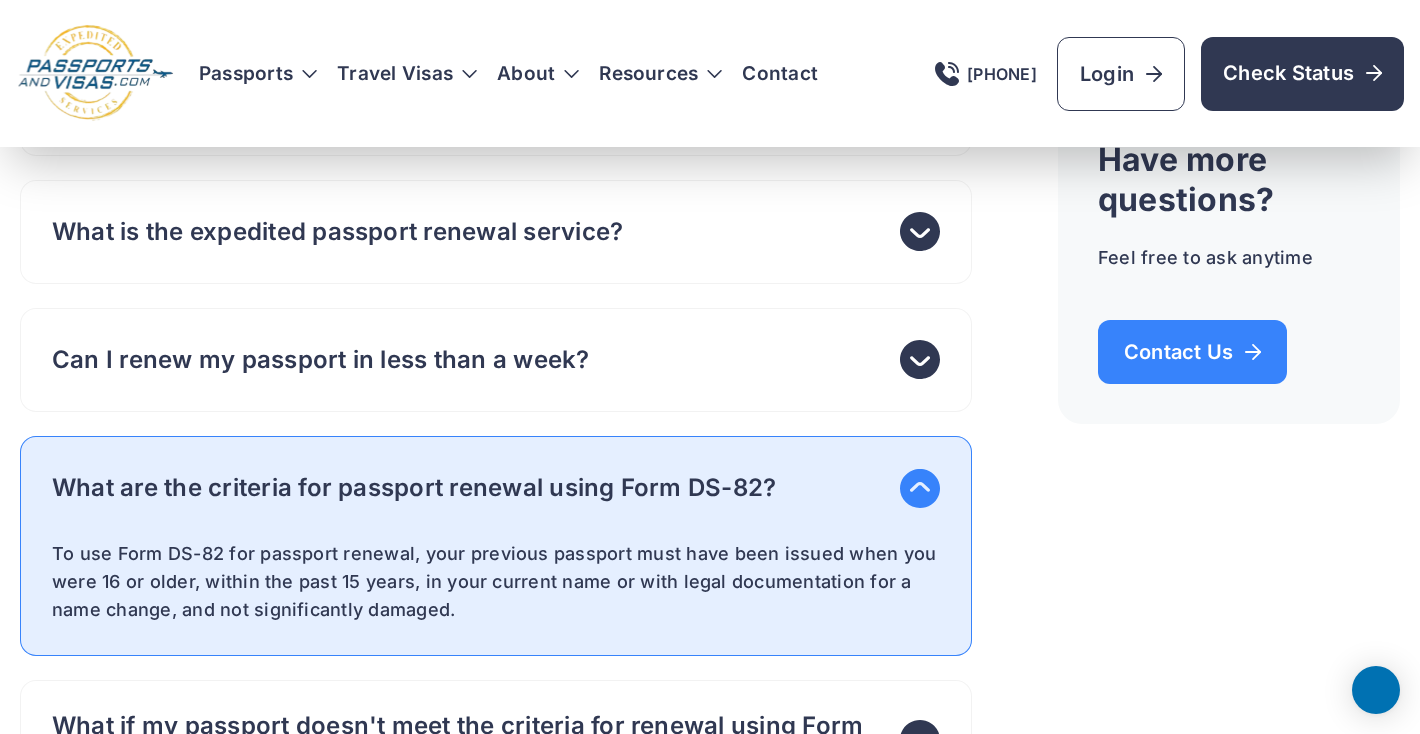 click on "What are the criteria for passport renewal using Form DS-82?" at bounding box center [414, 488] 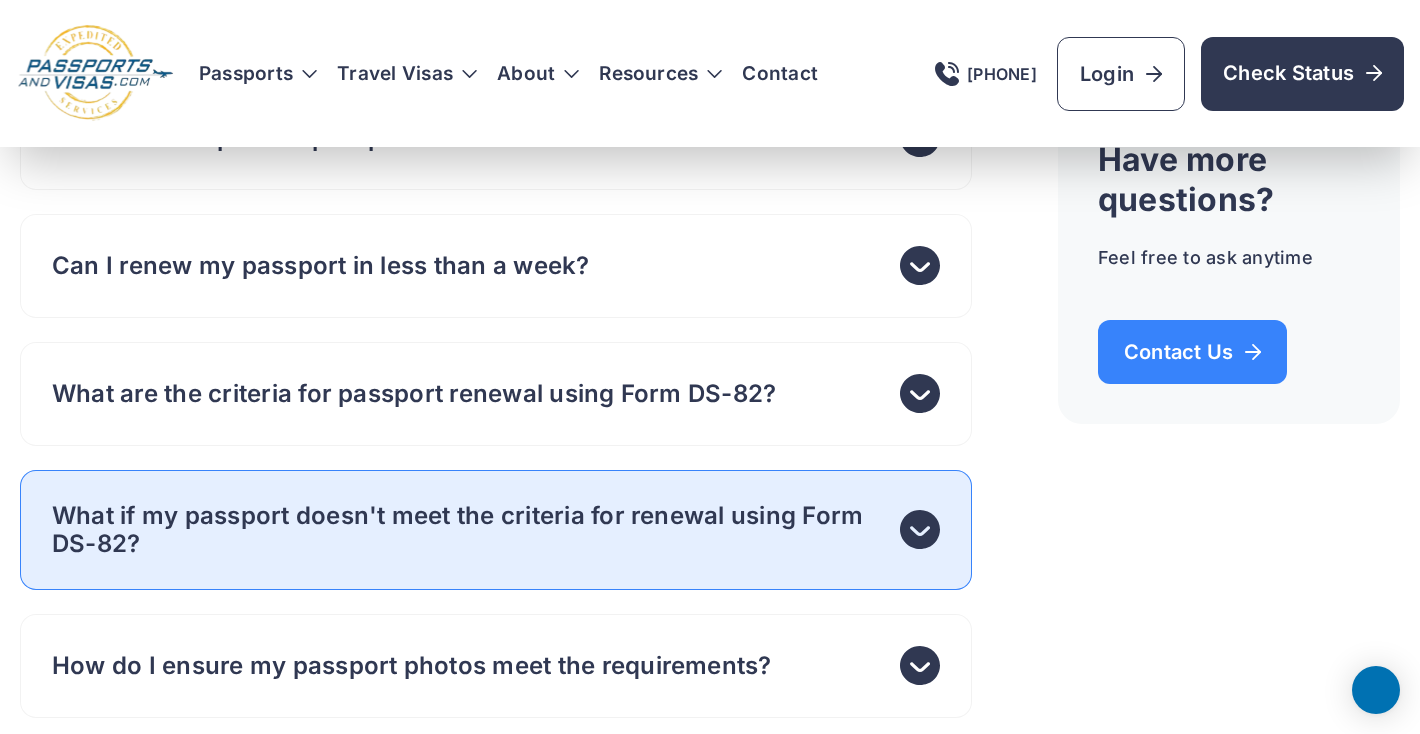 click on "What if my passport doesn't meet the criteria for renewal using Form DS-82?" at bounding box center [496, 530] 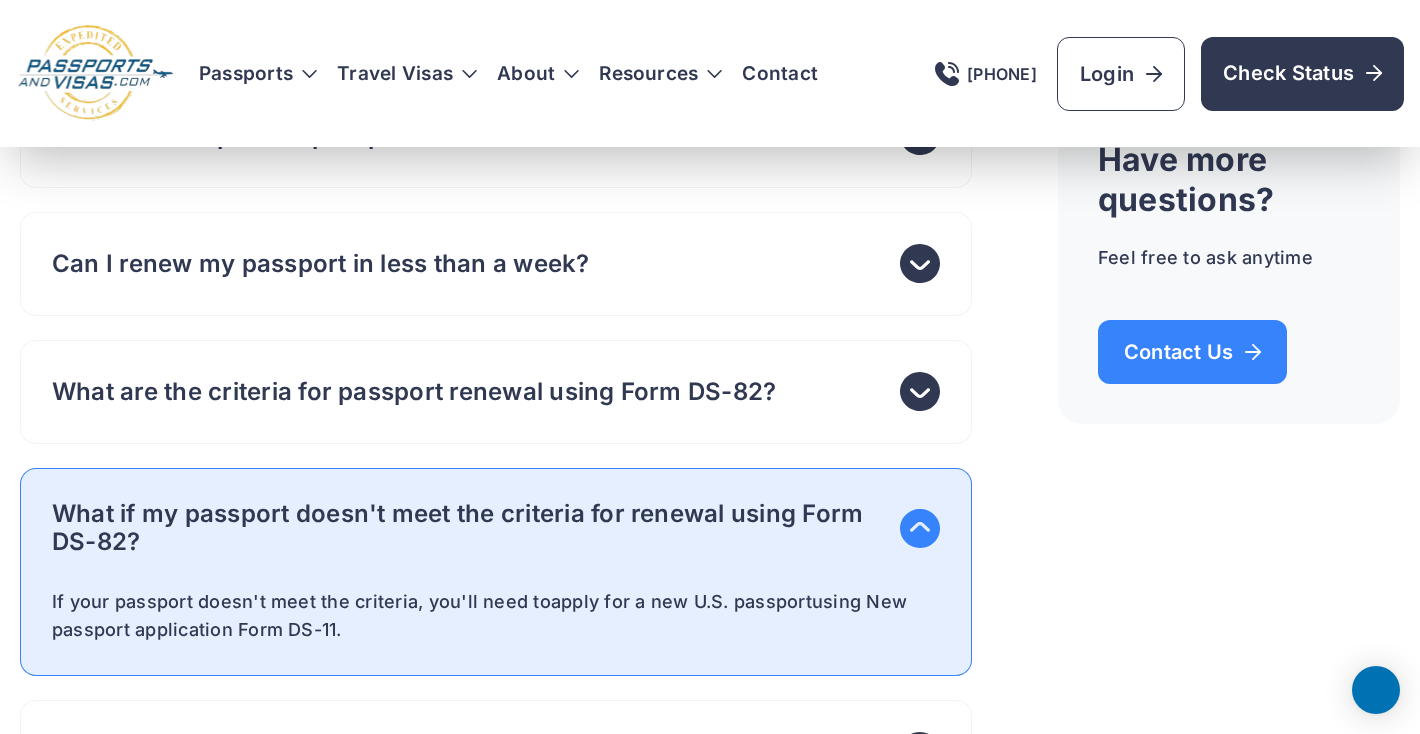 click on "What if my passport doesn't meet the criteria for renewal using Form DS-82?" at bounding box center (496, 528) 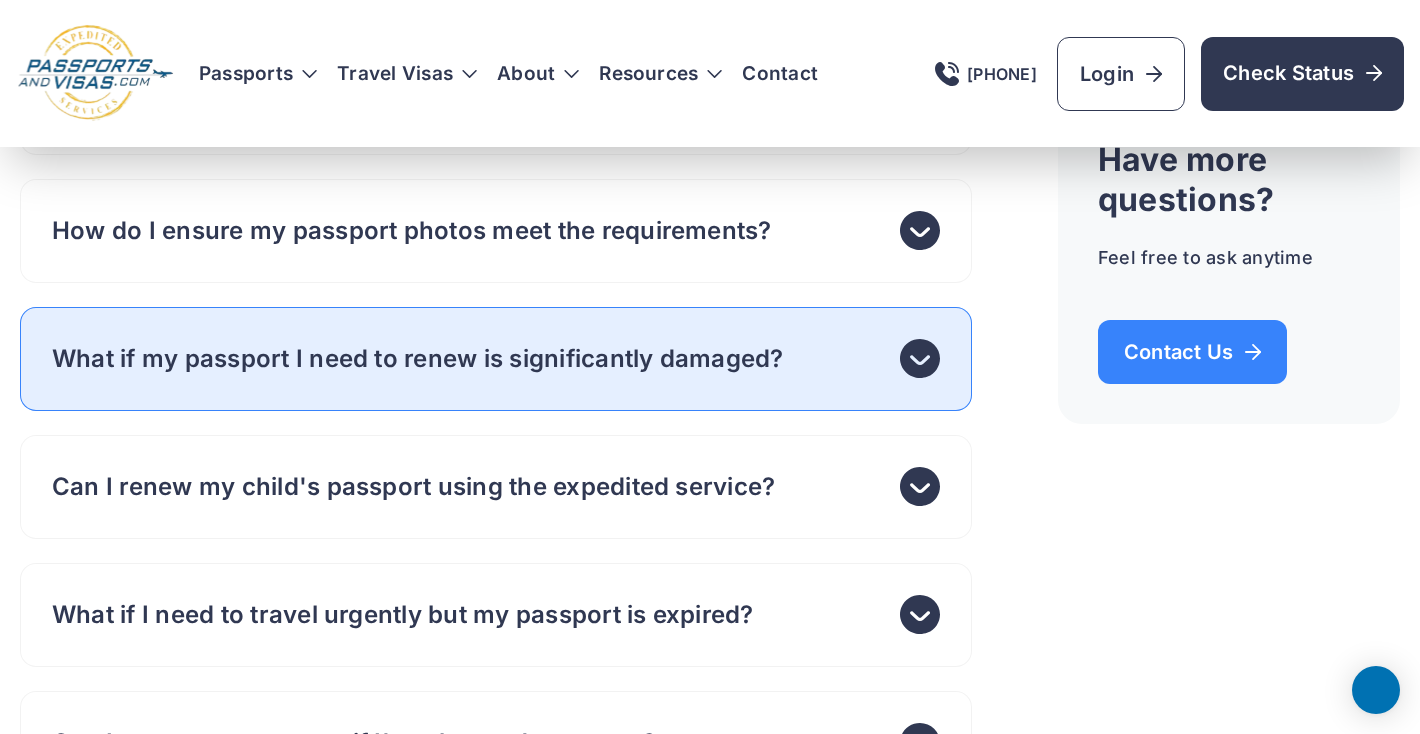 click on "What if my passport I need to renew is significantly damaged?" at bounding box center (418, 359) 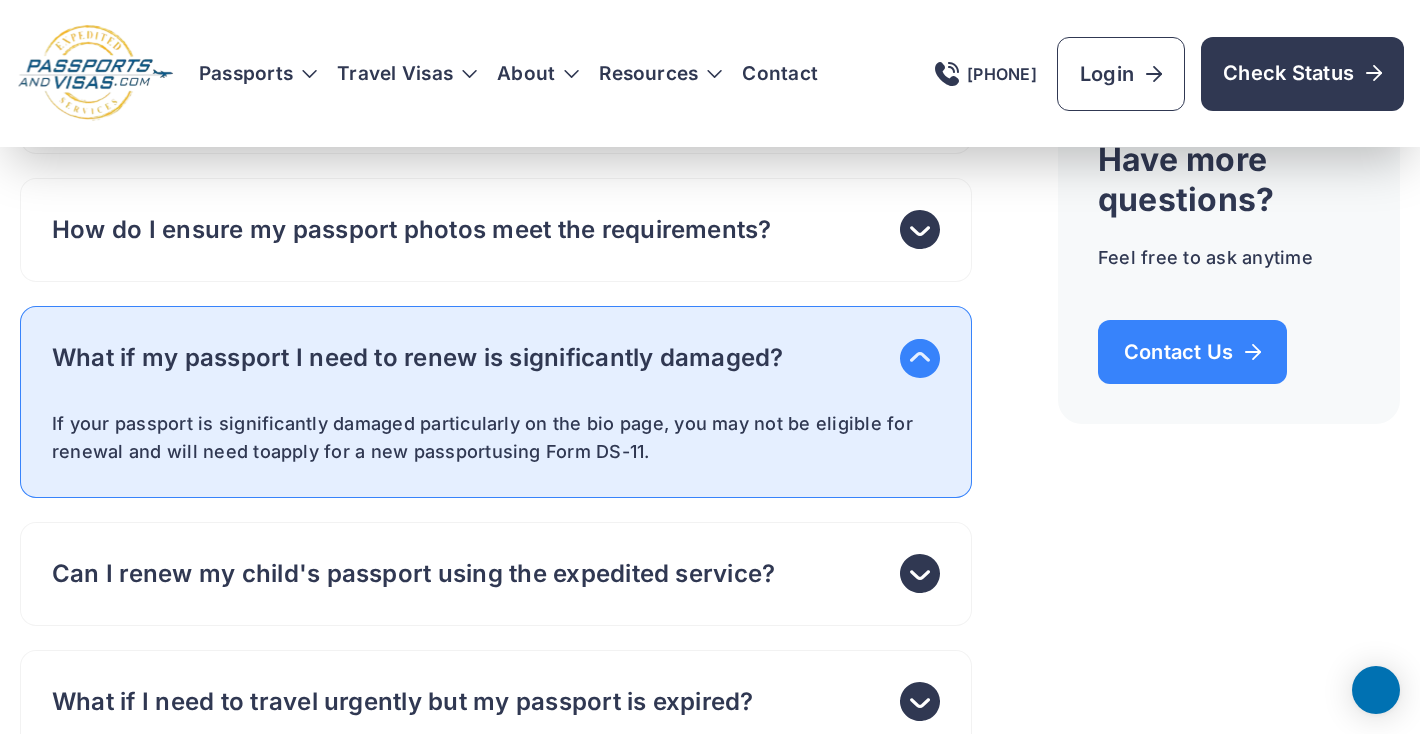 click on "What if my passport I need to renew is significantly damaged?" at bounding box center (418, 358) 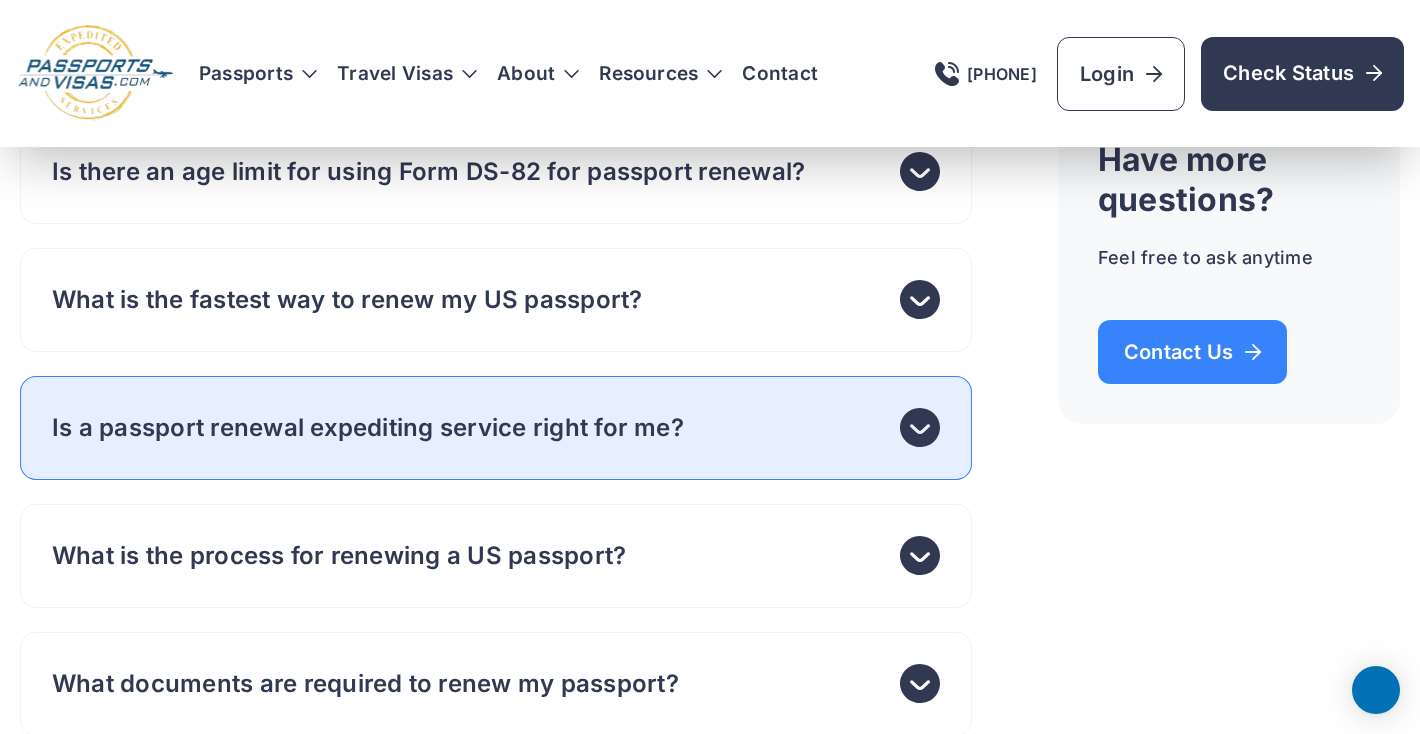 click on "Is a passport renewal expediting service right for me?" at bounding box center [496, 428] 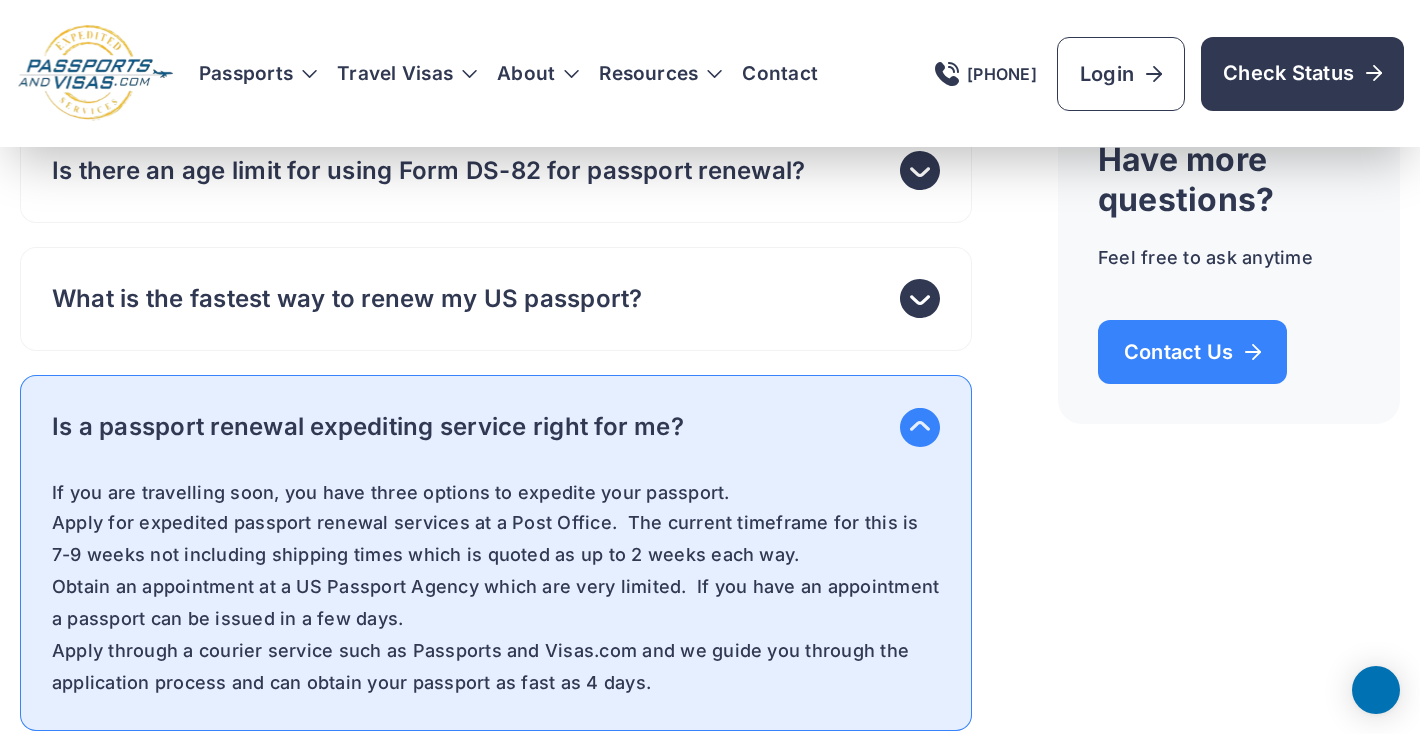 scroll, scrollTop: 9527, scrollLeft: 0, axis: vertical 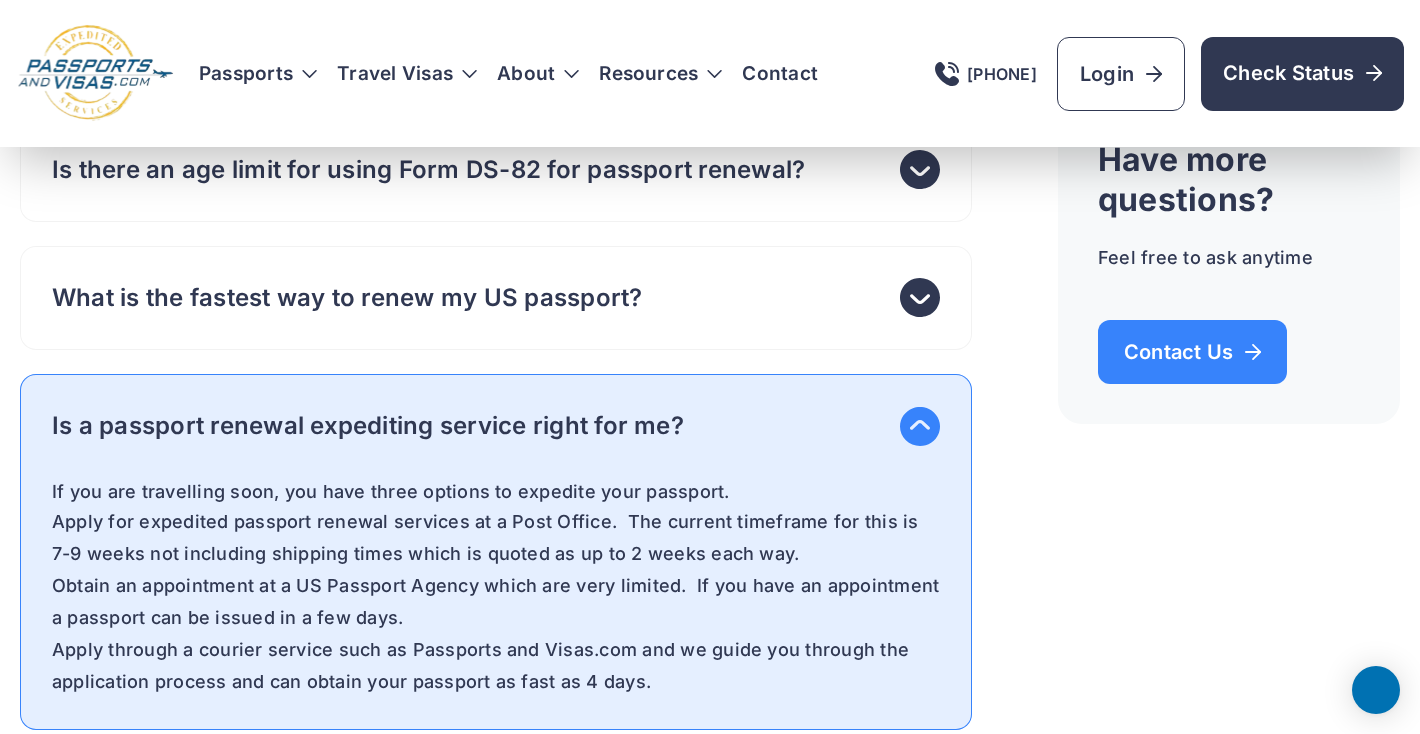 click on "Is a passport renewal expediting service right for me?" at bounding box center (496, 426) 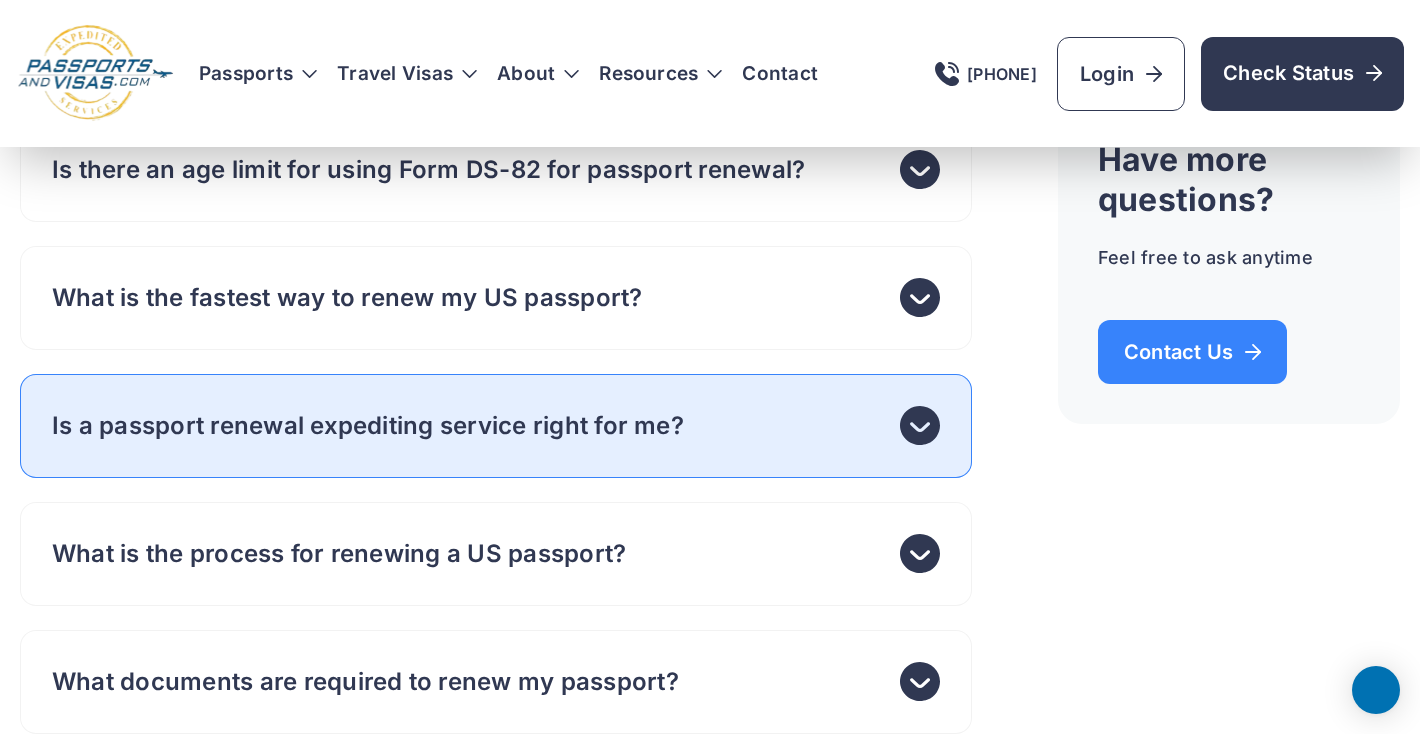 click on "Is a passport renewal expediting service right for me?" at bounding box center (496, 426) 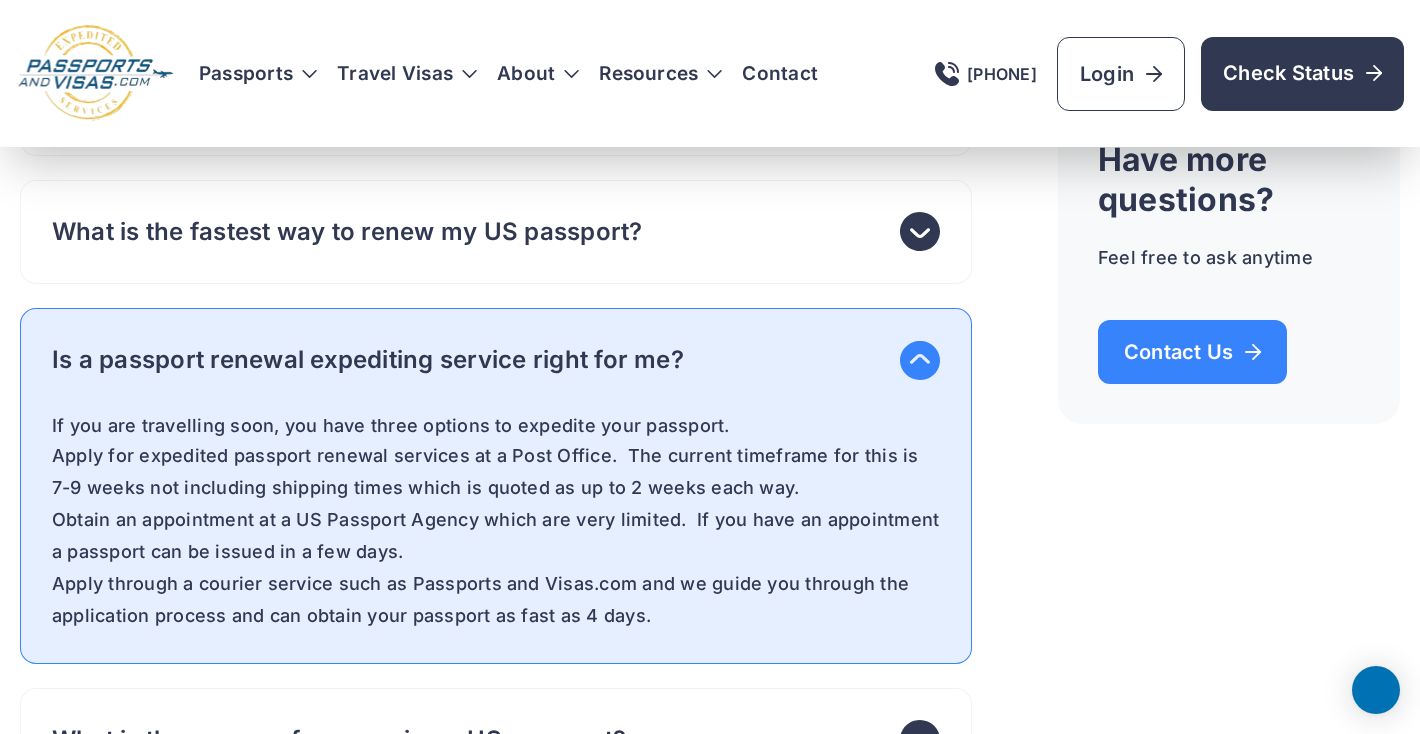 scroll, scrollTop: 9594, scrollLeft: 0, axis: vertical 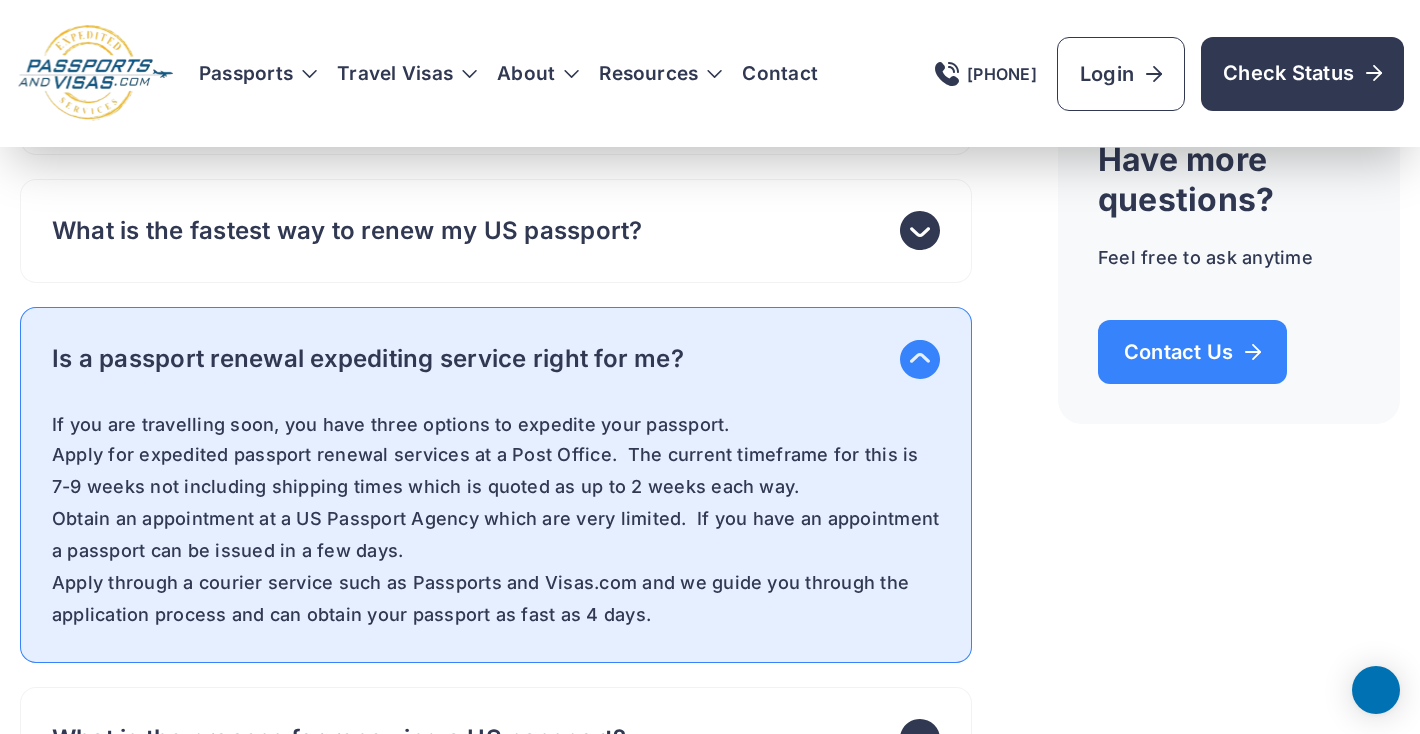 click on "Is a passport renewal expediting service right for me?" at bounding box center [496, 359] 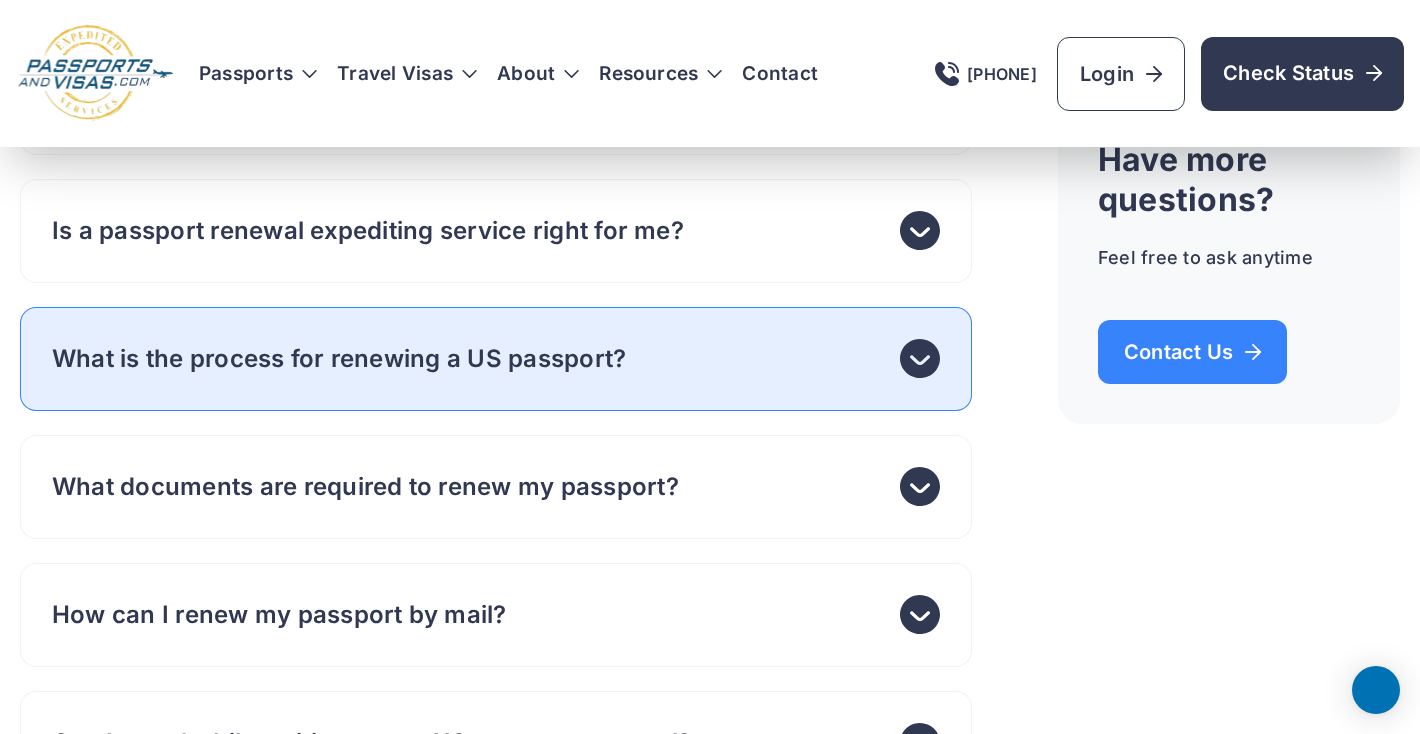 scroll, scrollTop: 9723, scrollLeft: 0, axis: vertical 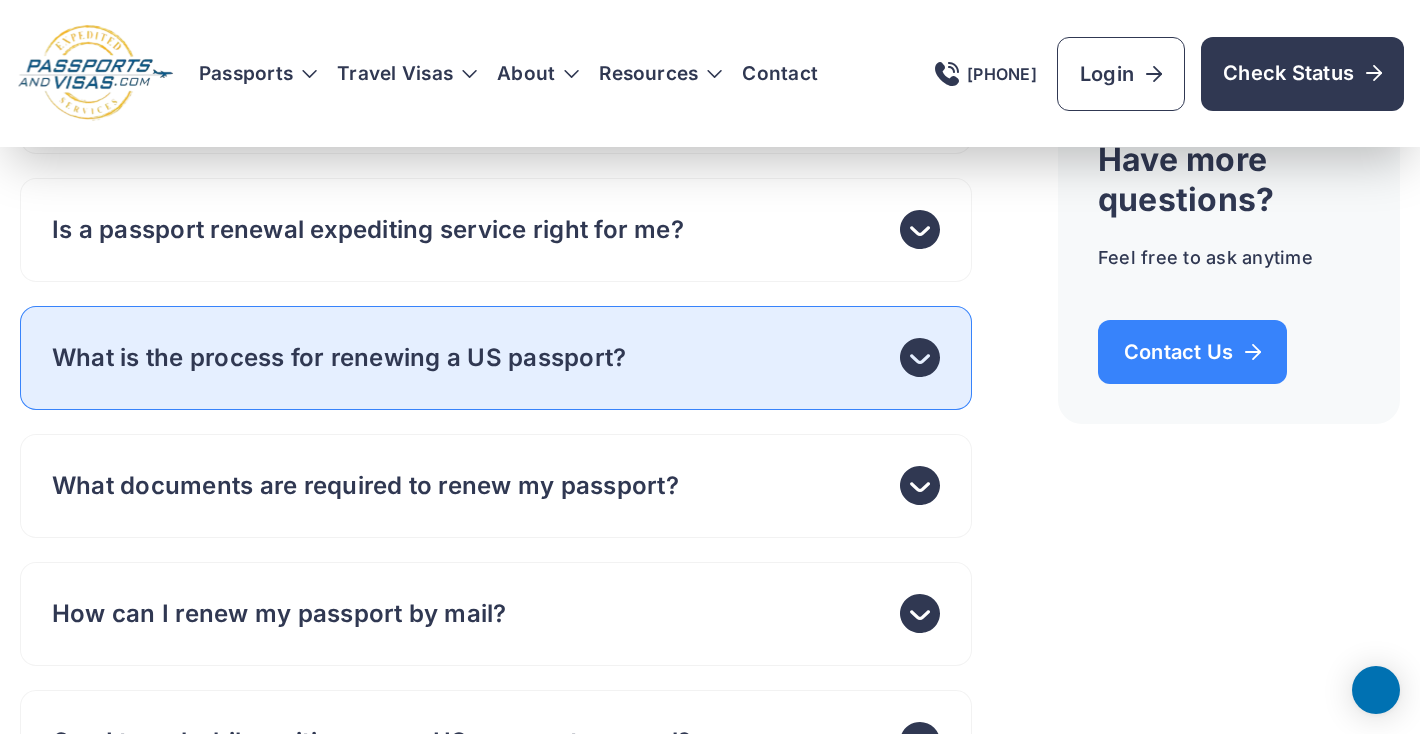 click on "What is the process for renewing a US passport?" at bounding box center [339, 358] 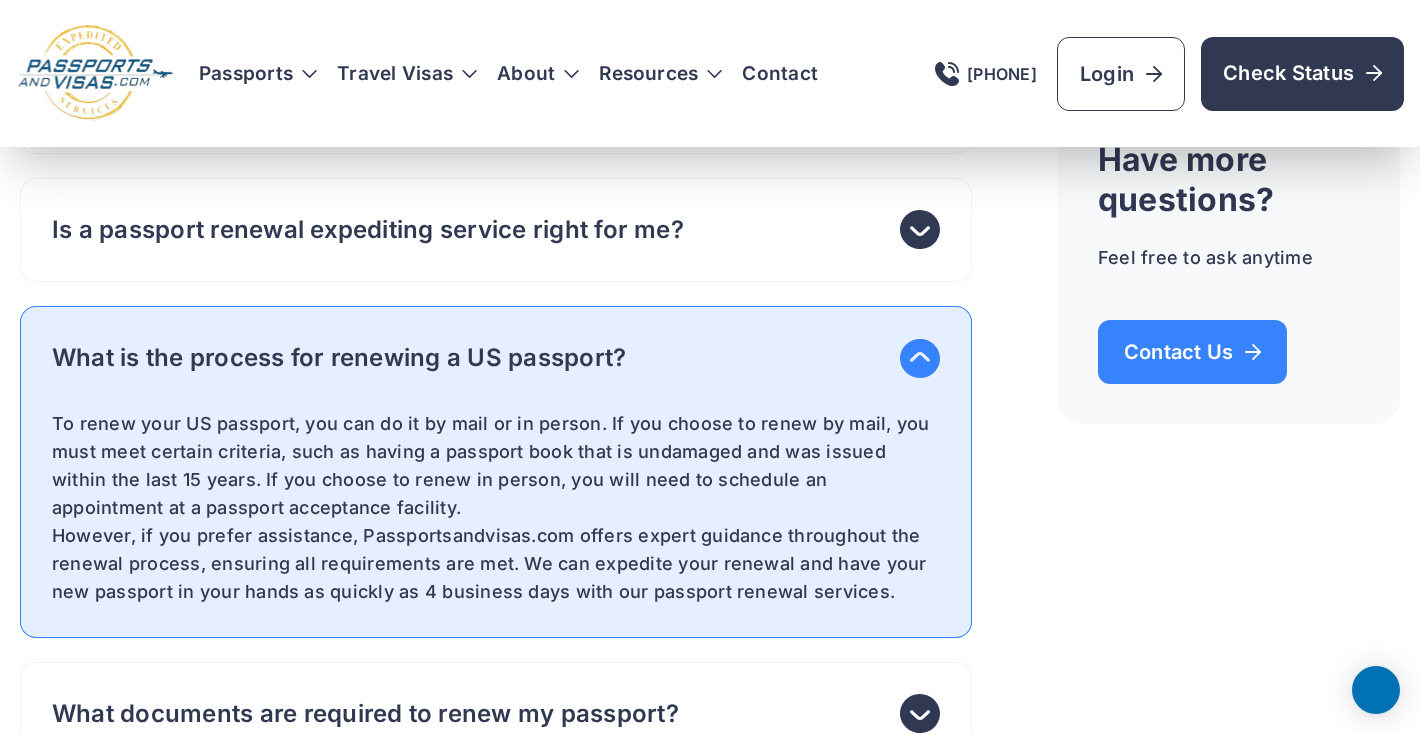 click on "What is the process for renewing a US passport?" at bounding box center (339, 358) 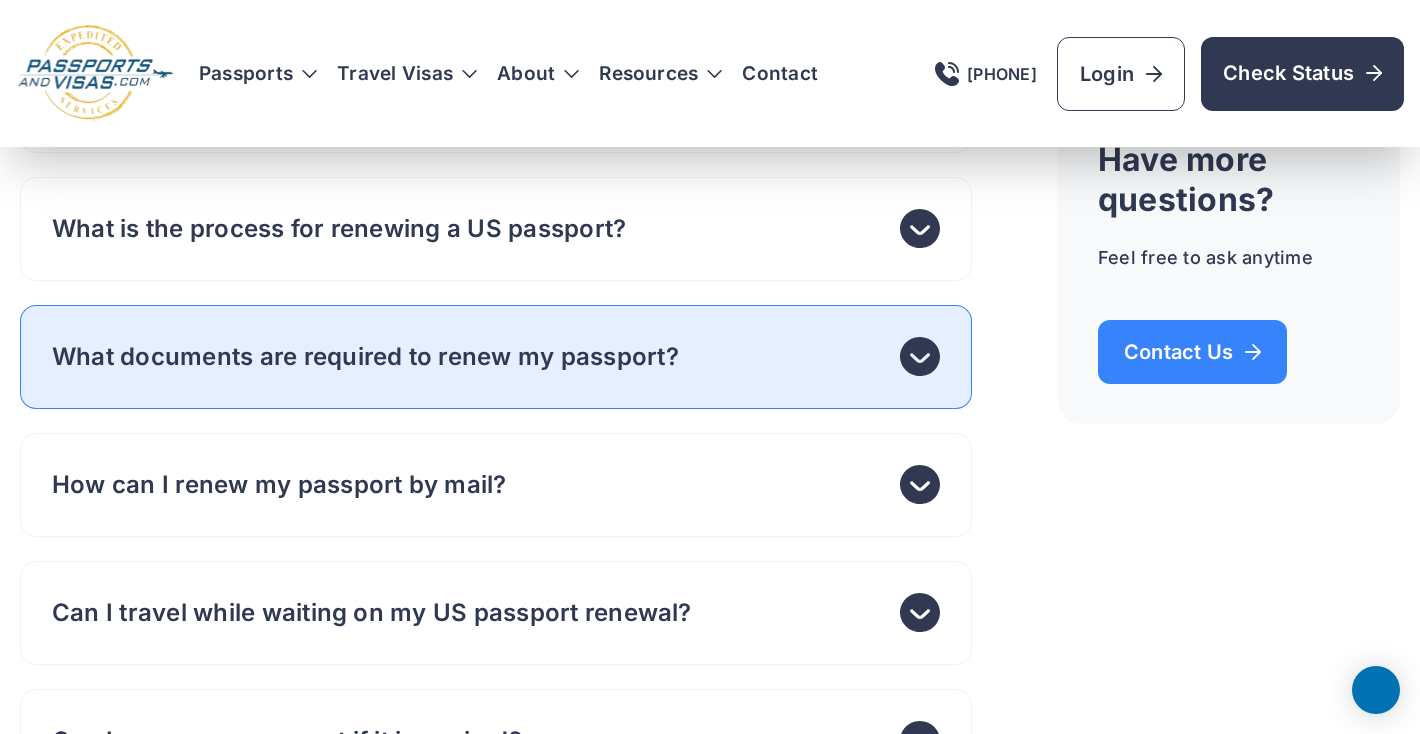 click on "What documents are required to renew my passport?" at bounding box center (496, 357) 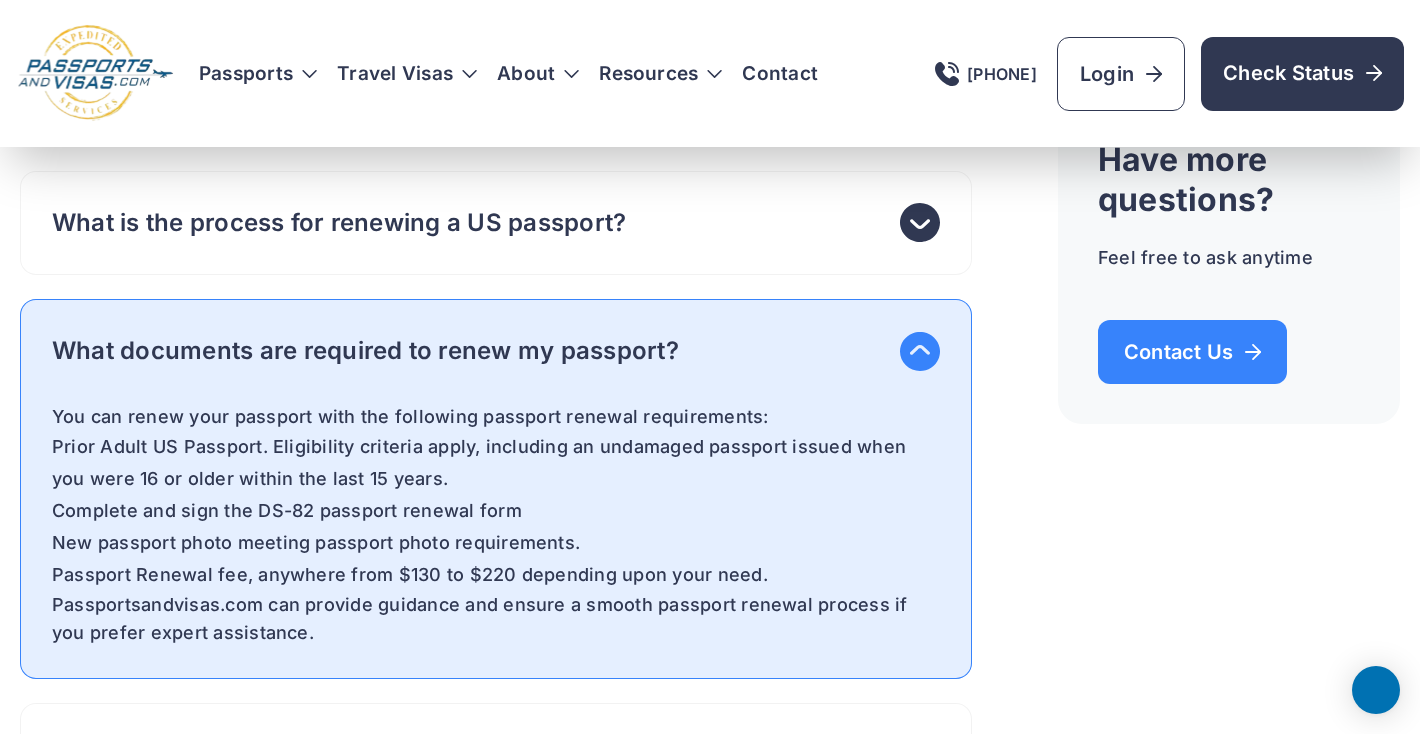 scroll, scrollTop: 9859, scrollLeft: 0, axis: vertical 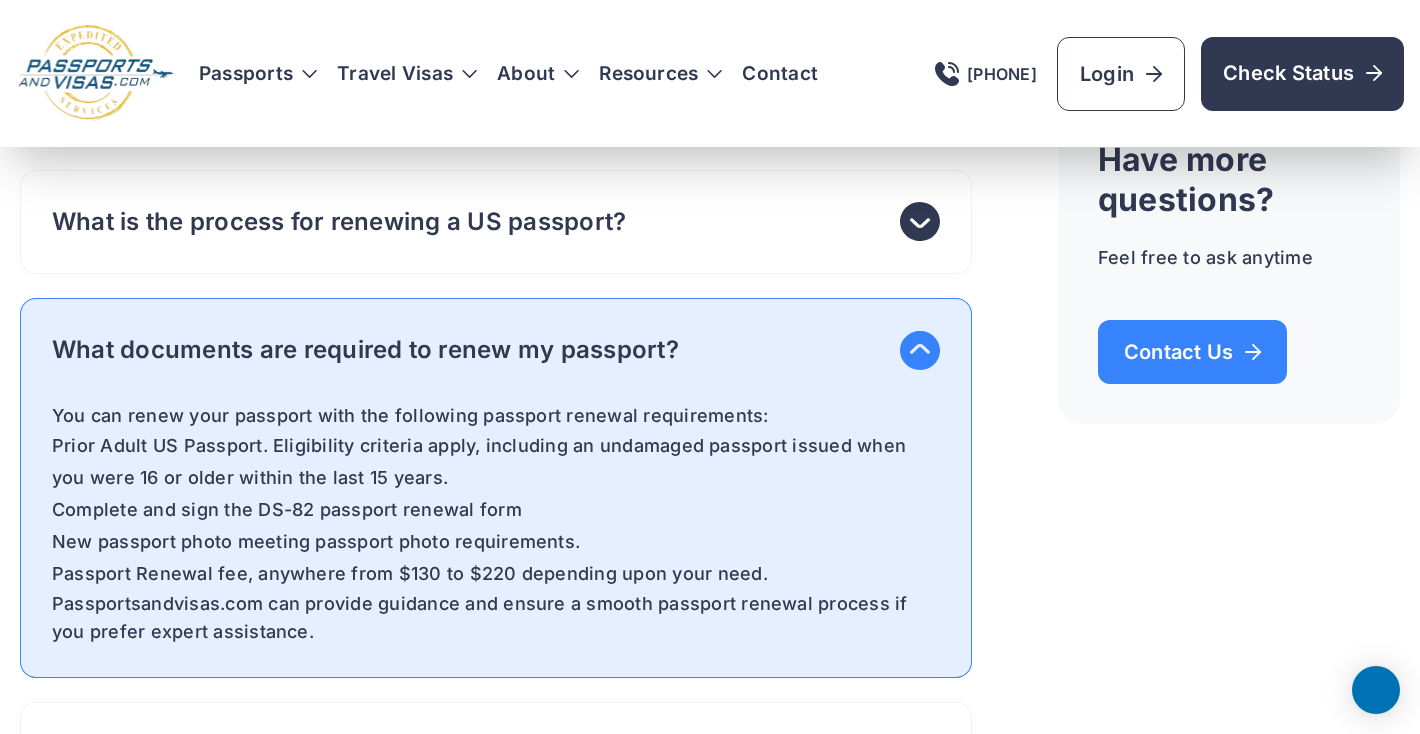 click on "What documents are required to renew my passport?" at bounding box center (365, 350) 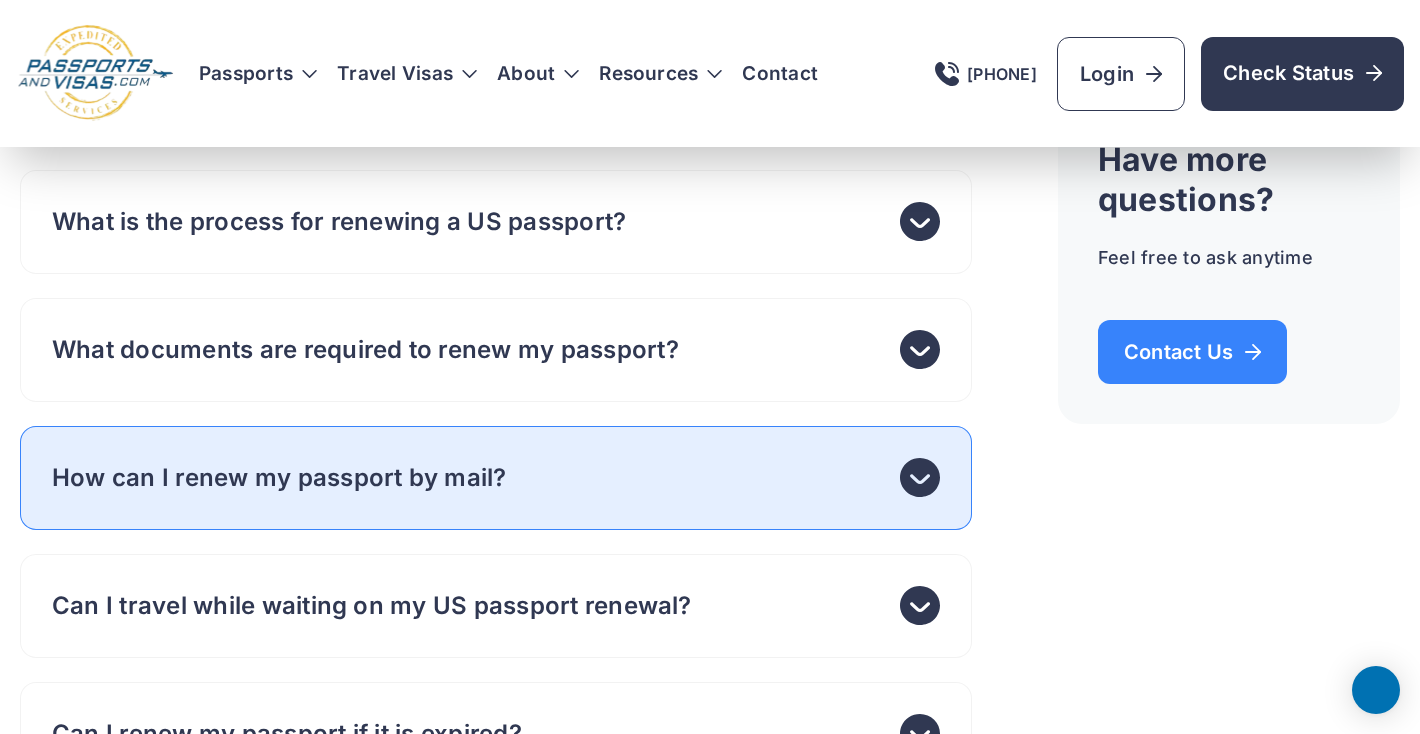 click on "How can I renew my passport by mail?" at bounding box center (496, 478) 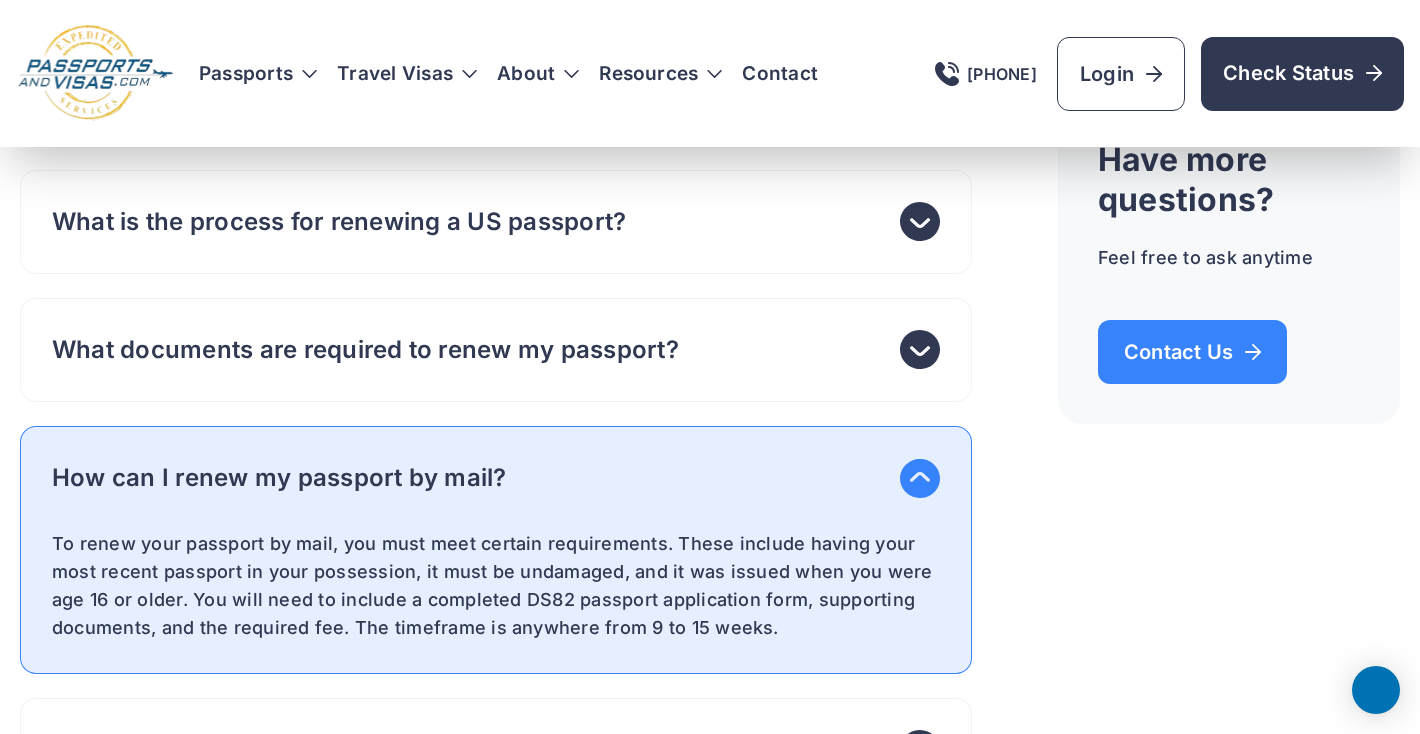 click on "How can I renew my passport by mail?" at bounding box center [496, 478] 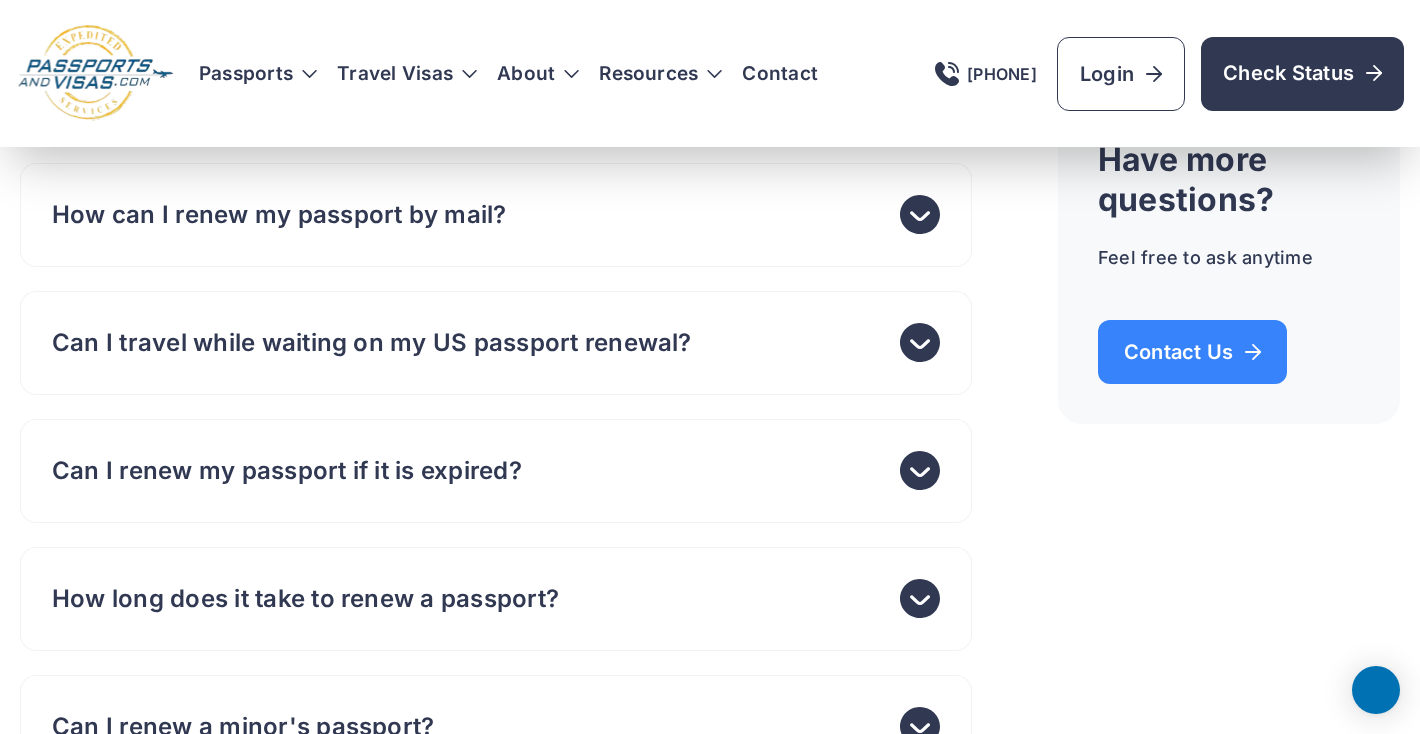 click on "What is the fastest way to renew my US passport?
Choosing the expedited passport renewal service at the Department of State is currently taking 7-9 weeks.  Using Passports and Visas.com we can expedite your US passport renewal in as fast as 4 business days.
Is a passport renewal expediting service right for me?" at bounding box center [496, -361] 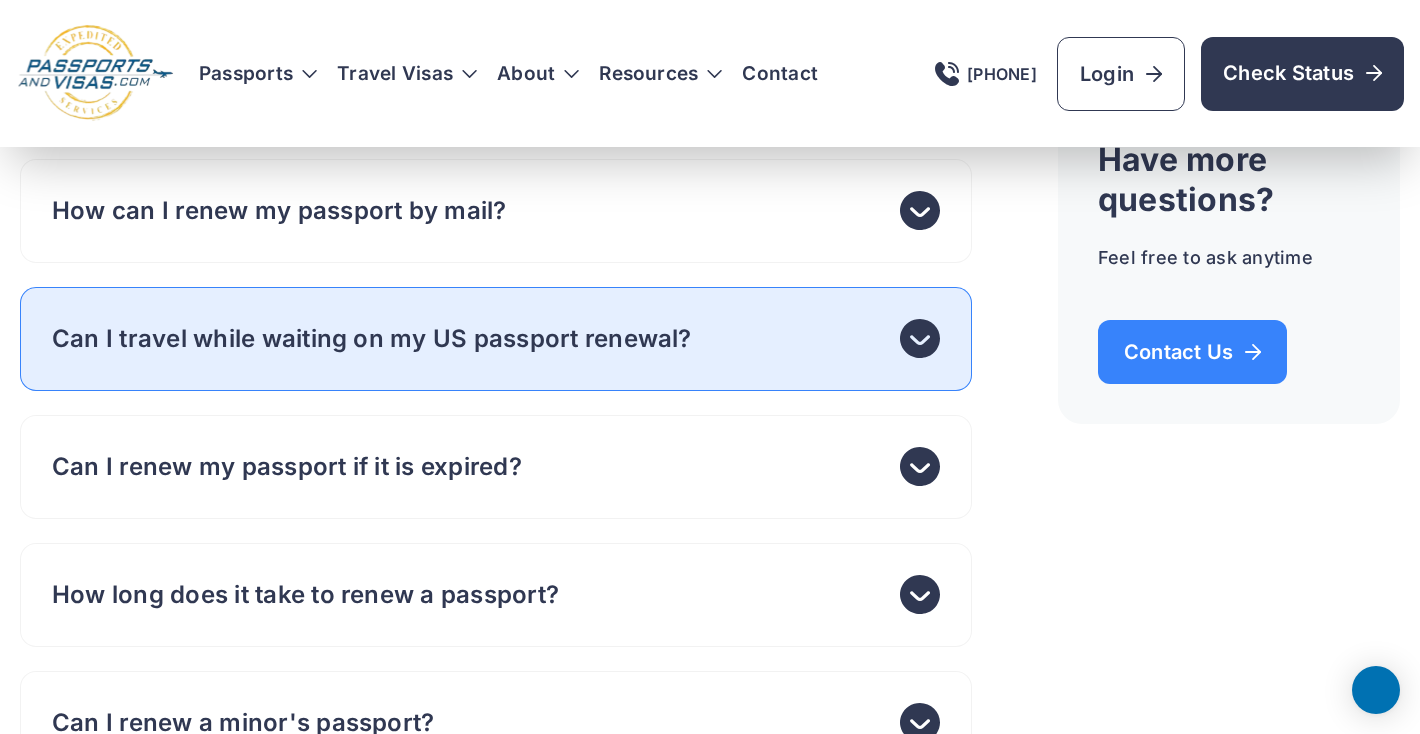 scroll, scrollTop: 10127, scrollLeft: 0, axis: vertical 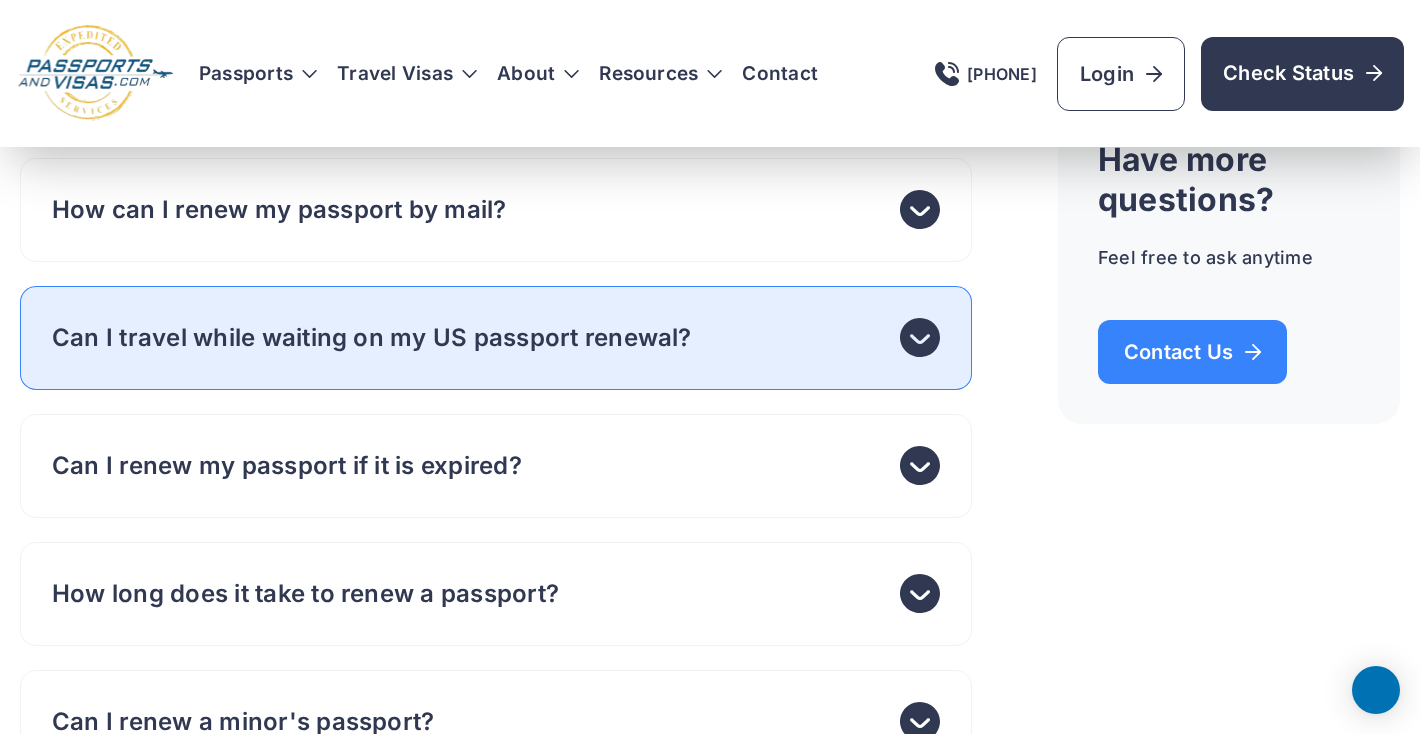 click on "Can I travel while waiting on my US passport renewal?" at bounding box center [496, 338] 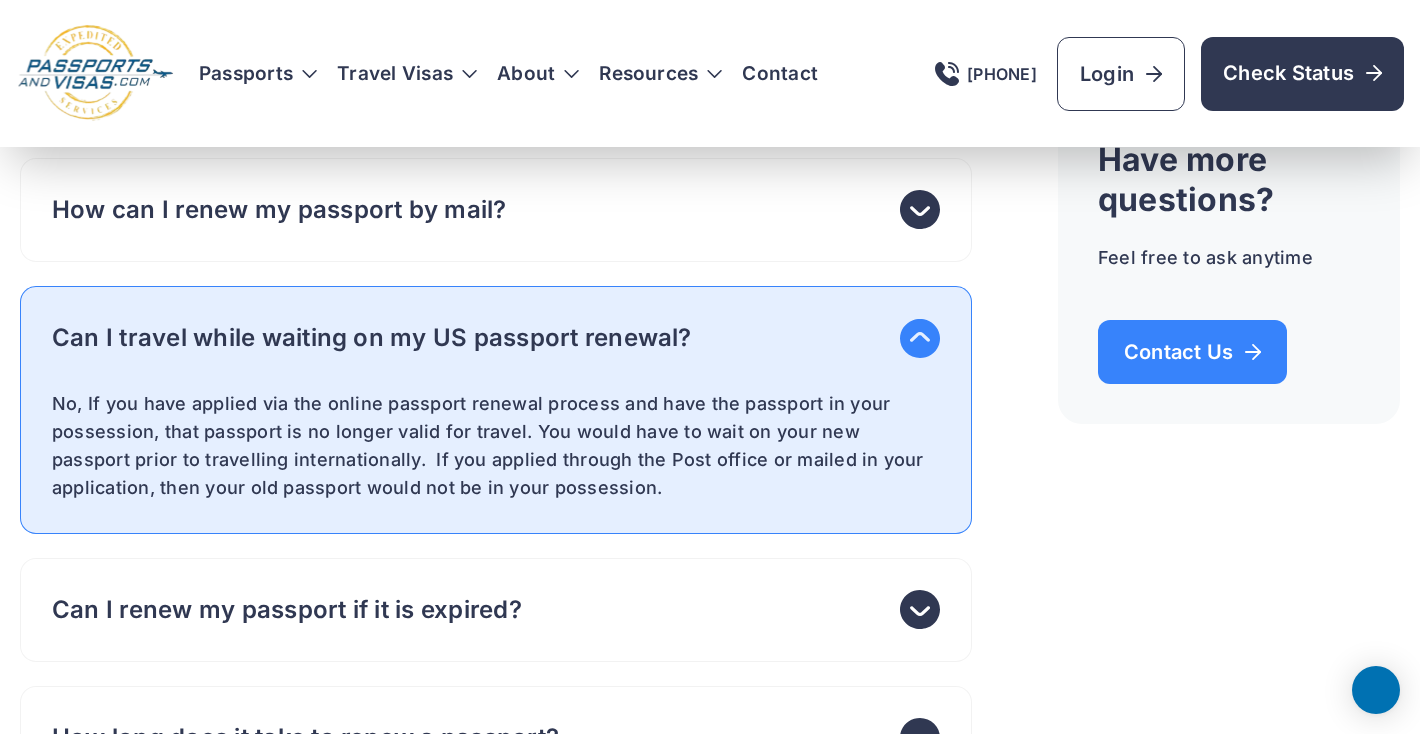 click on "Can I travel while waiting on my US passport renewal?" at bounding box center [372, 338] 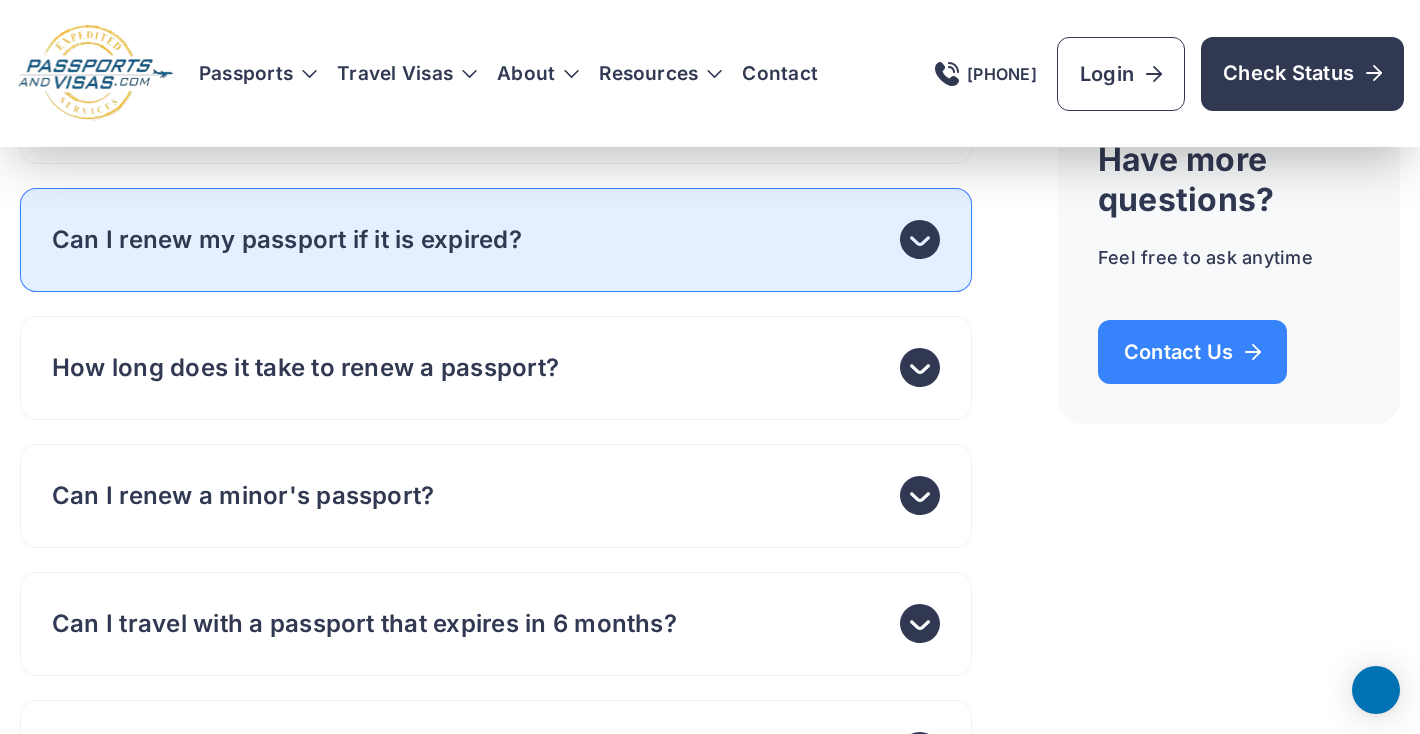 click on "Can I renew my passport if it is expired?" at bounding box center (496, 240) 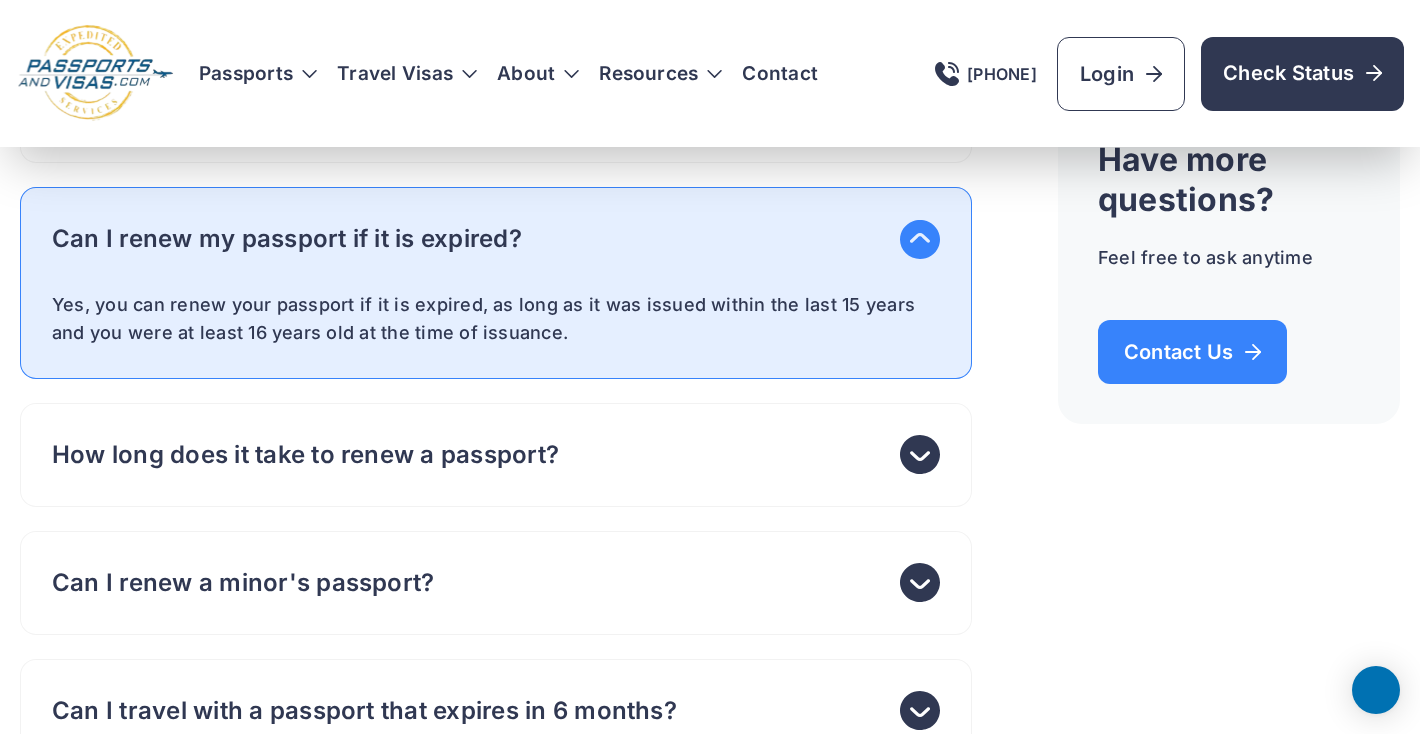 scroll, scrollTop: 10355, scrollLeft: 0, axis: vertical 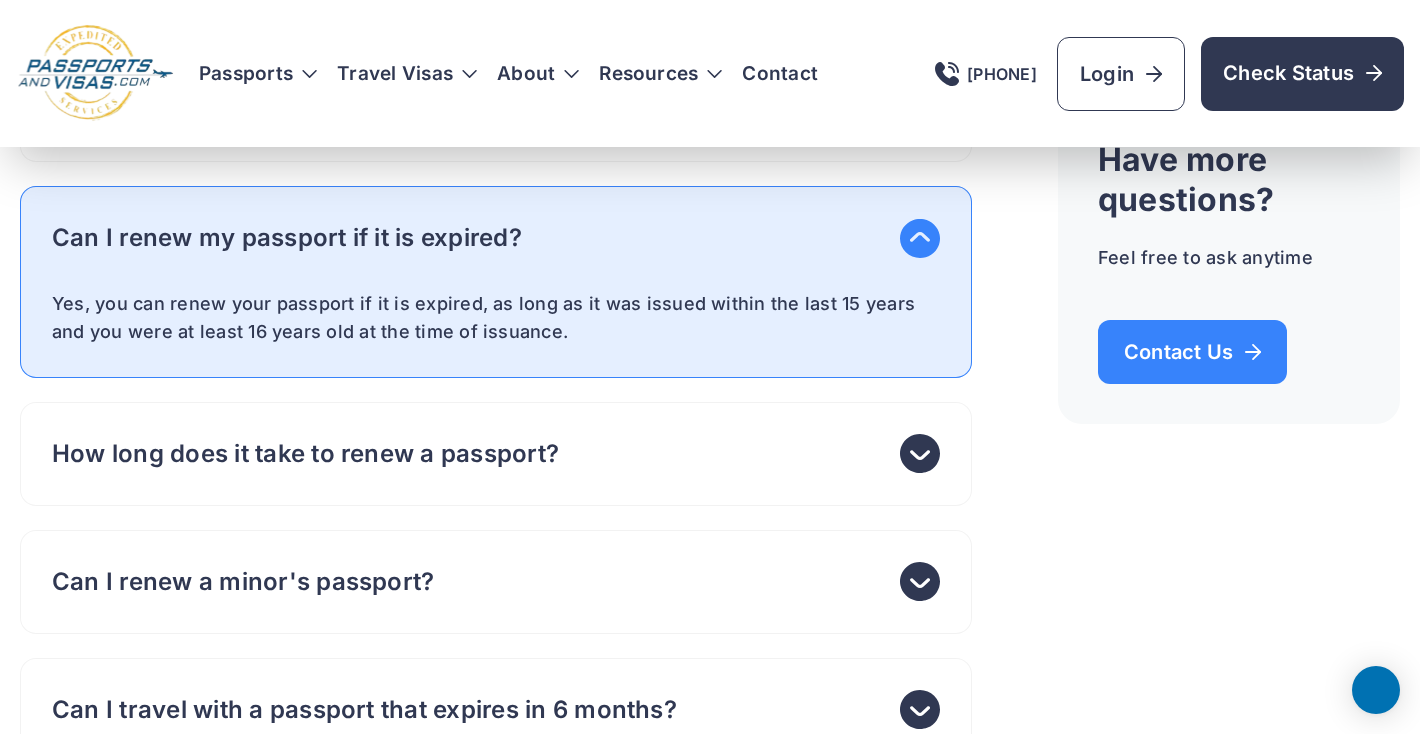 click on "Can I renew my passport if it is expired?" at bounding box center [496, 238] 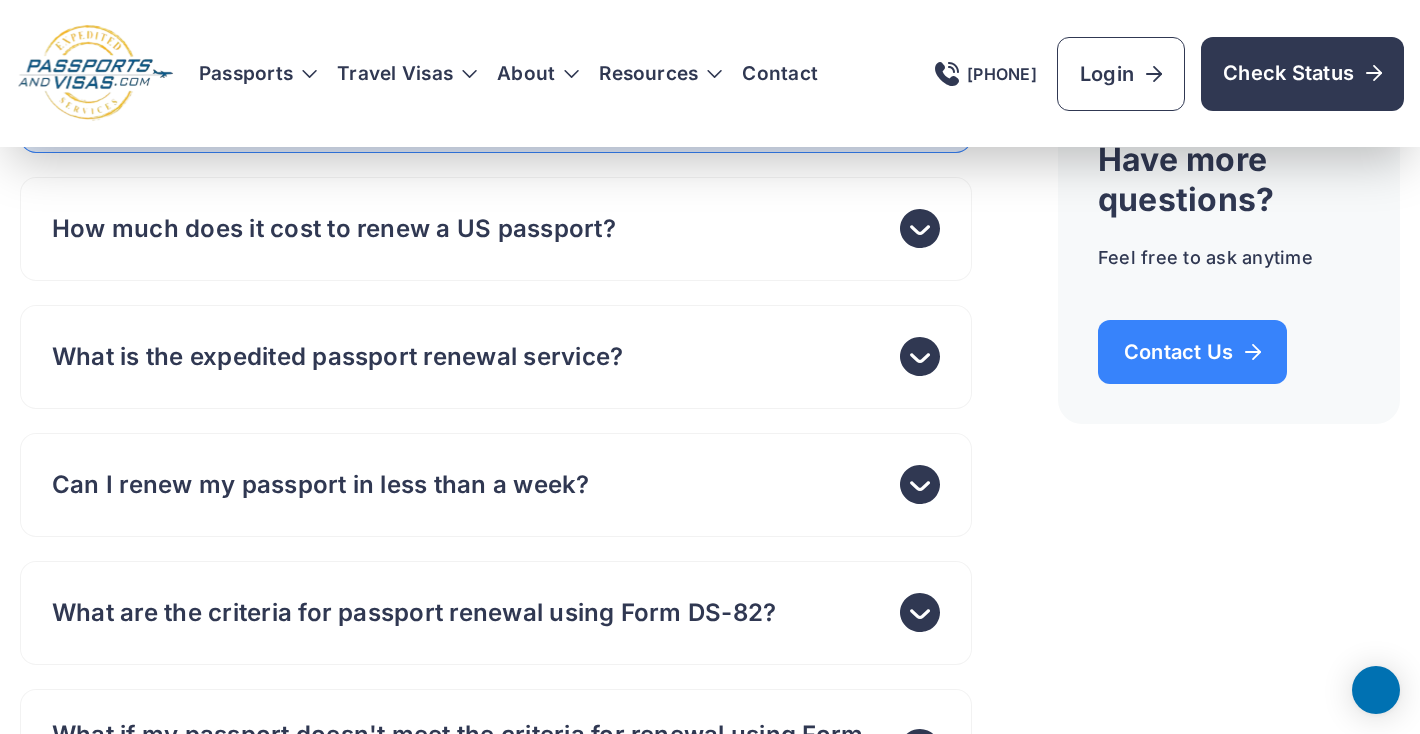 click on "Can I travel with a passport that expires in 6 months?" at bounding box center [496, 101] 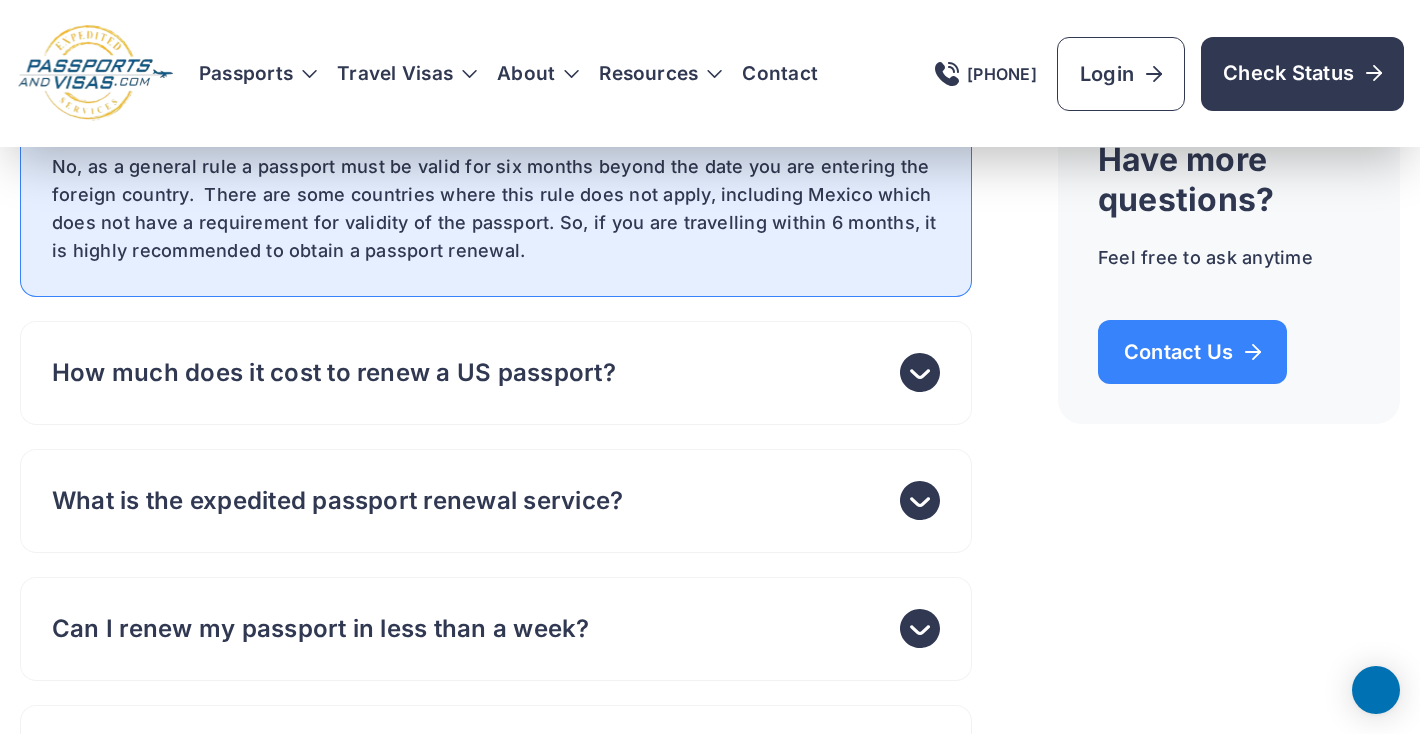 scroll, scrollTop: 10877, scrollLeft: 0, axis: vertical 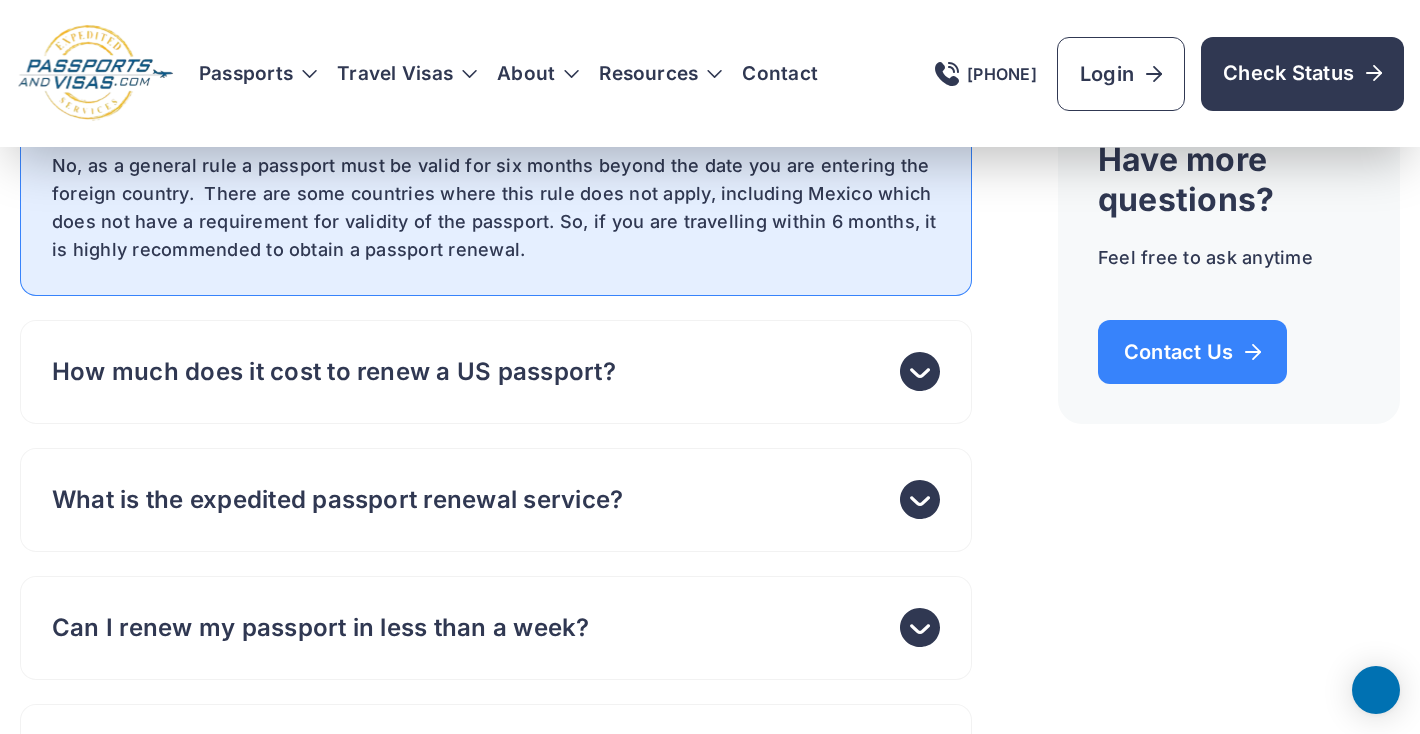 click on "Can I travel with a passport that expires in 6 months?" at bounding box center (496, 100) 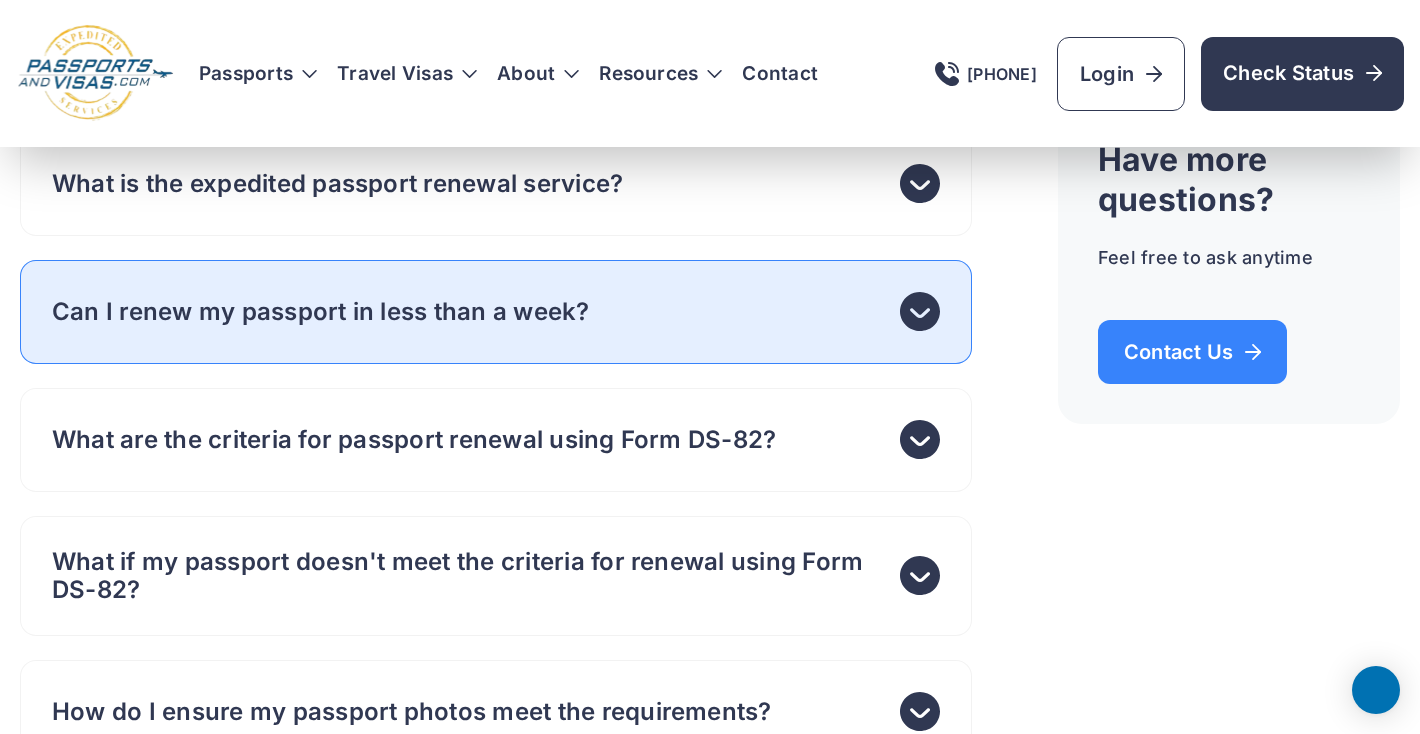 click on "Can I renew my passport in less than a week?" at bounding box center [496, 312] 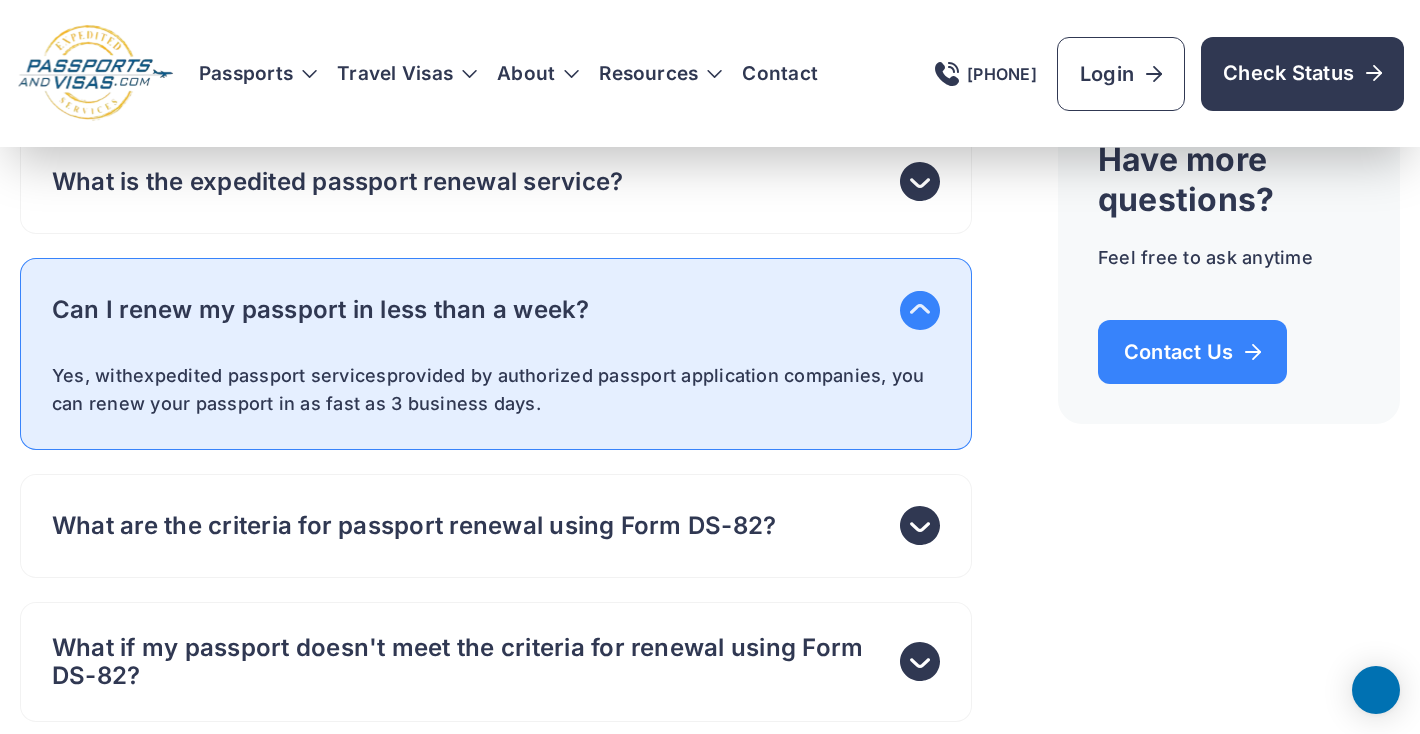 scroll, scrollTop: 11052, scrollLeft: 0, axis: vertical 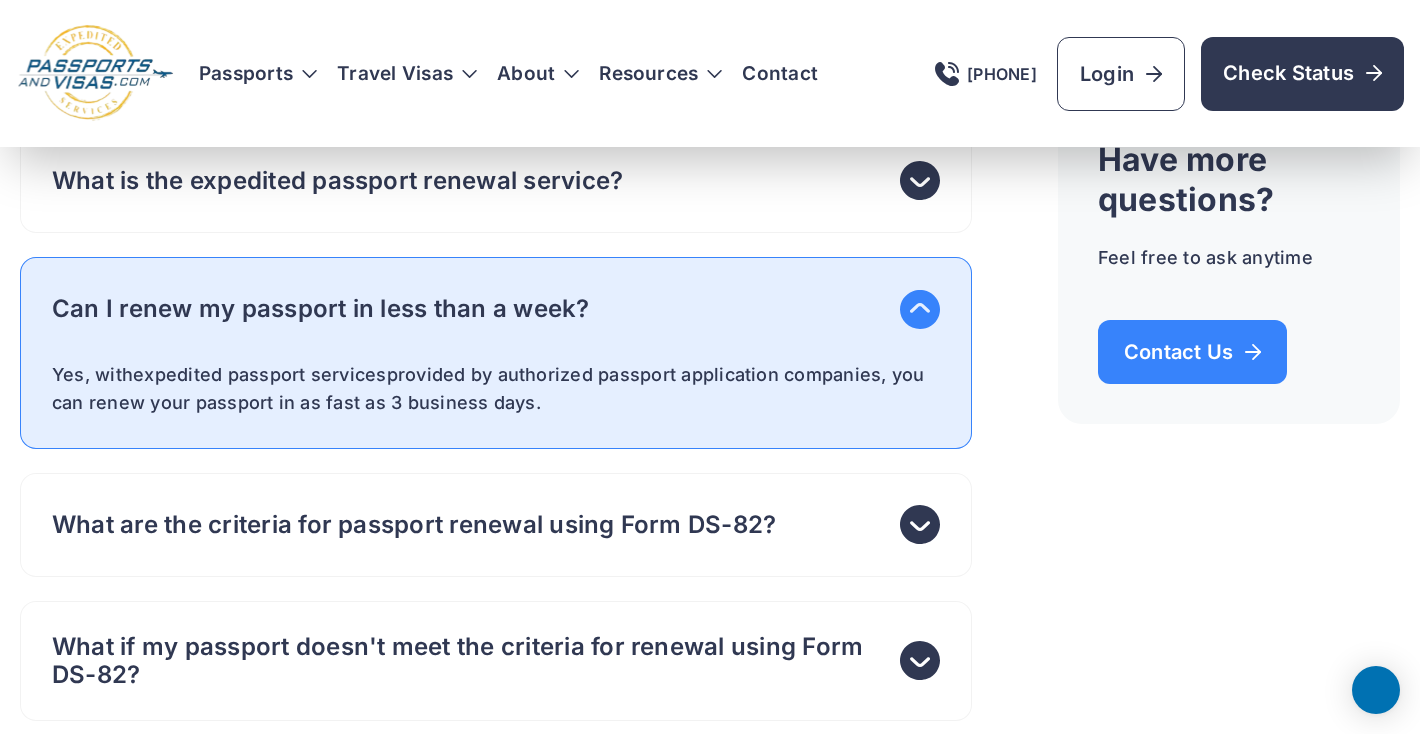 click on "Can I renew my passport in less than a week?" at bounding box center (496, 309) 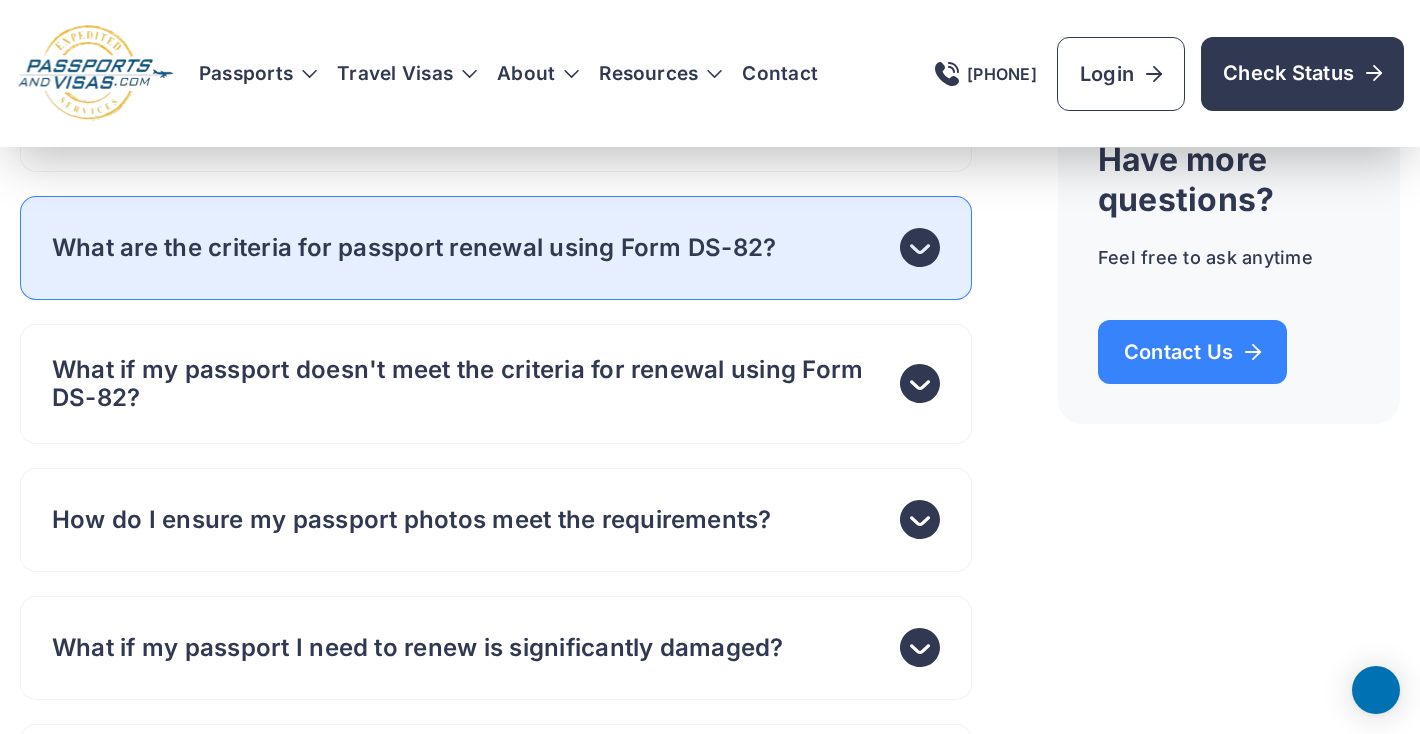 click on "What are the criteria for passport renewal using Form DS-82?" at bounding box center [414, 248] 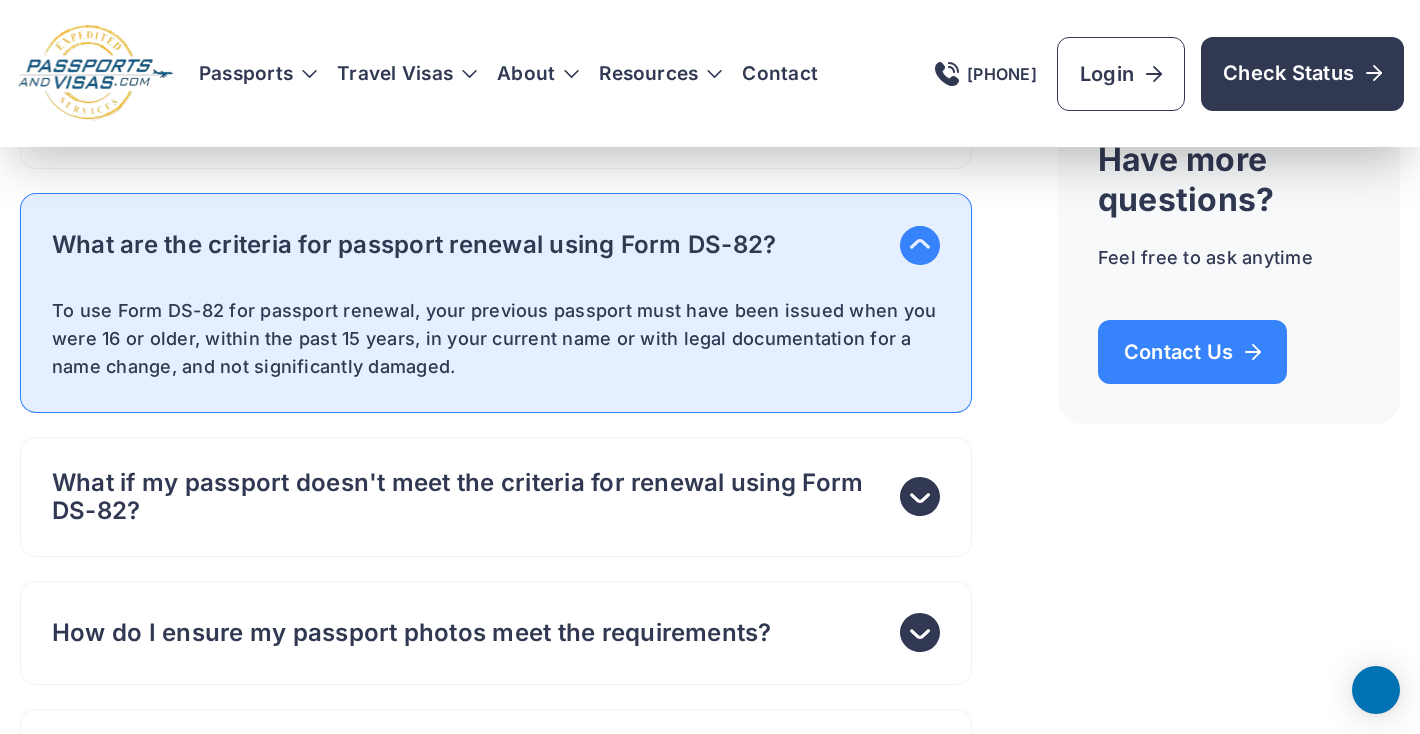 scroll, scrollTop: 11245, scrollLeft: 0, axis: vertical 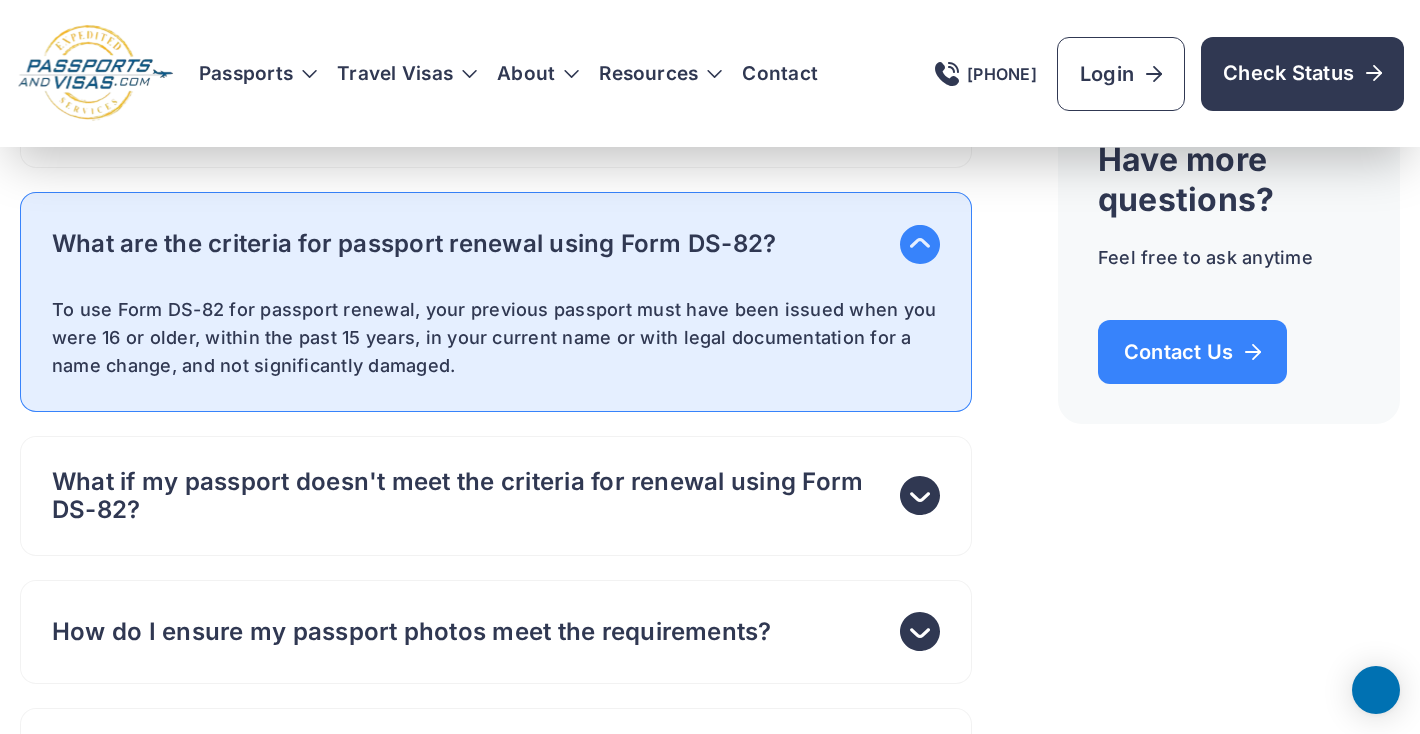 click on "What are the criteria for passport renewal using Form DS-82?" at bounding box center (414, 244) 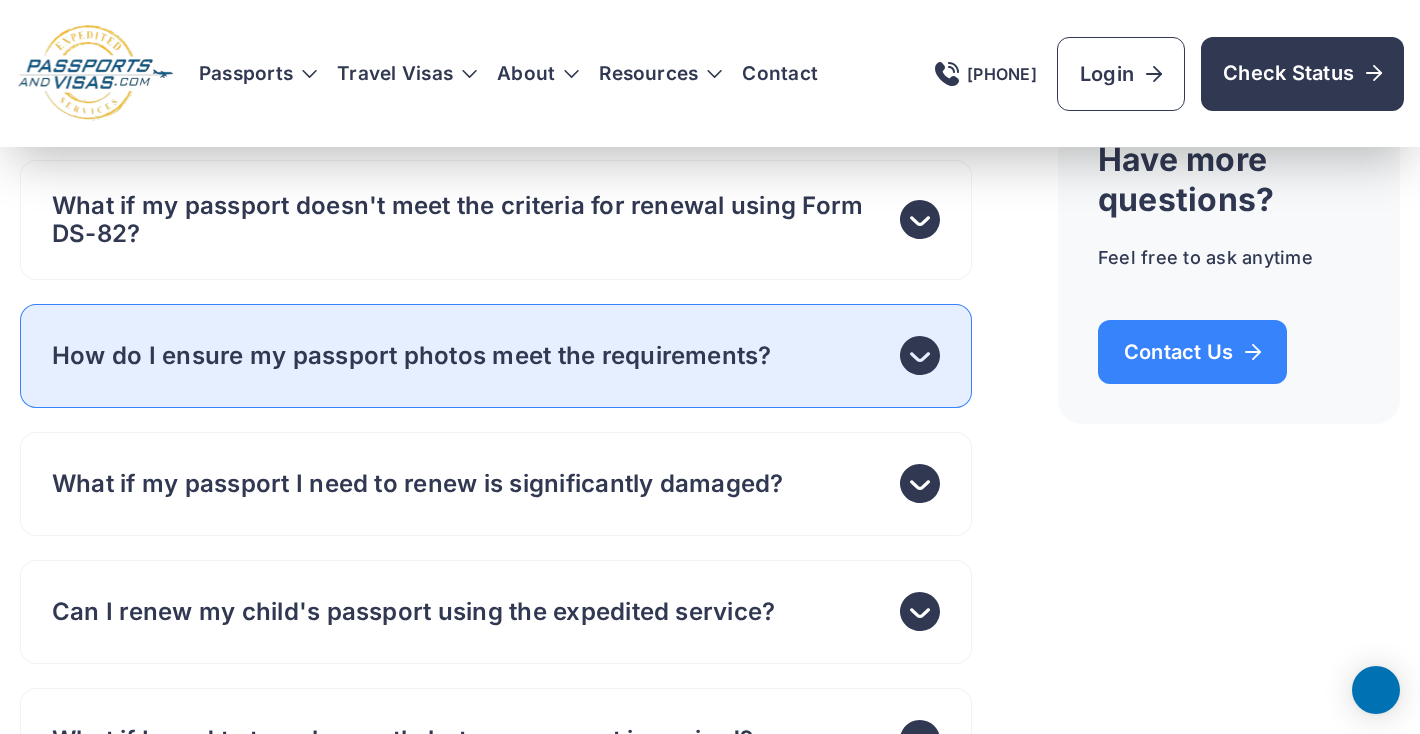 click on "How do I ensure my passport photos meet the requirements?" at bounding box center (496, 356) 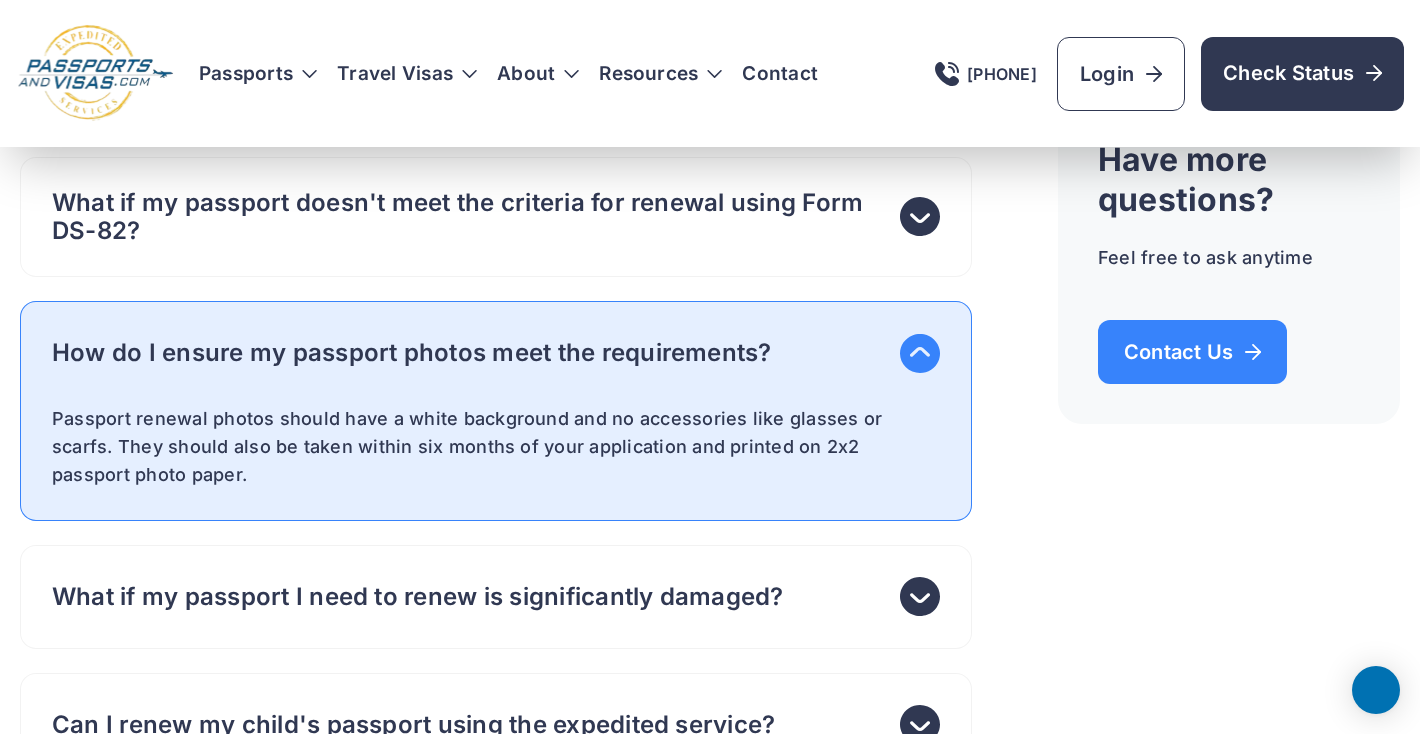 scroll, scrollTop: 11409, scrollLeft: 0, axis: vertical 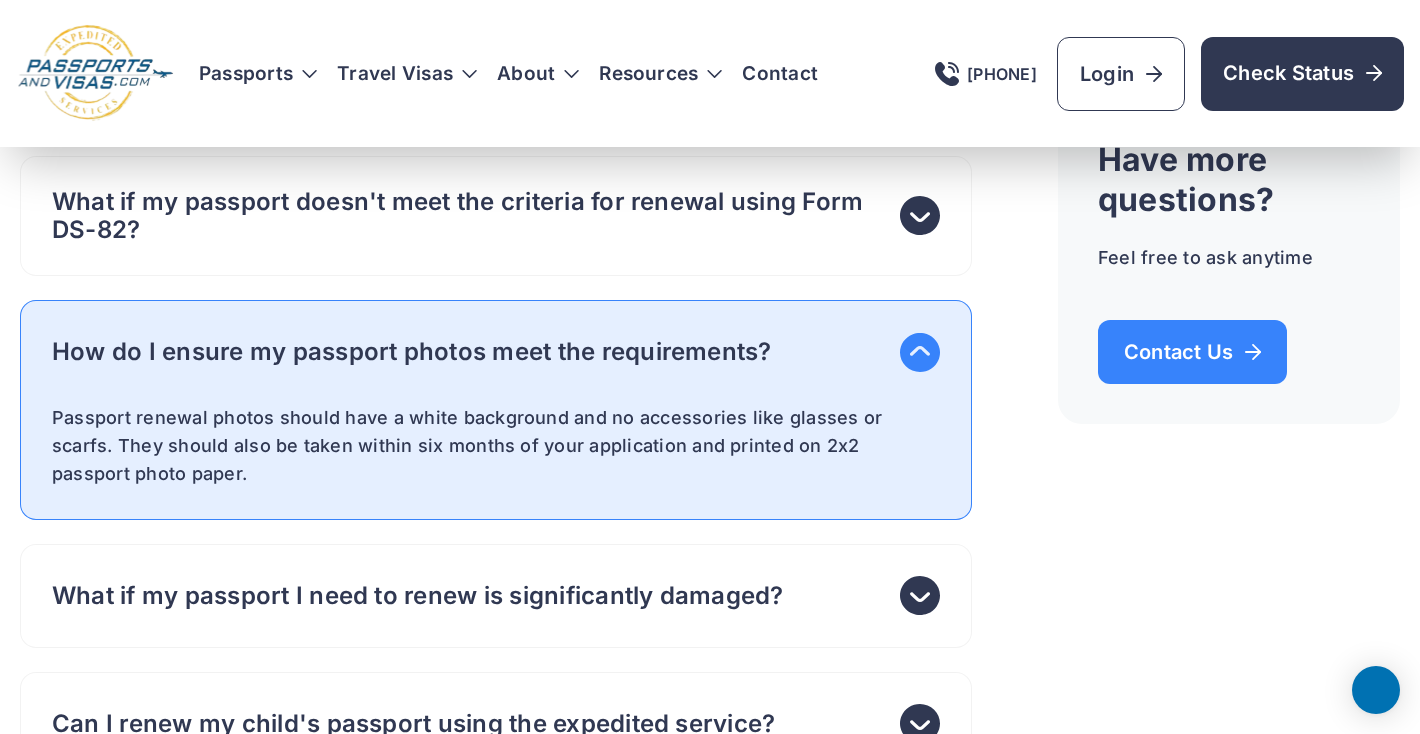 click on "How do I ensure my passport photos meet the requirements?" at bounding box center (496, 352) 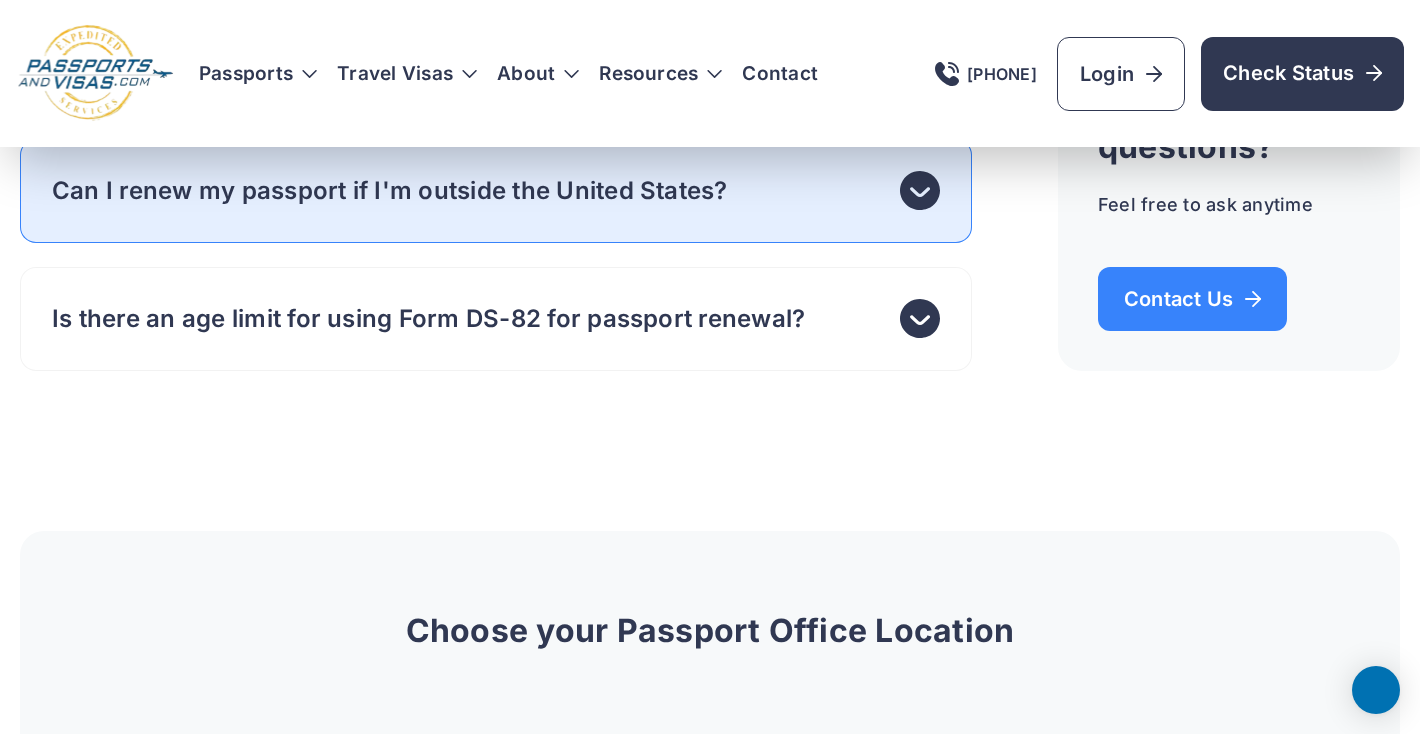 scroll, scrollTop: 12211, scrollLeft: 0, axis: vertical 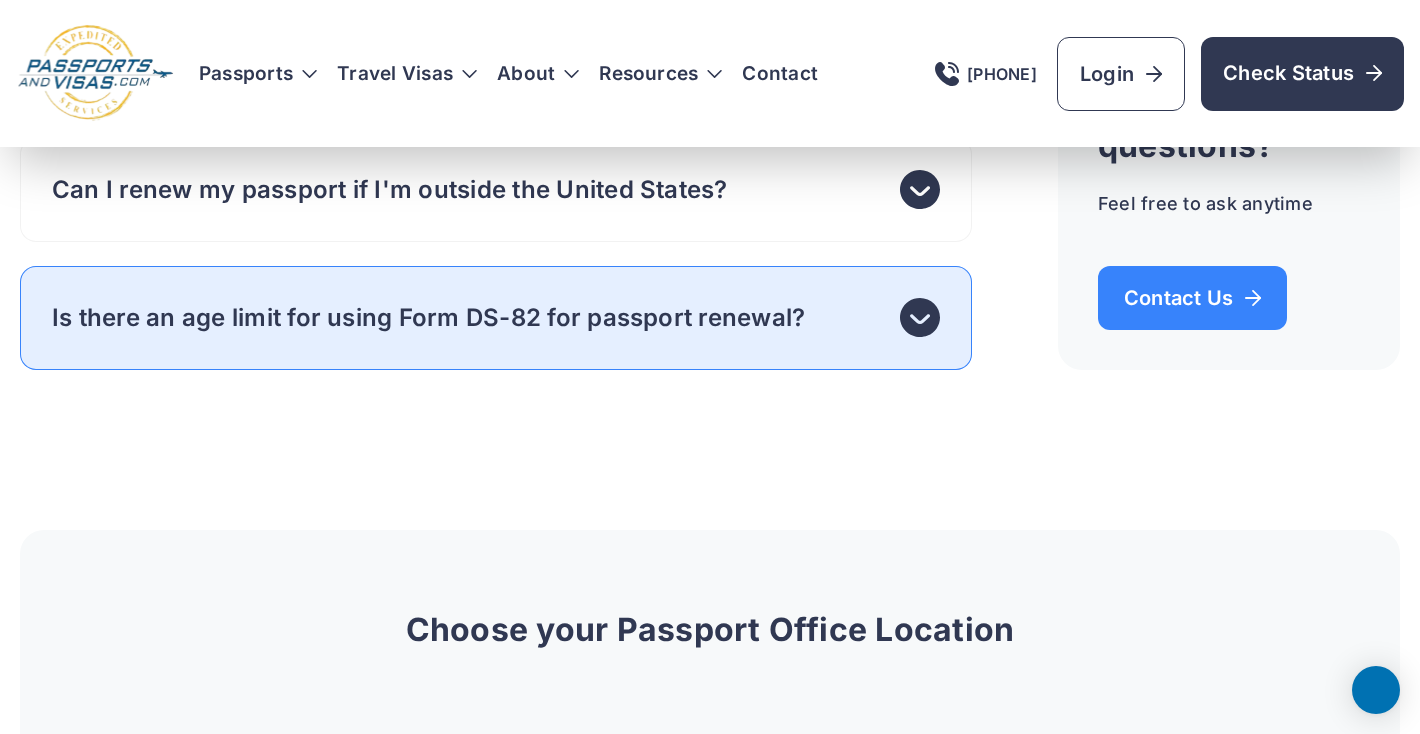 click on "Is there an age limit for using Form DS-82 for passport renewal?" at bounding box center (496, 318) 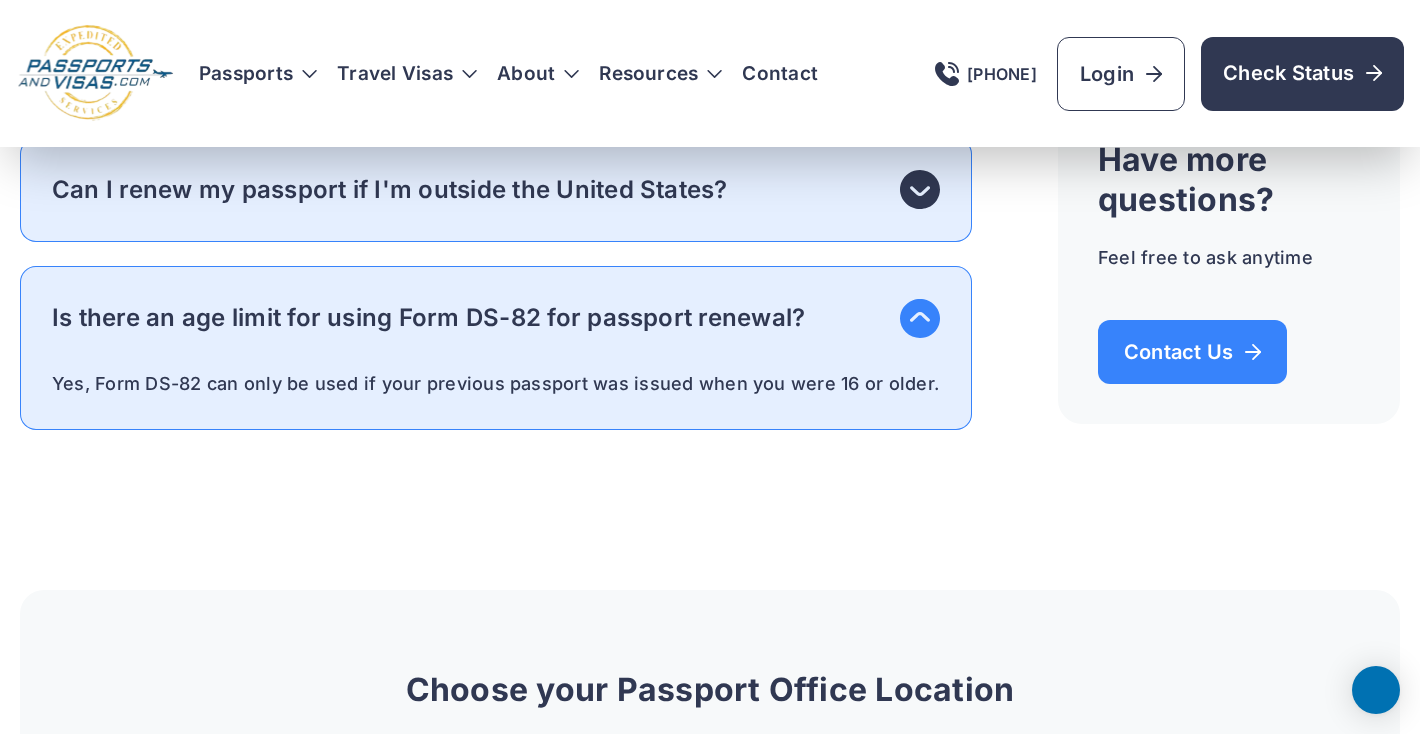 click on "Can I renew my passport if I'm outside the United States?" at bounding box center (390, 190) 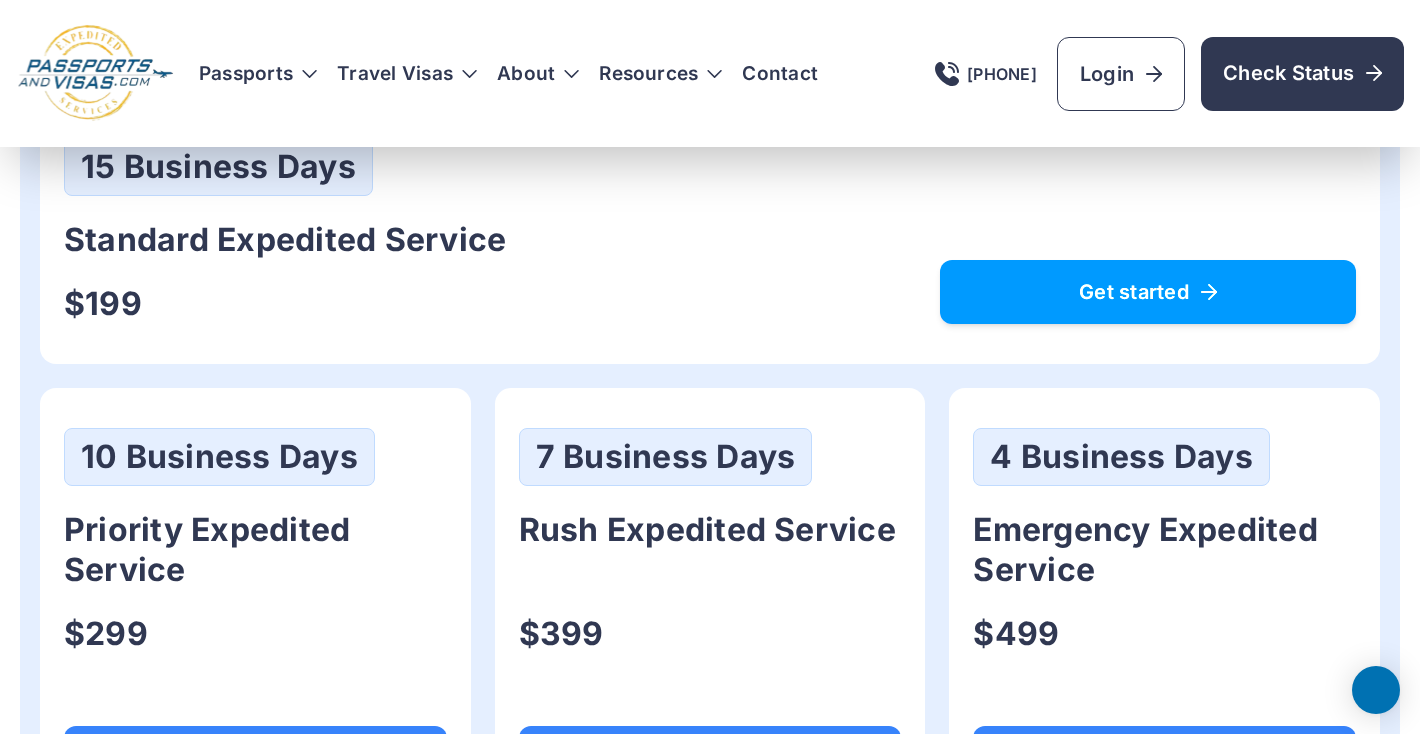 scroll, scrollTop: 1171, scrollLeft: 0, axis: vertical 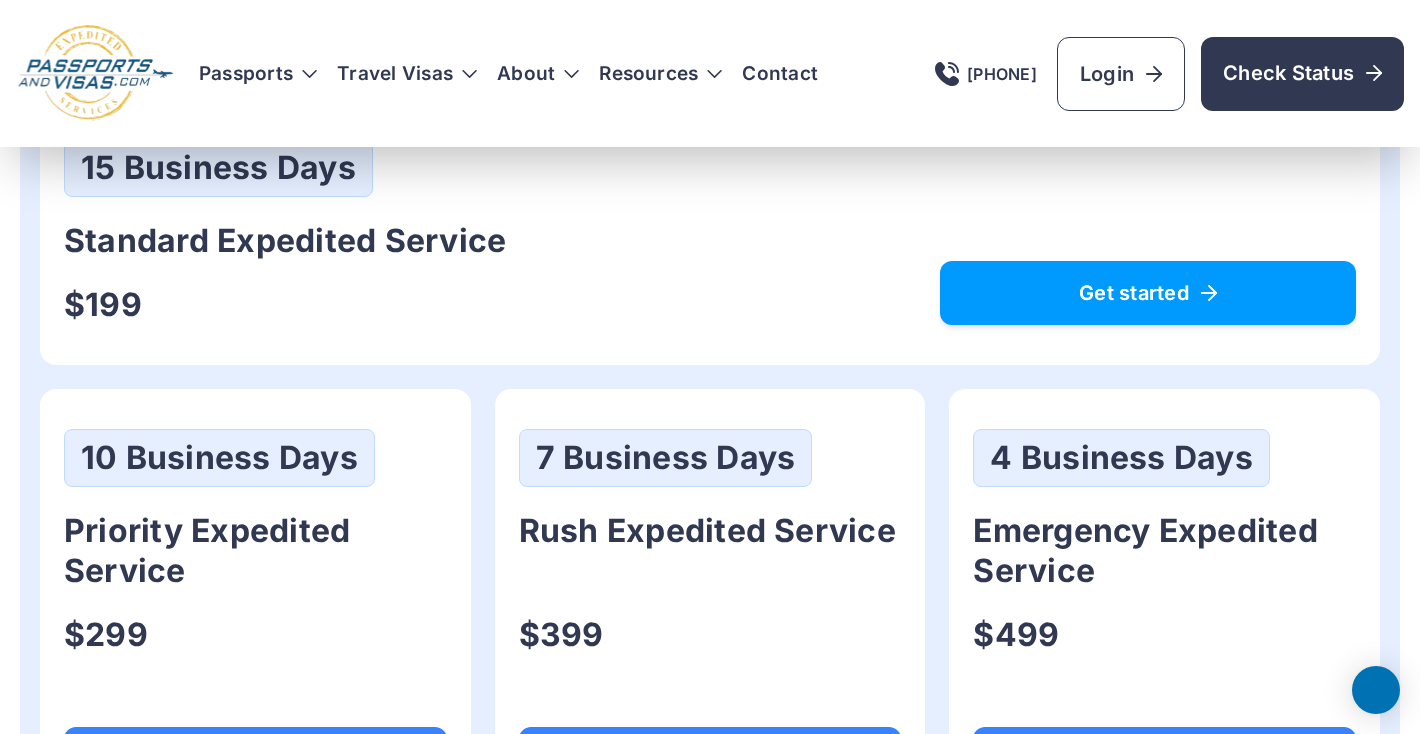 click on "Get started" at bounding box center (1148, 293) 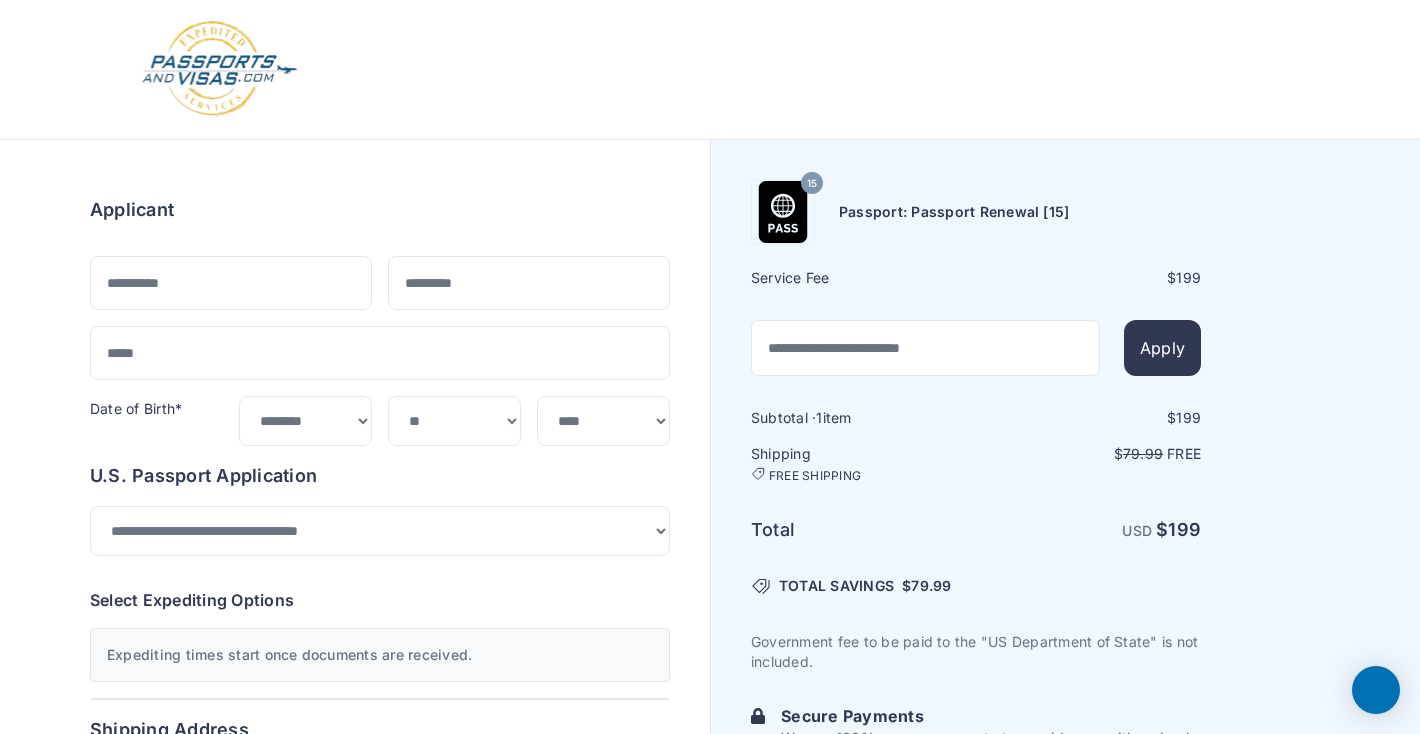 select on "**" 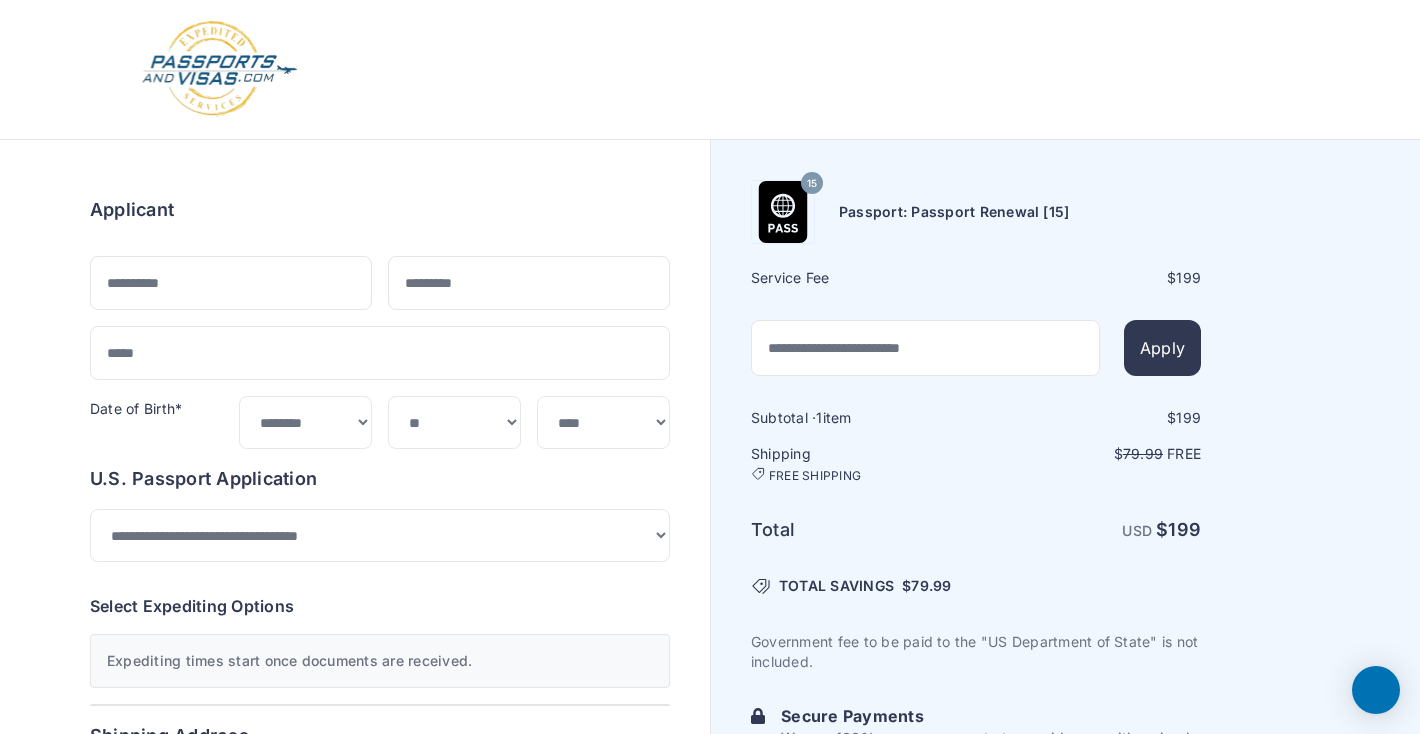 scroll, scrollTop: 0, scrollLeft: 0, axis: both 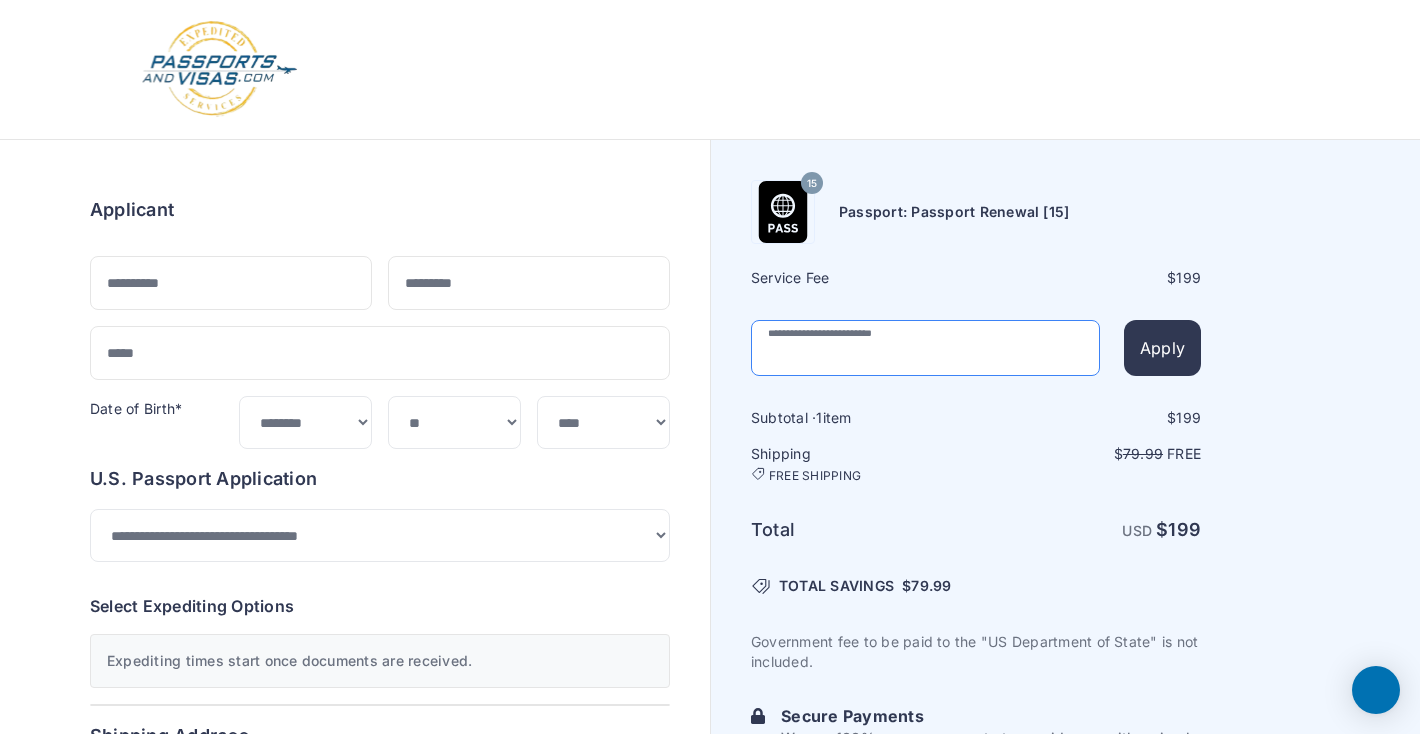 click at bounding box center (925, 348) 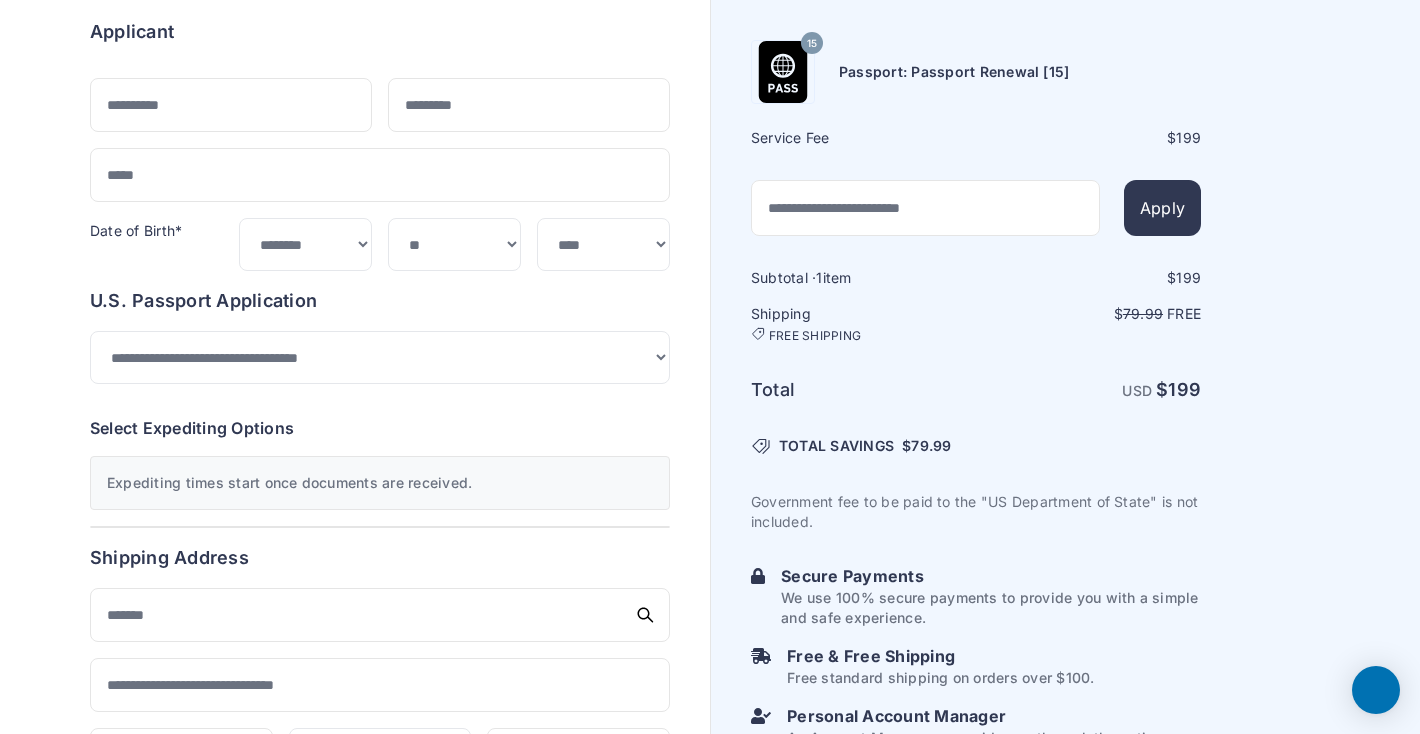 click on "**********" at bounding box center [380, 407] 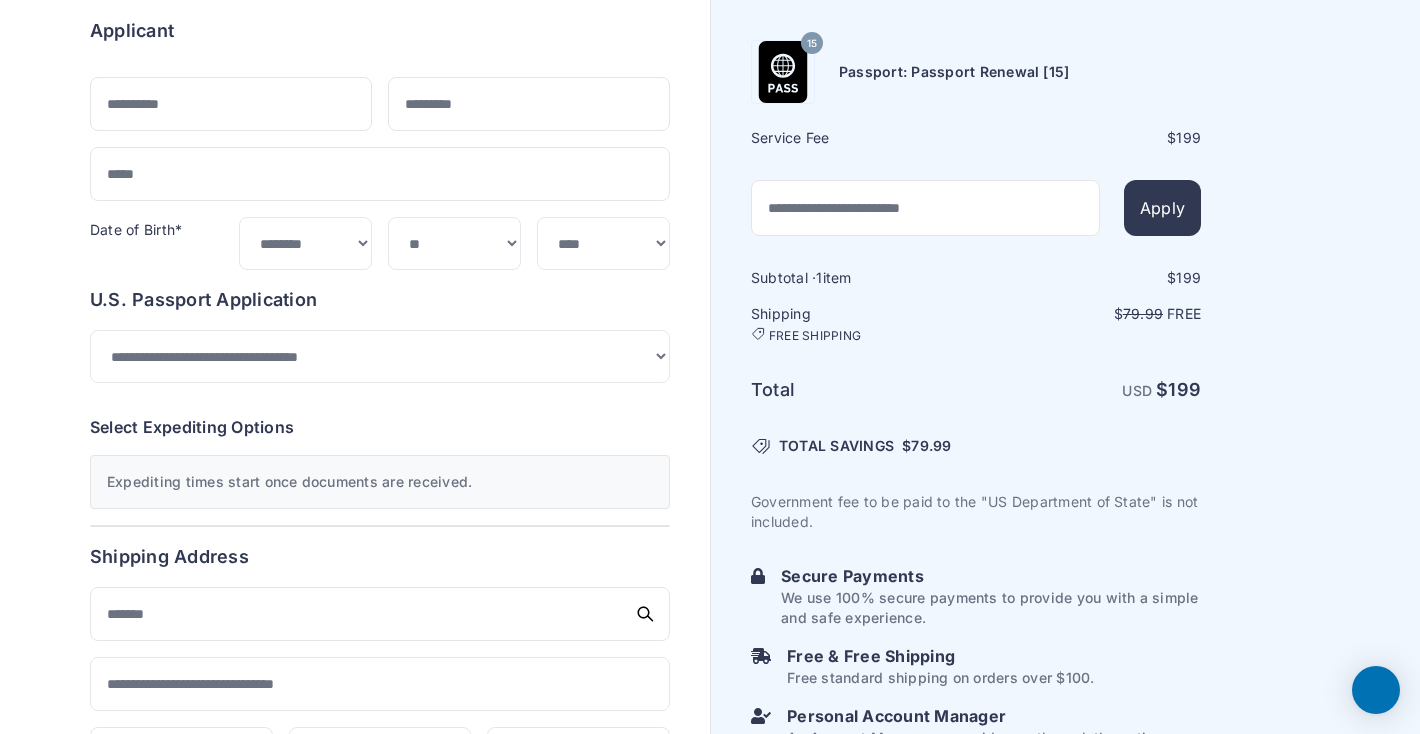 scroll, scrollTop: 180, scrollLeft: 0, axis: vertical 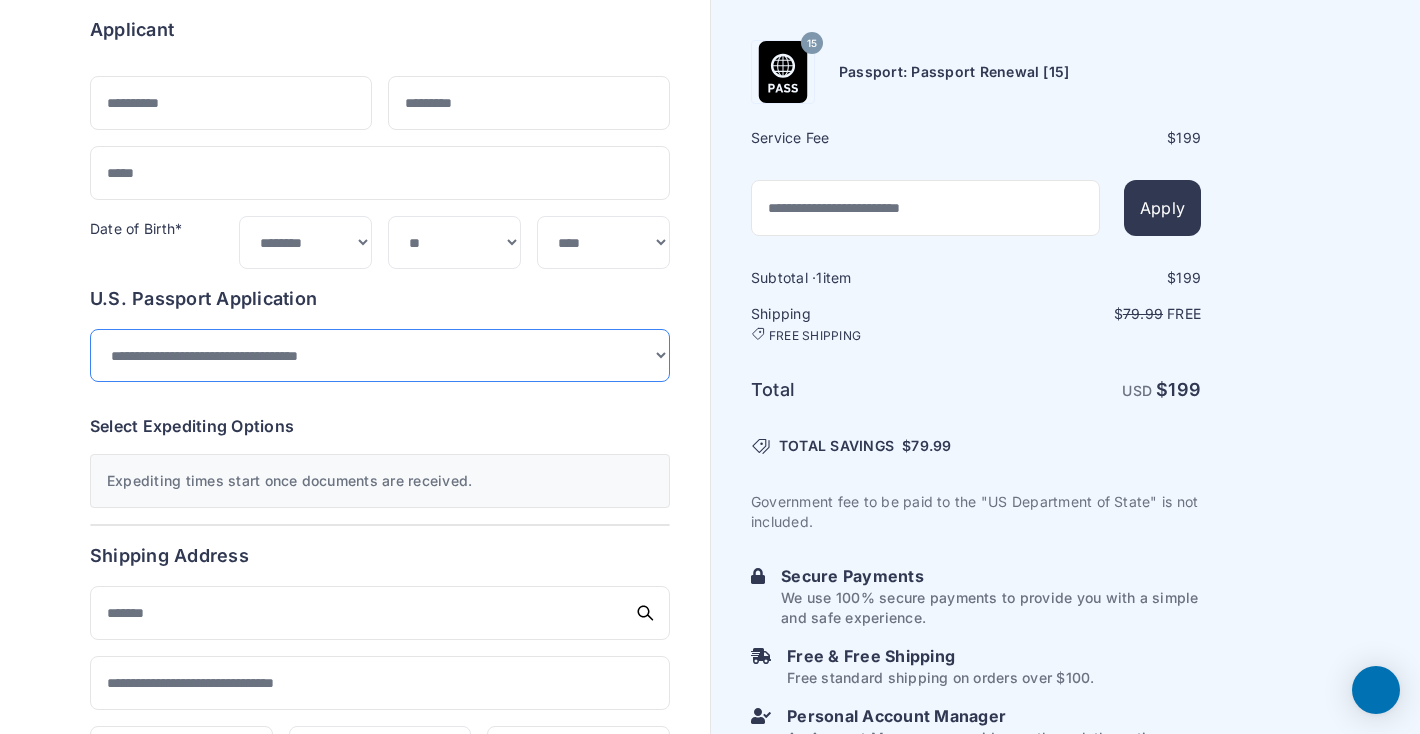 click on "**********" at bounding box center (380, 355) 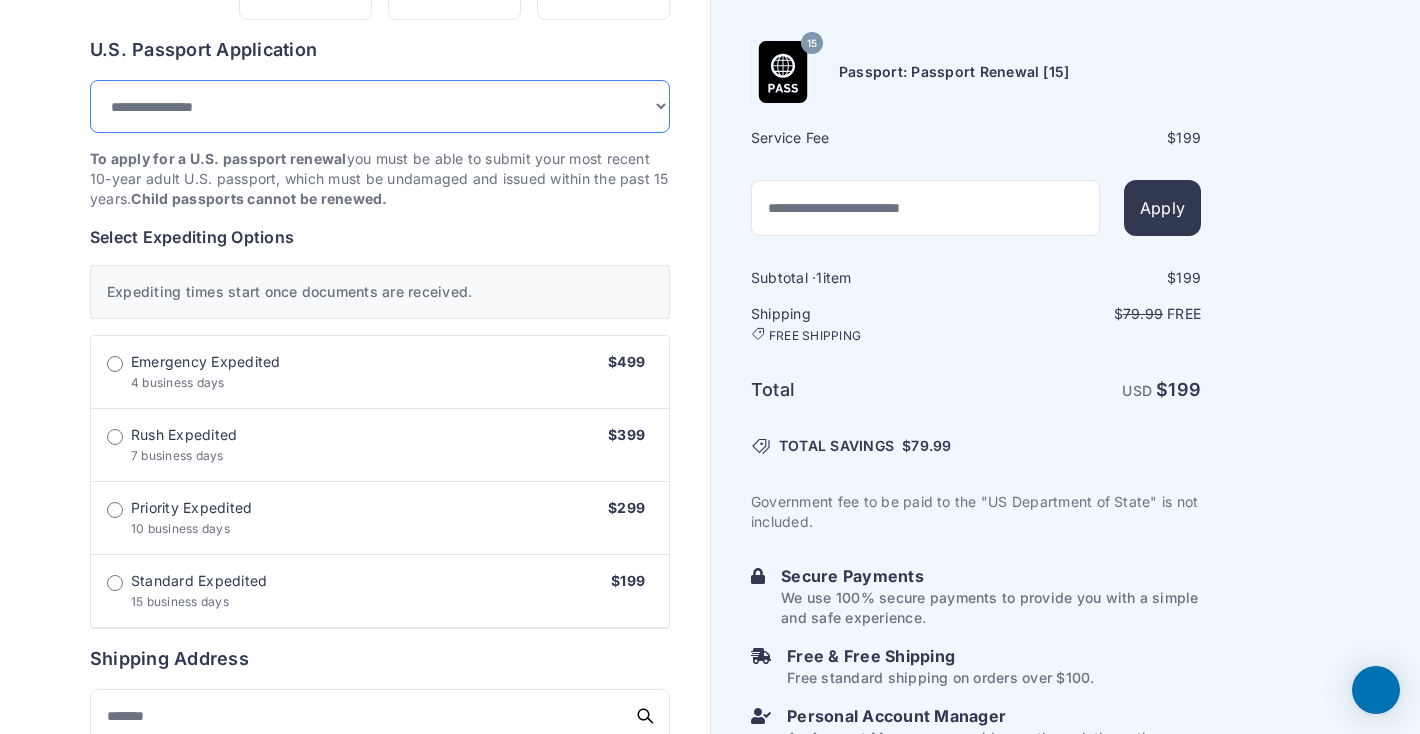 scroll, scrollTop: 430, scrollLeft: 0, axis: vertical 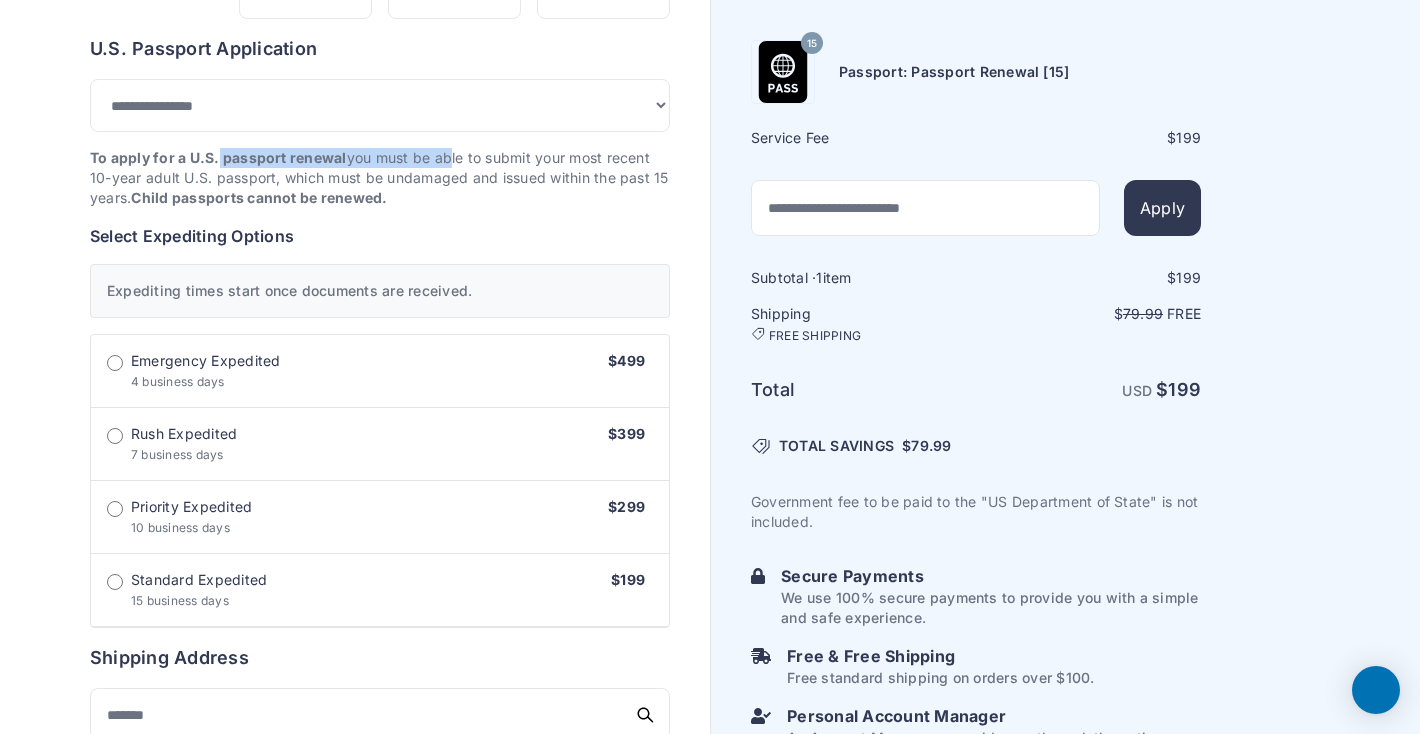 drag, startPoint x: 216, startPoint y: 159, endPoint x: 444, endPoint y: 159, distance: 228 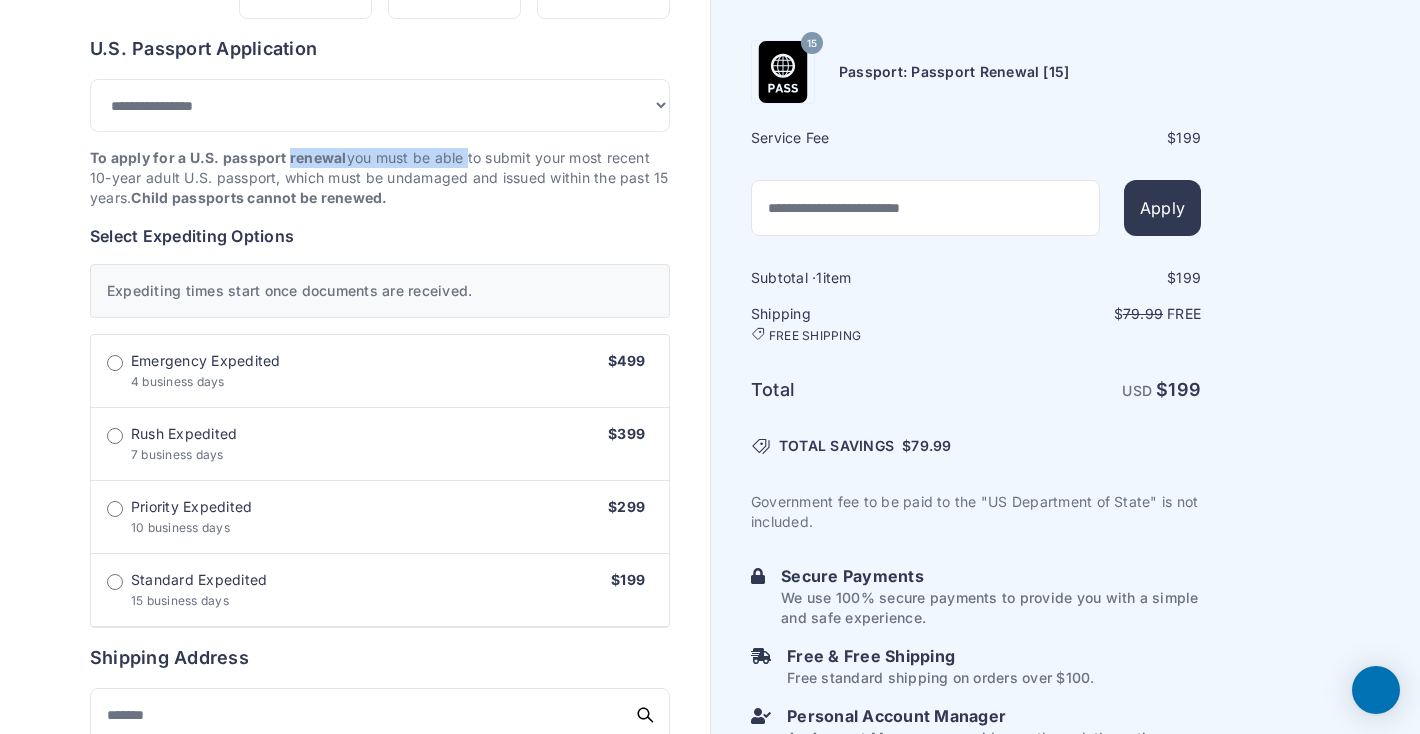 drag, startPoint x: 444, startPoint y: 159, endPoint x: 296, endPoint y: 167, distance: 148.21606 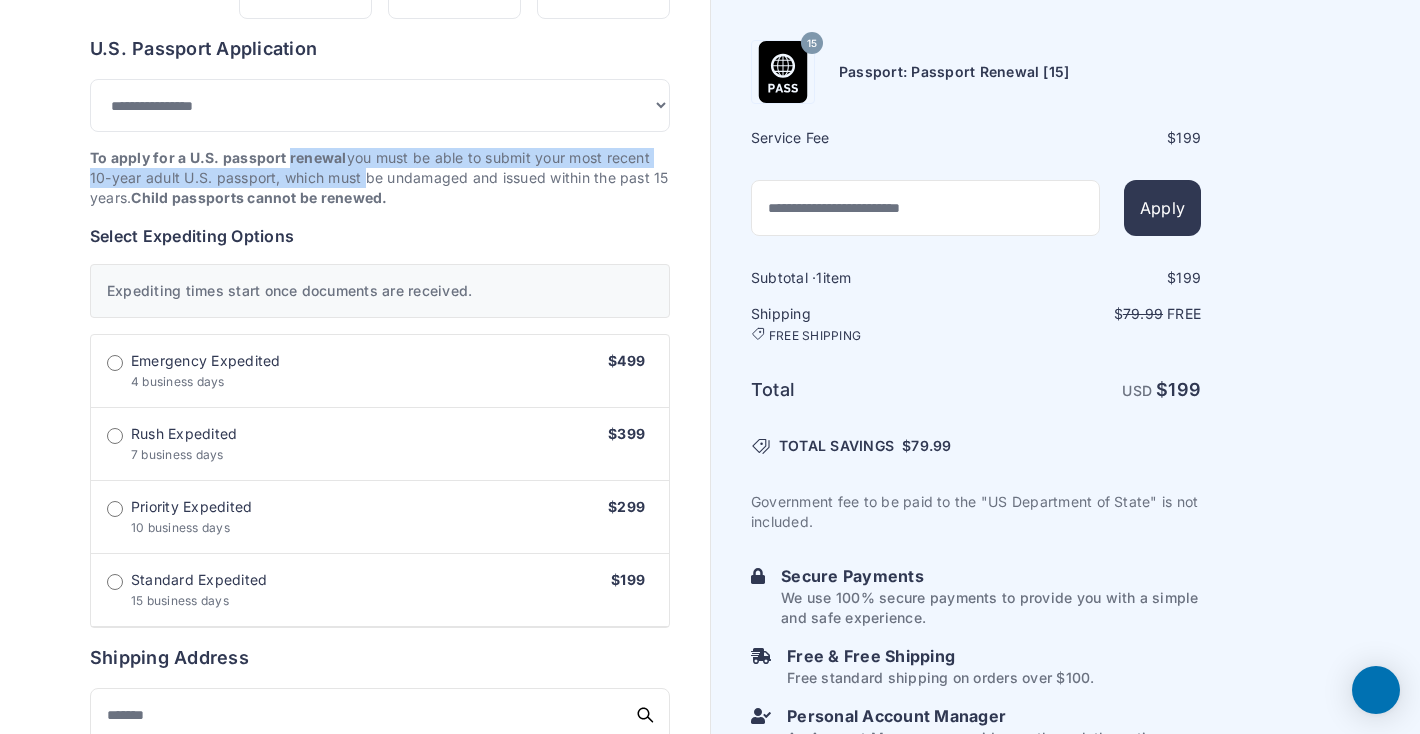 drag, startPoint x: 296, startPoint y: 167, endPoint x: 355, endPoint y: 189, distance: 62.968246 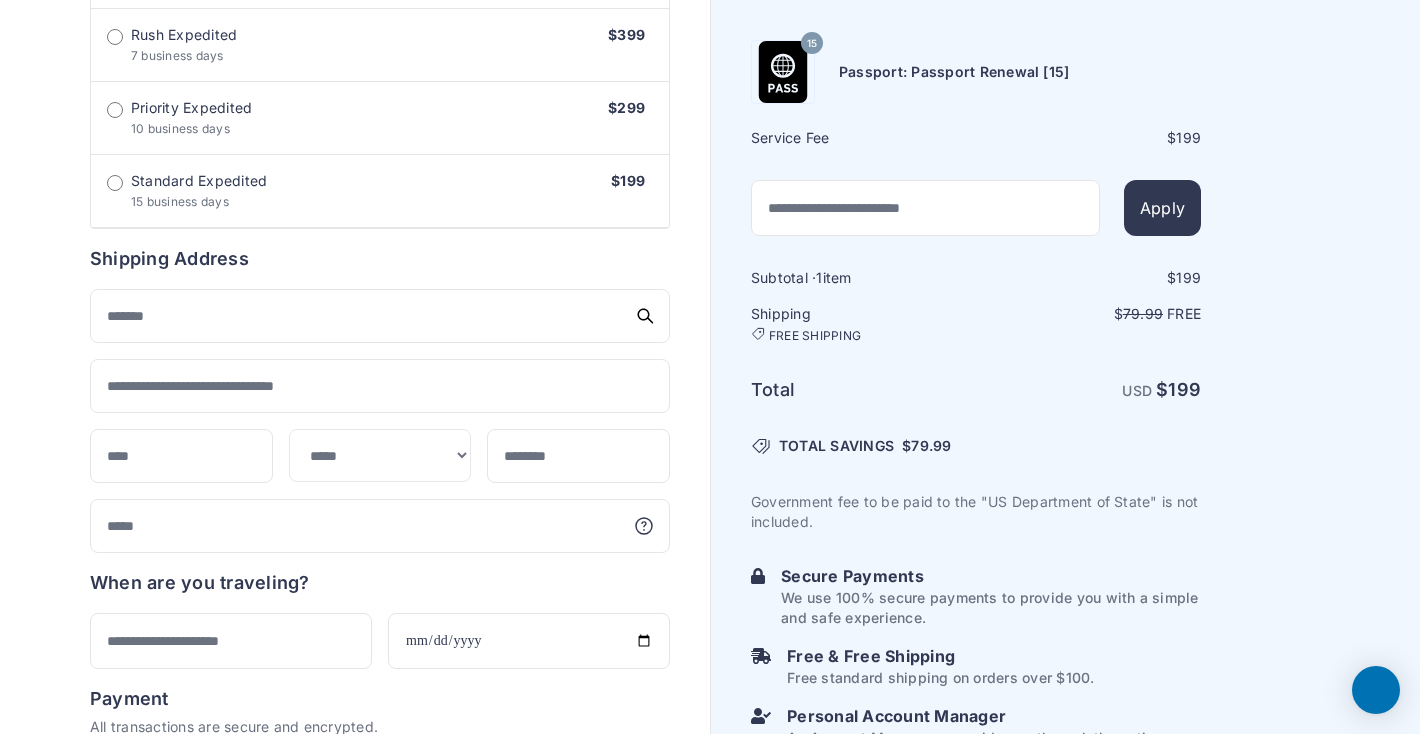 scroll, scrollTop: 830, scrollLeft: 0, axis: vertical 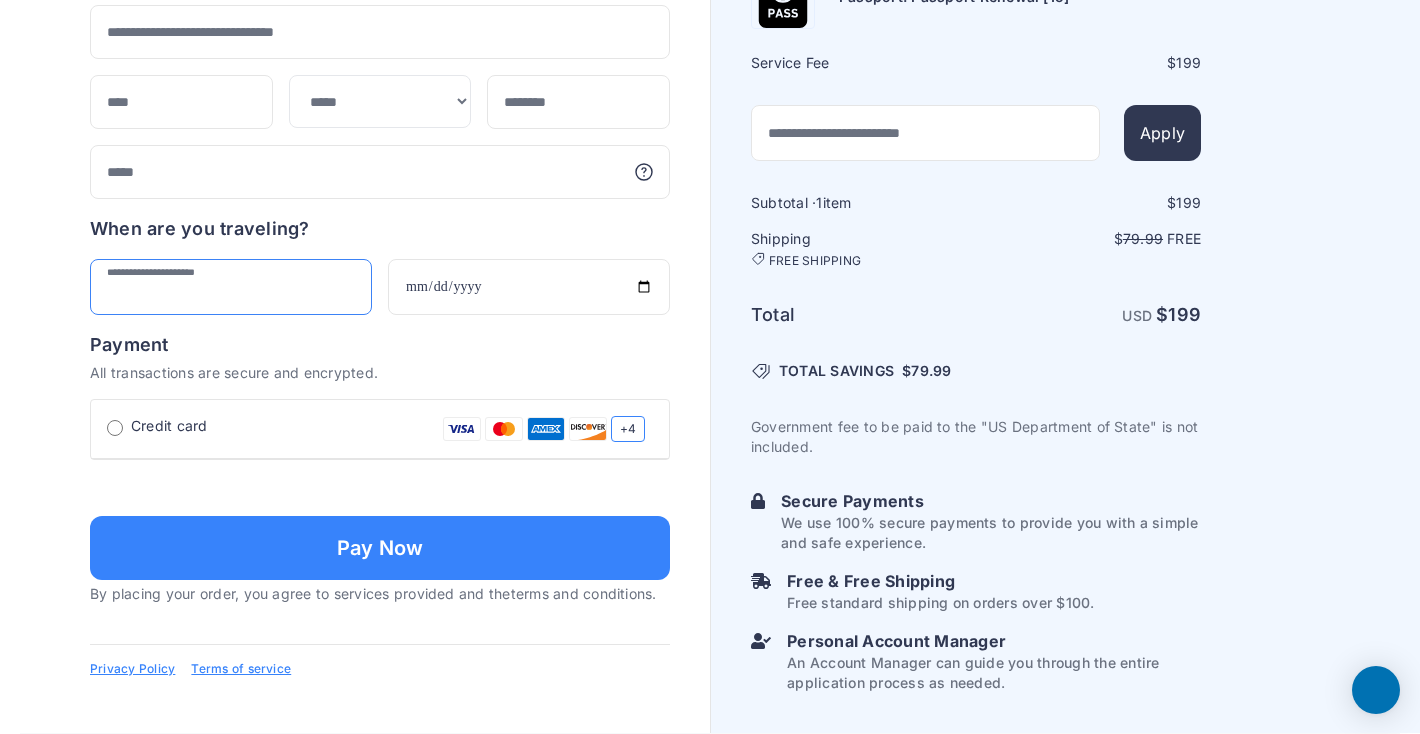 click at bounding box center [231, 287] 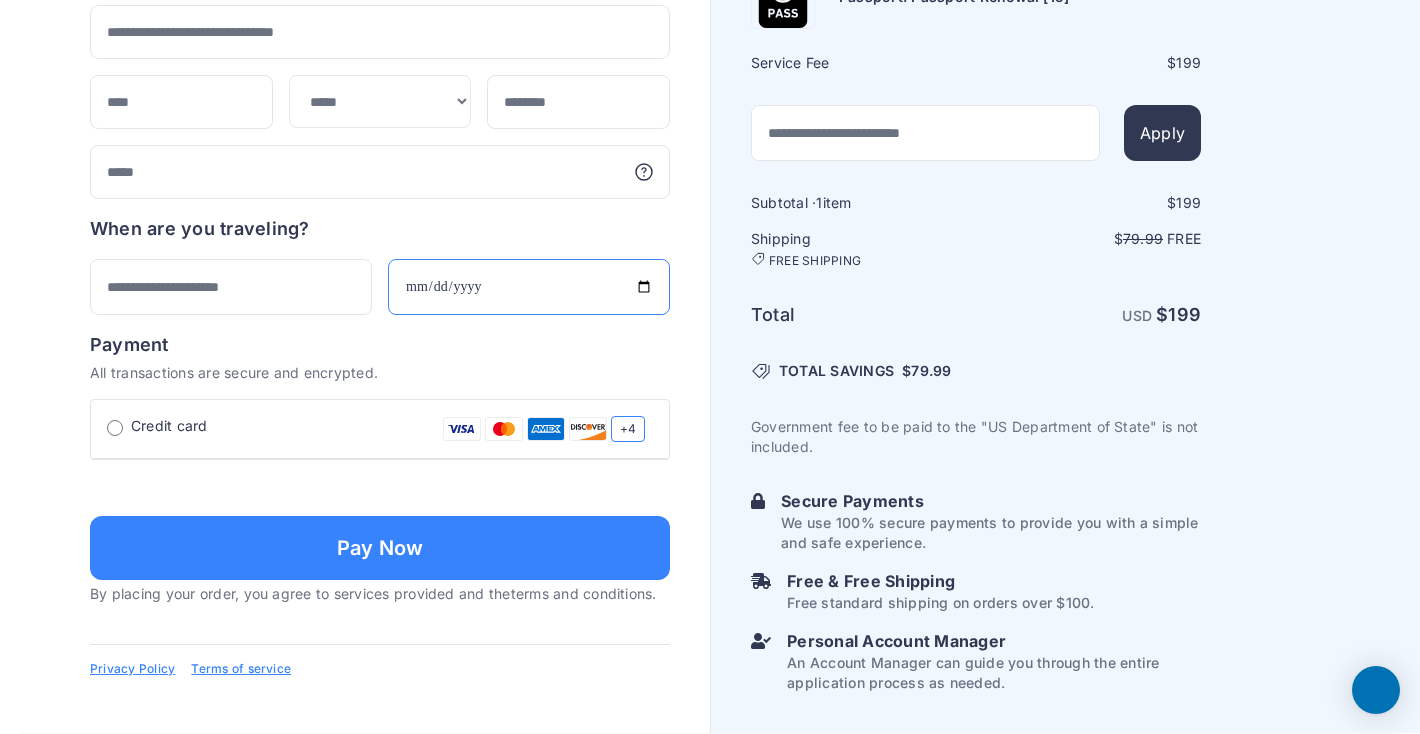 click at bounding box center (529, 287) 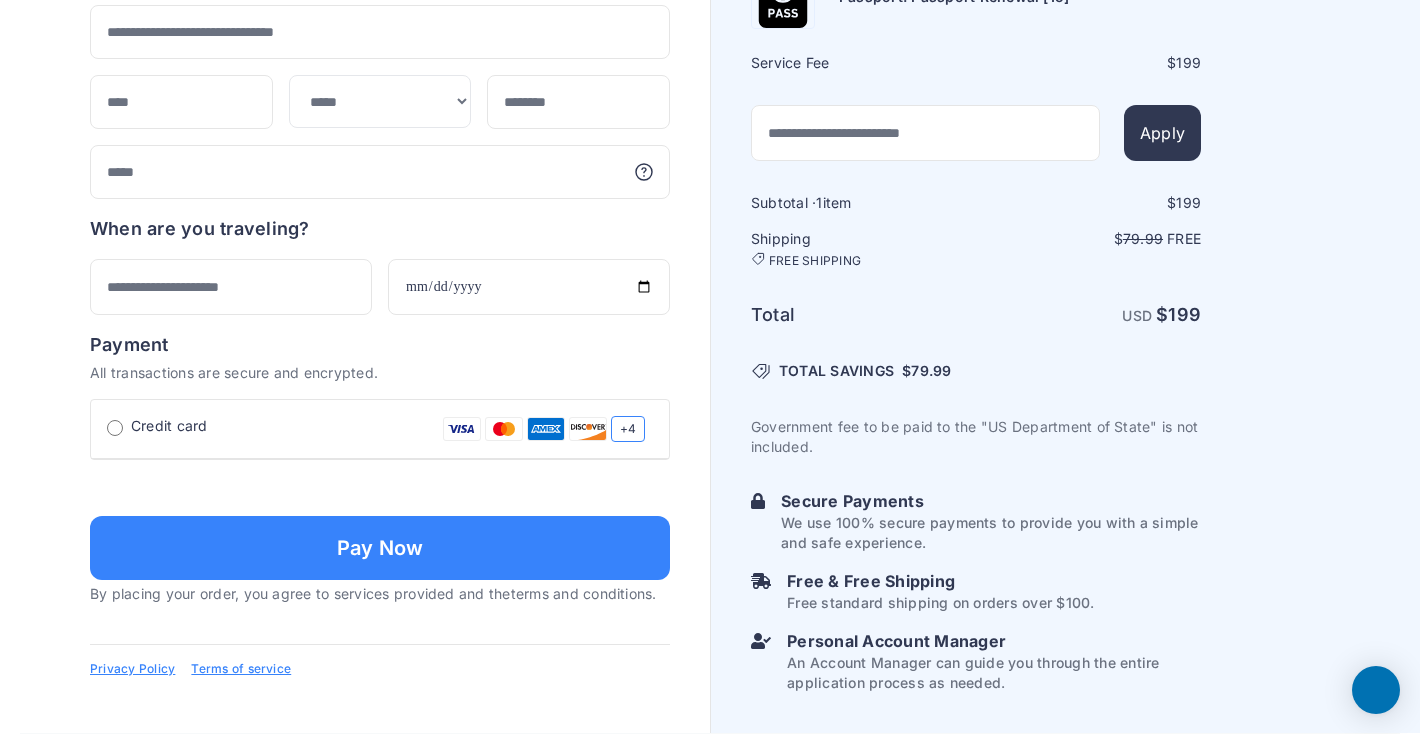 click on "Order summary
$ 199
15
199 1 199 79.99 Free $" at bounding box center (380, -155) 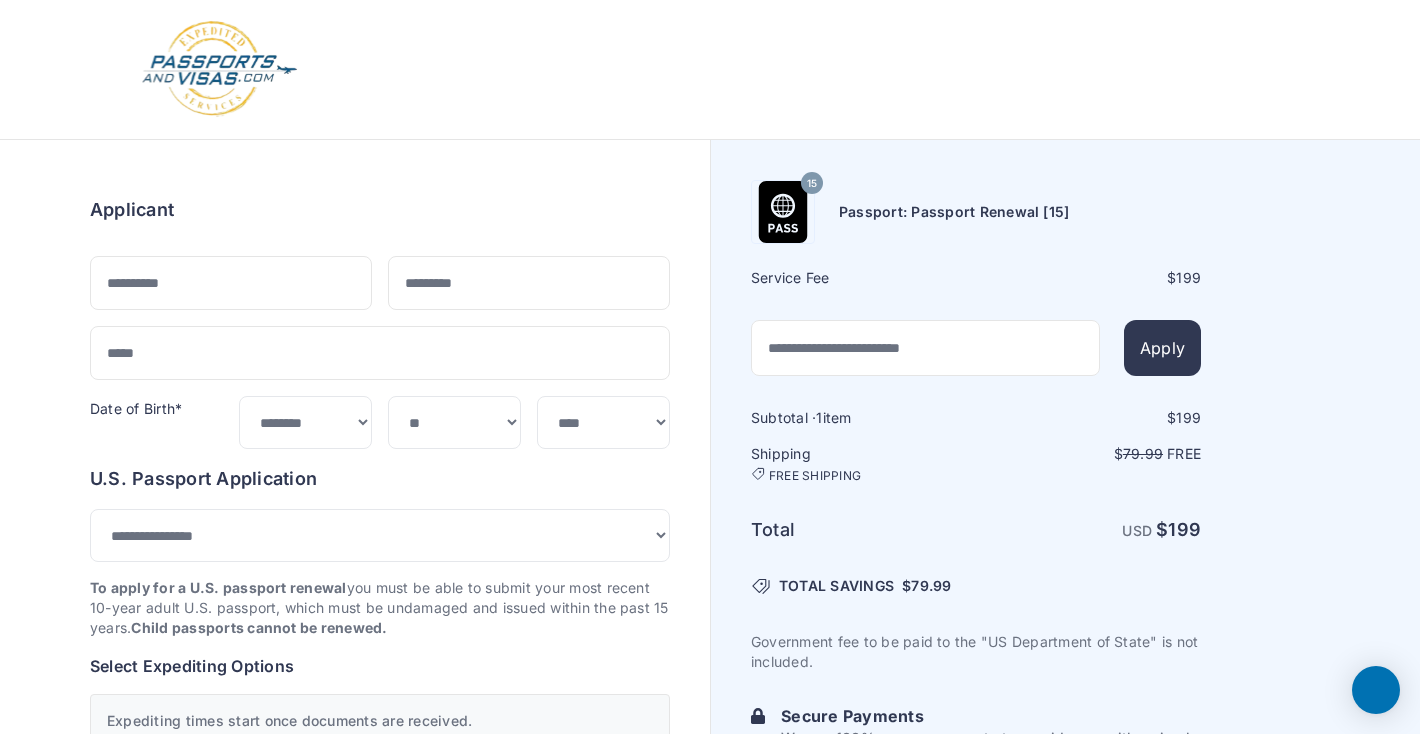 scroll, scrollTop: 0, scrollLeft: 0, axis: both 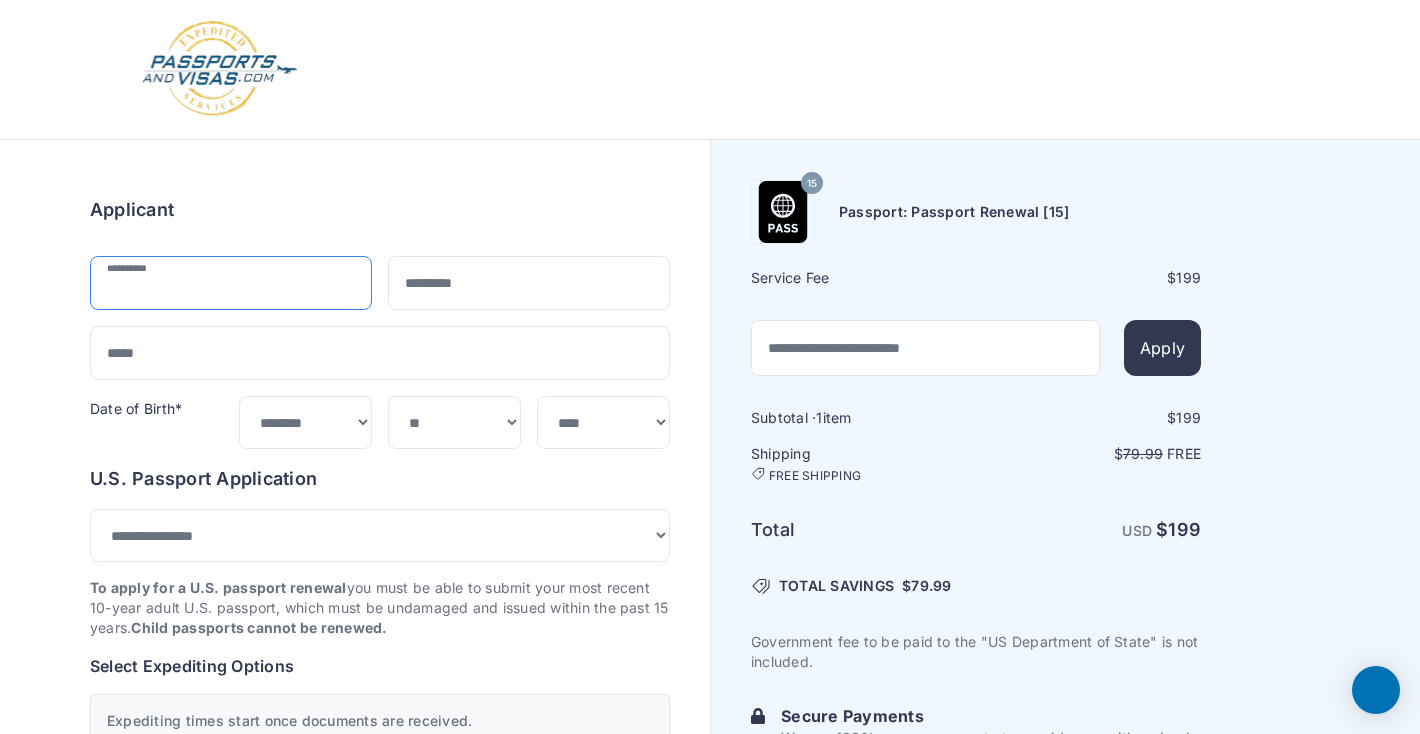 click at bounding box center [231, 283] 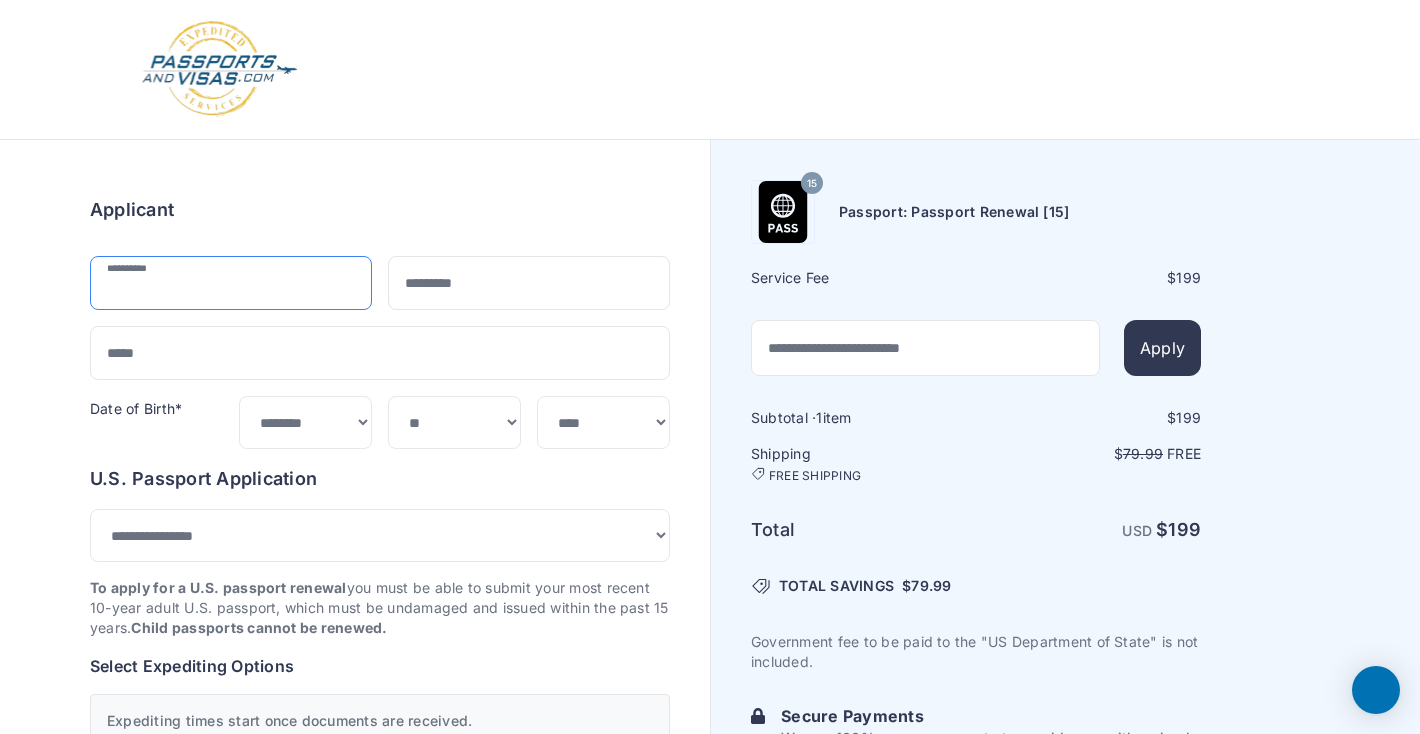 click at bounding box center [231, 283] 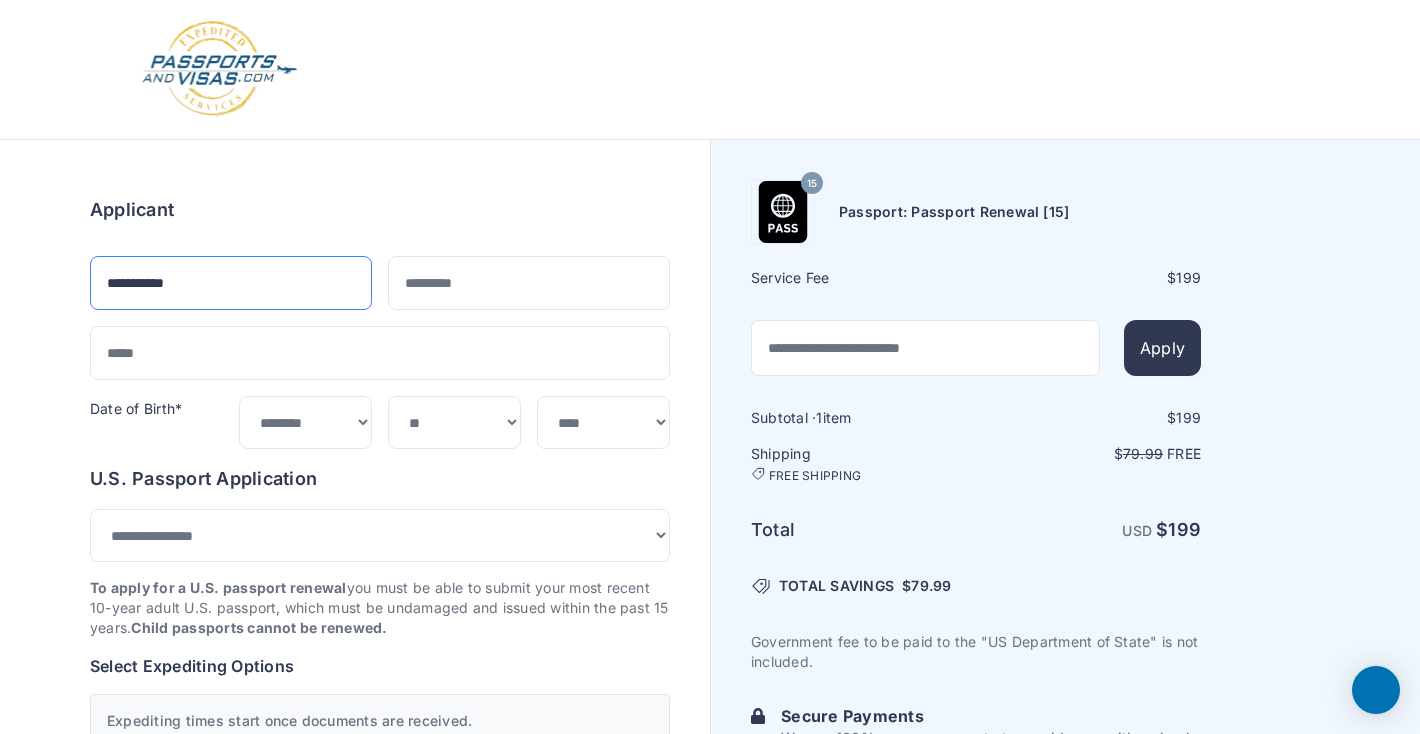 type on "**********" 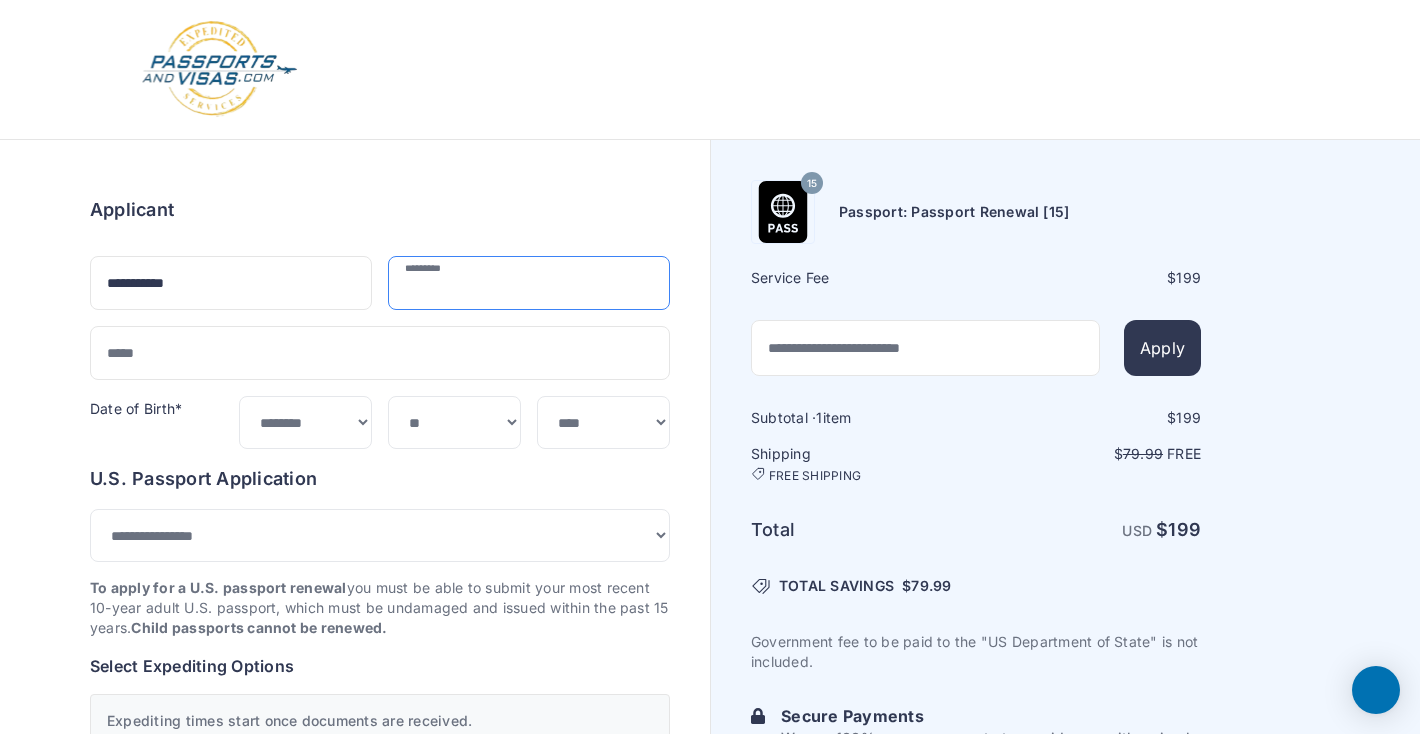 click at bounding box center [529, 283] 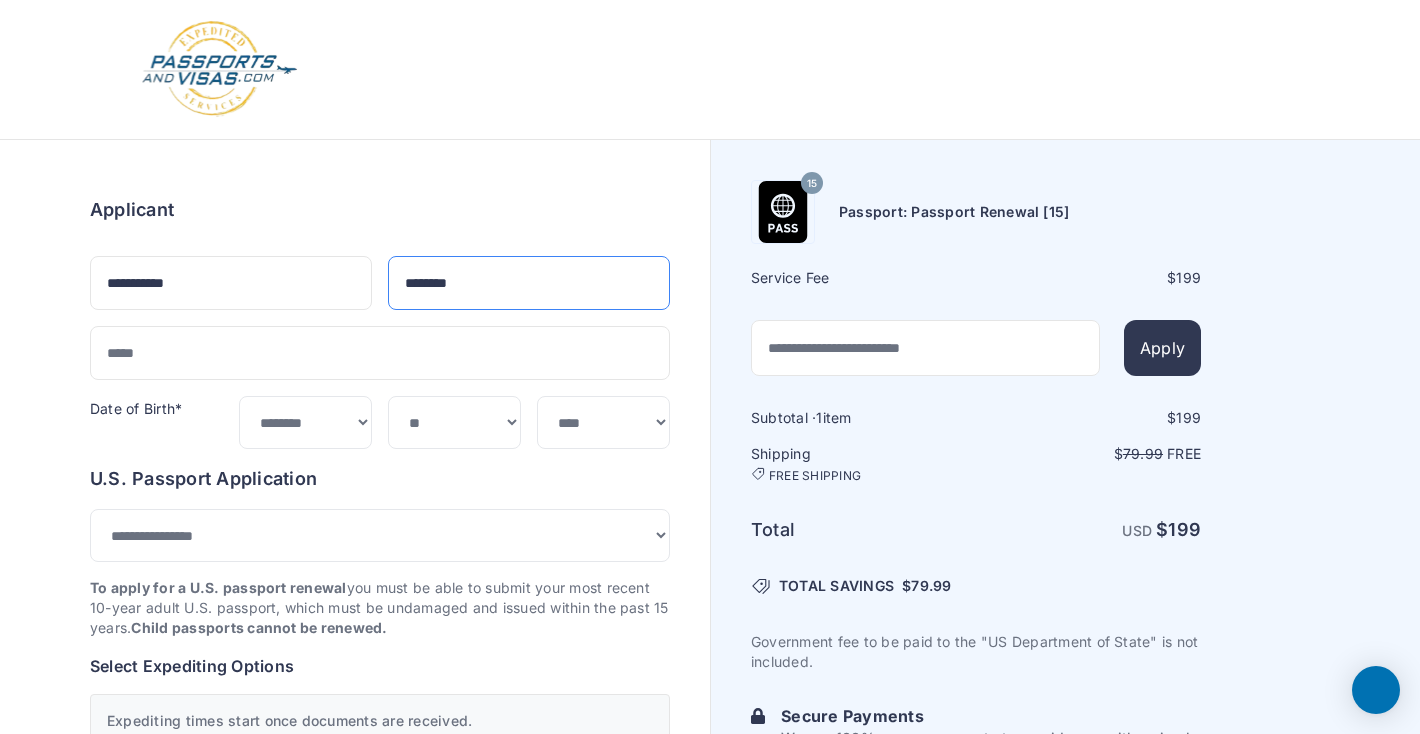 type on "********" 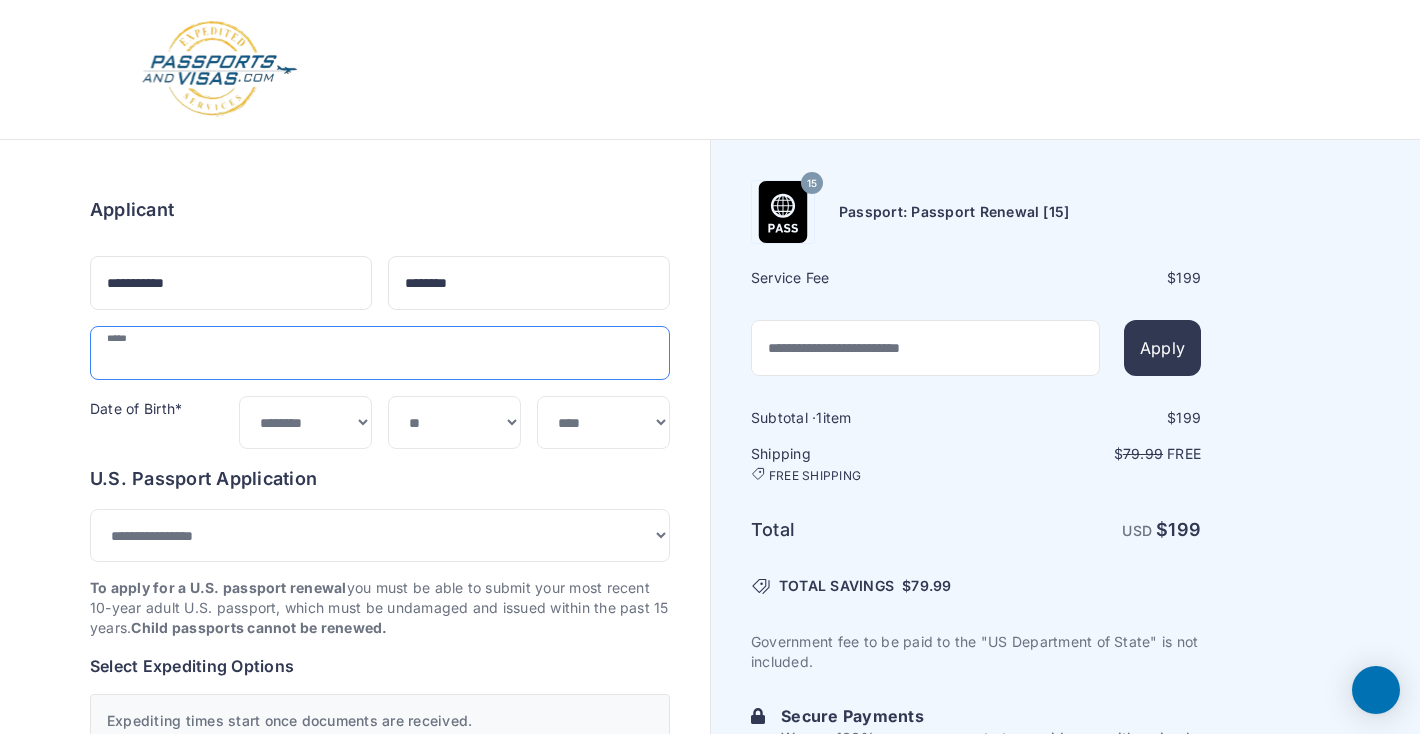 click at bounding box center [380, 353] 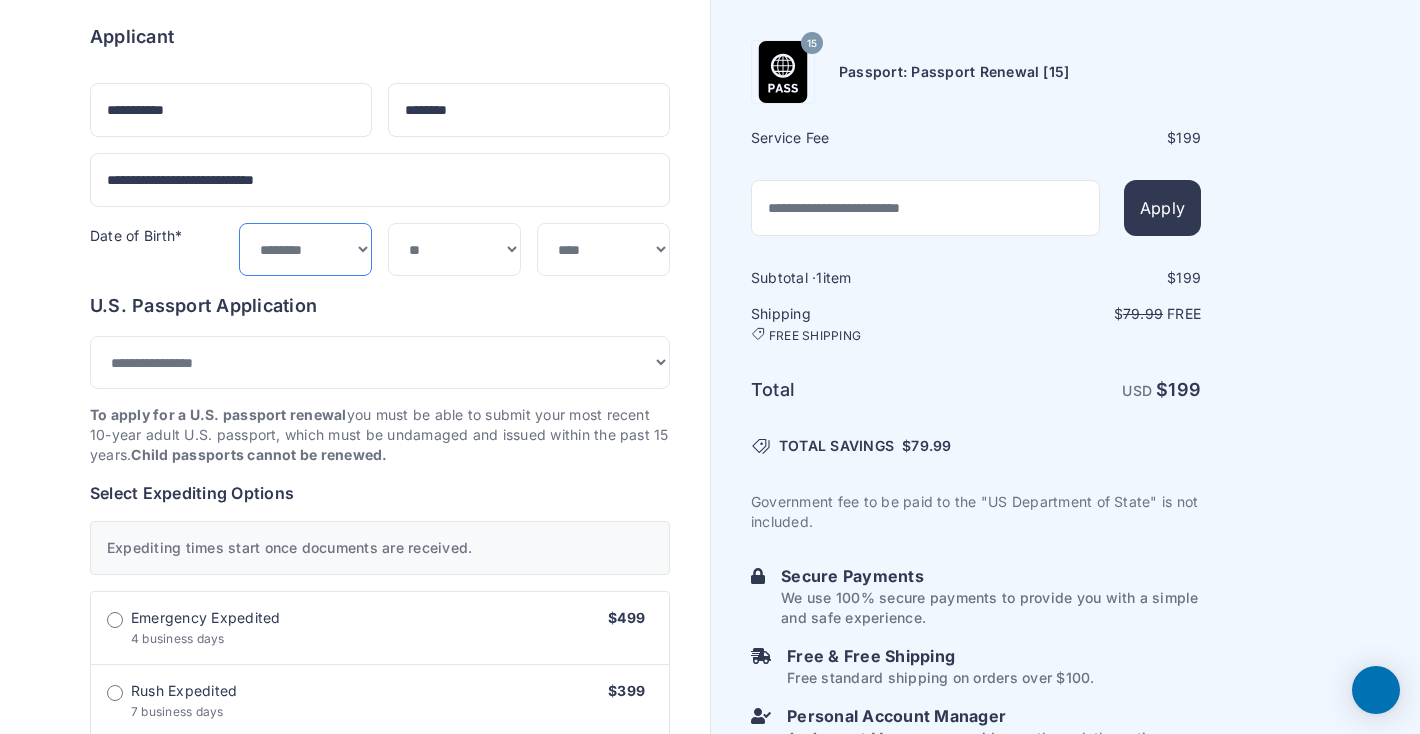 click on "*****
*******
********
*****
*****
***
****
****
******
*********
*******
********
********" at bounding box center [305, 249] 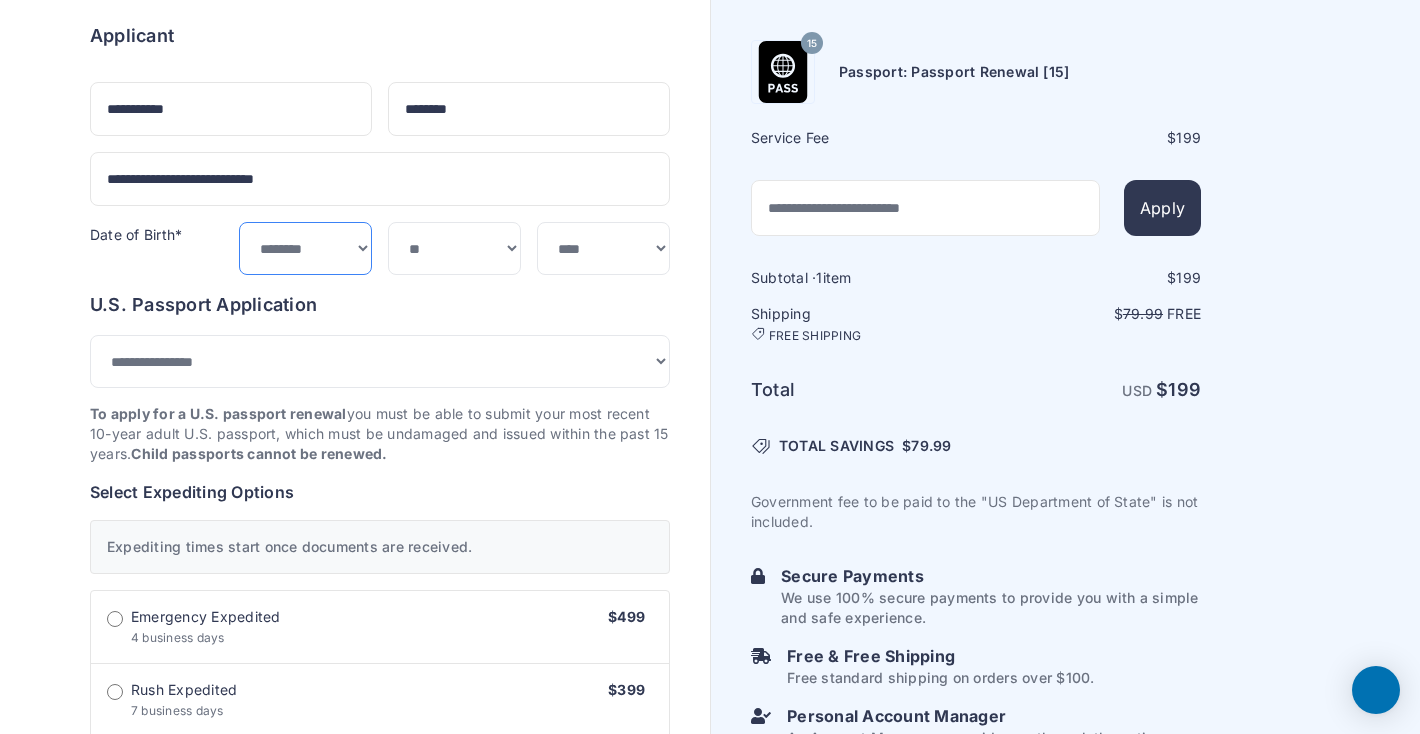 scroll, scrollTop: 175, scrollLeft: 0, axis: vertical 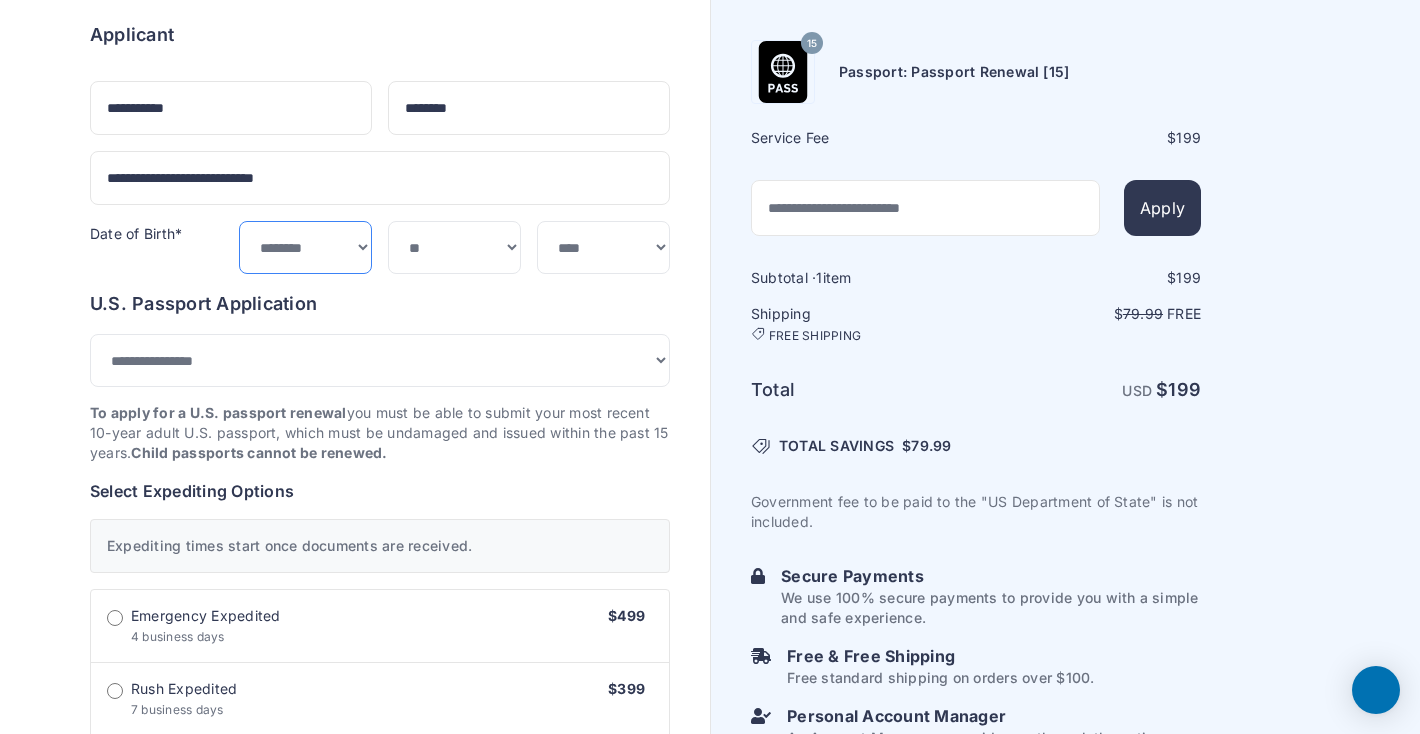 select on "*" 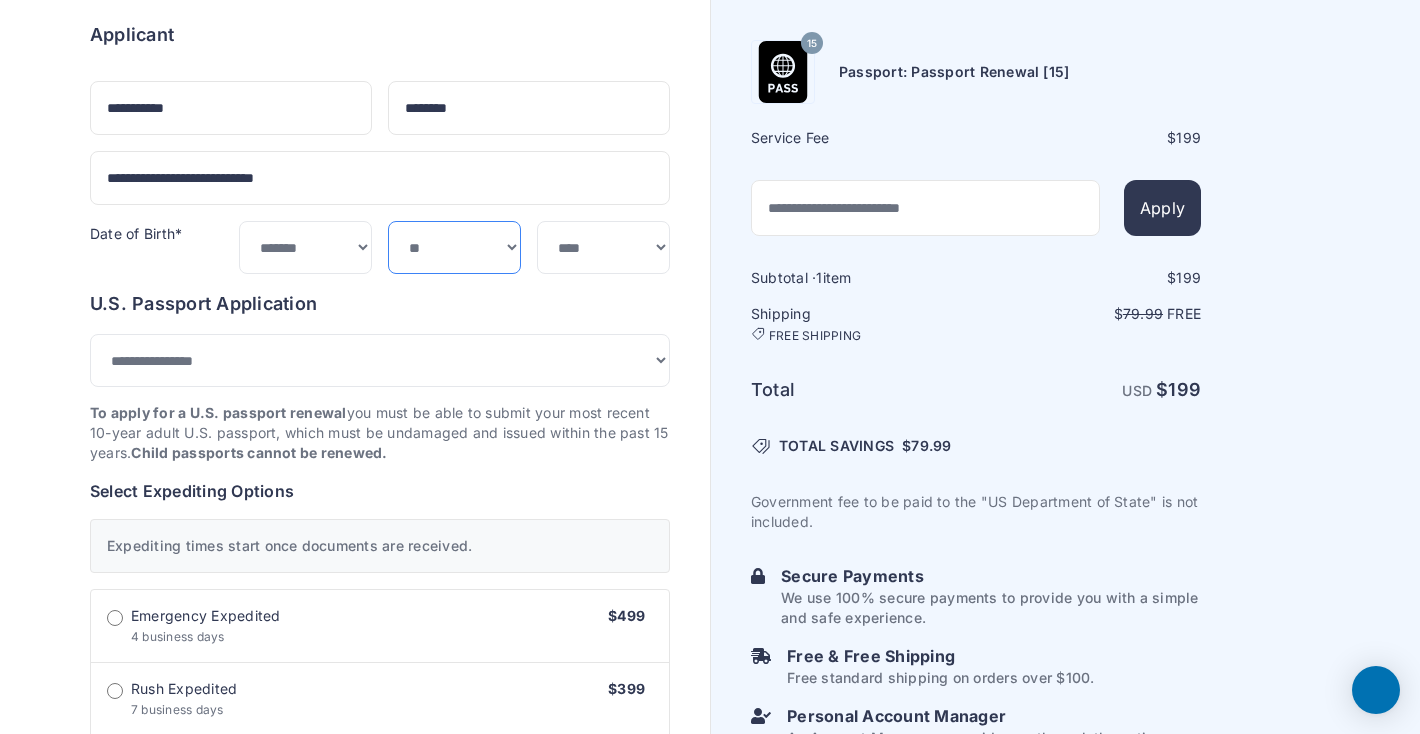click on "***
*
*
*
*
*
*
*
*
*
**
**
**
**
** ** ** ** ** **" at bounding box center (454, 247) 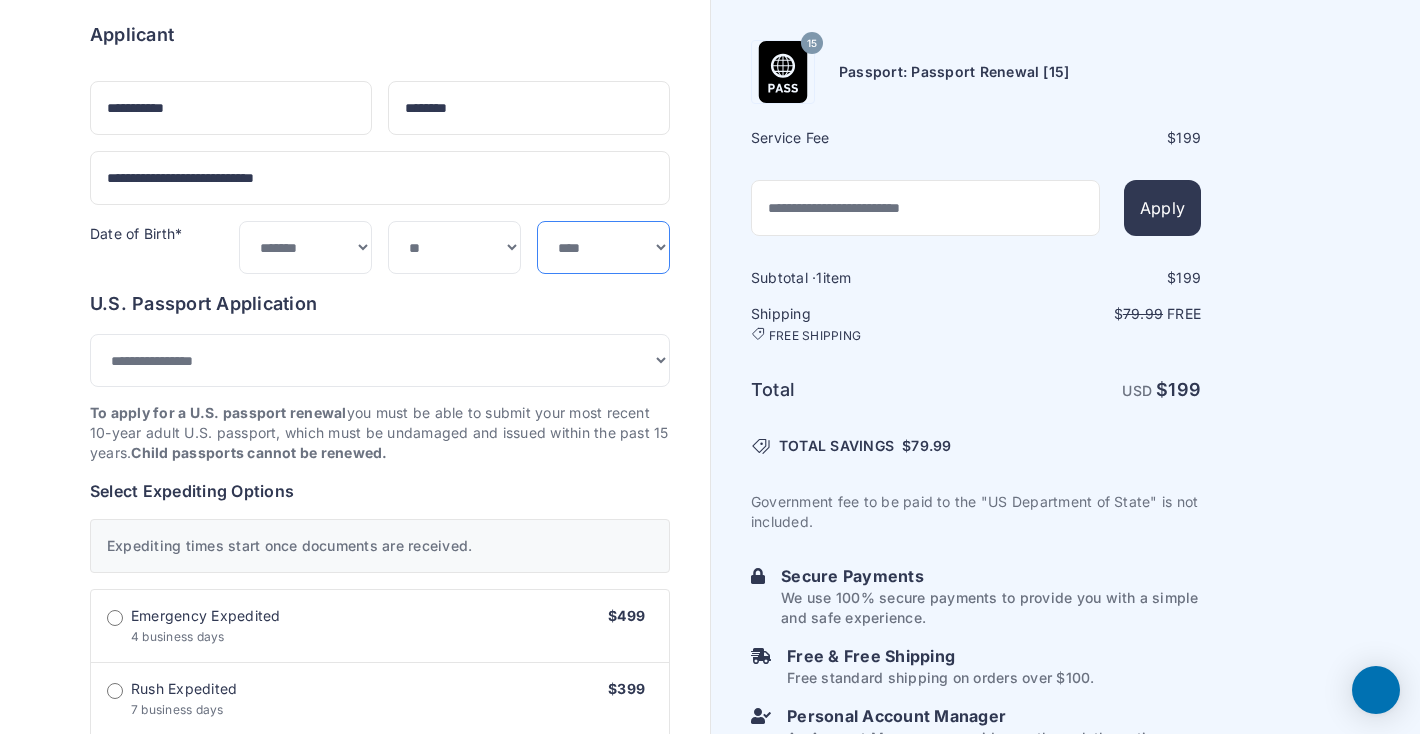 click on "****
****
****
****
****
****
****
****
****
****
****
****
****
**** **** **** **** **** **** **** **** **** **** ****" at bounding box center [603, 247] 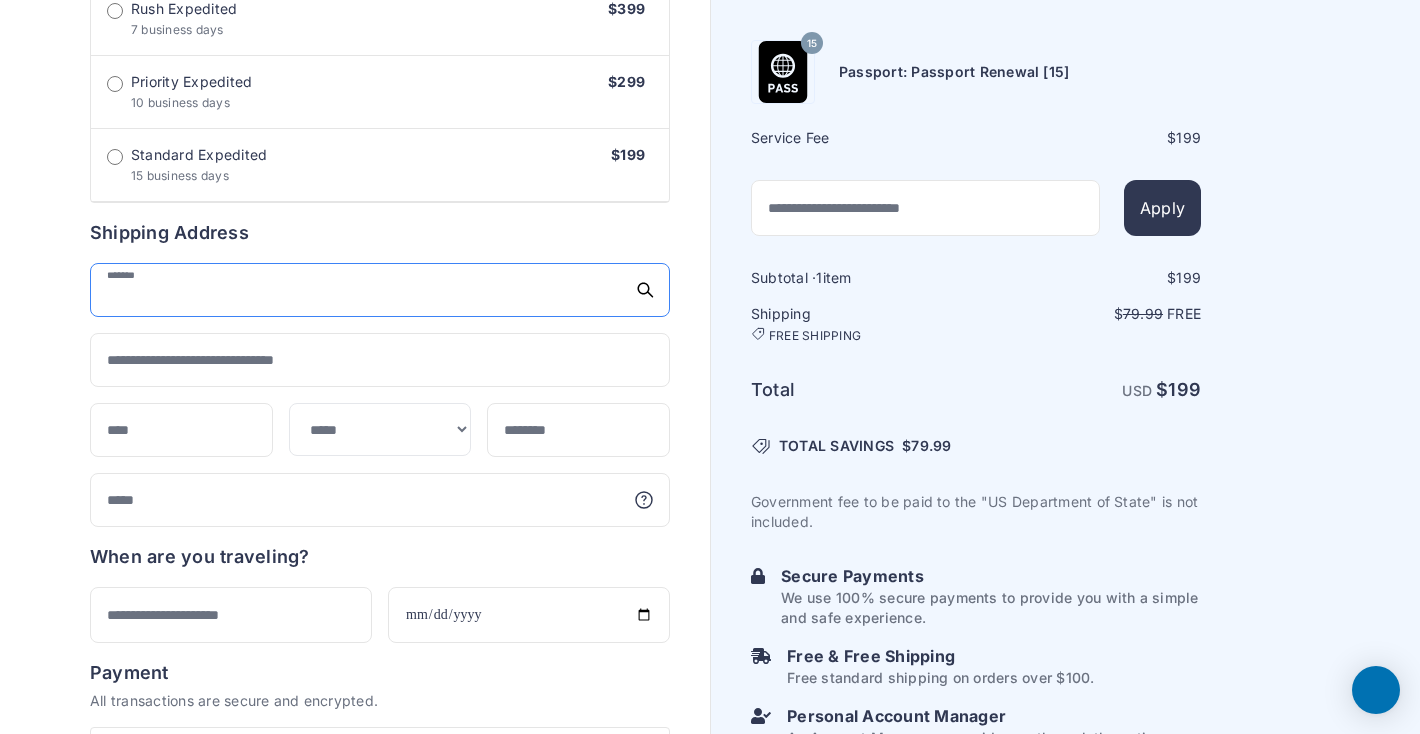click at bounding box center (380, 290) 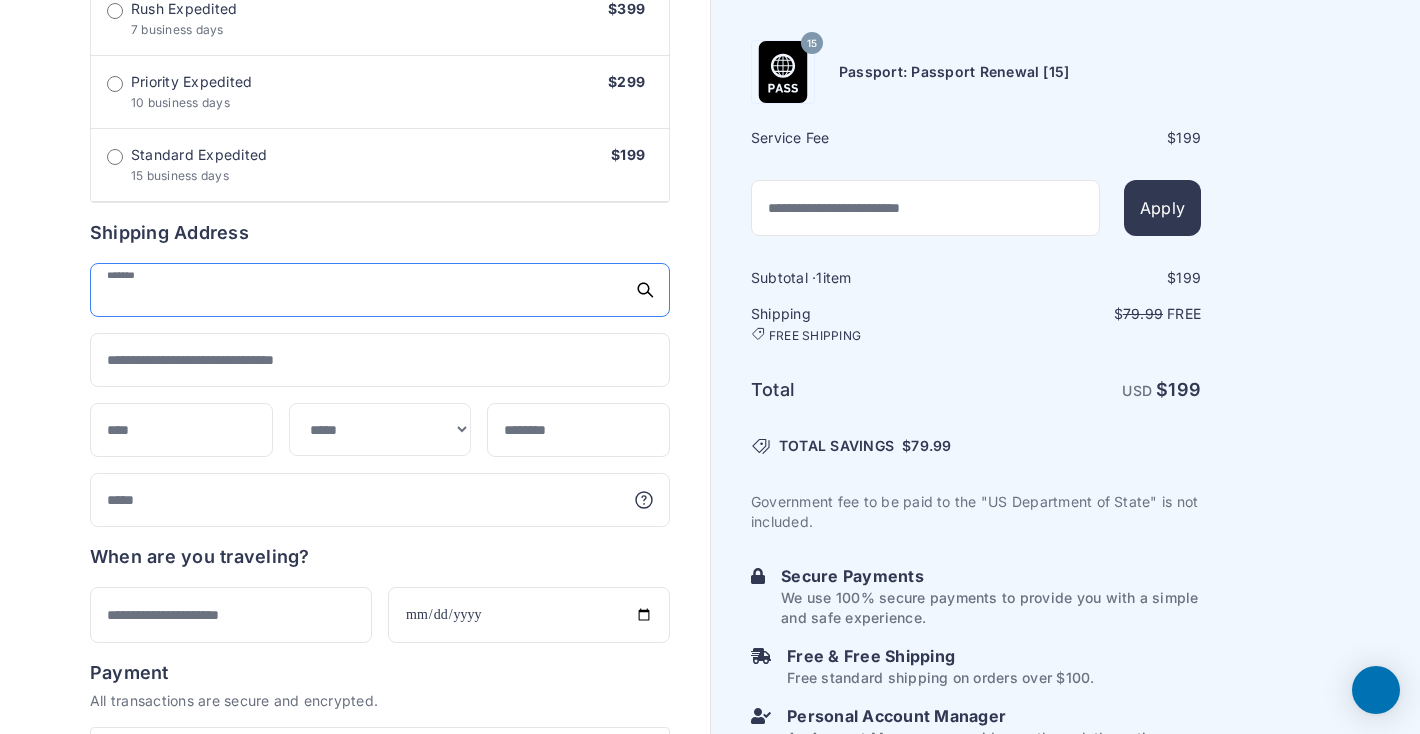 scroll, scrollTop: 856, scrollLeft: 0, axis: vertical 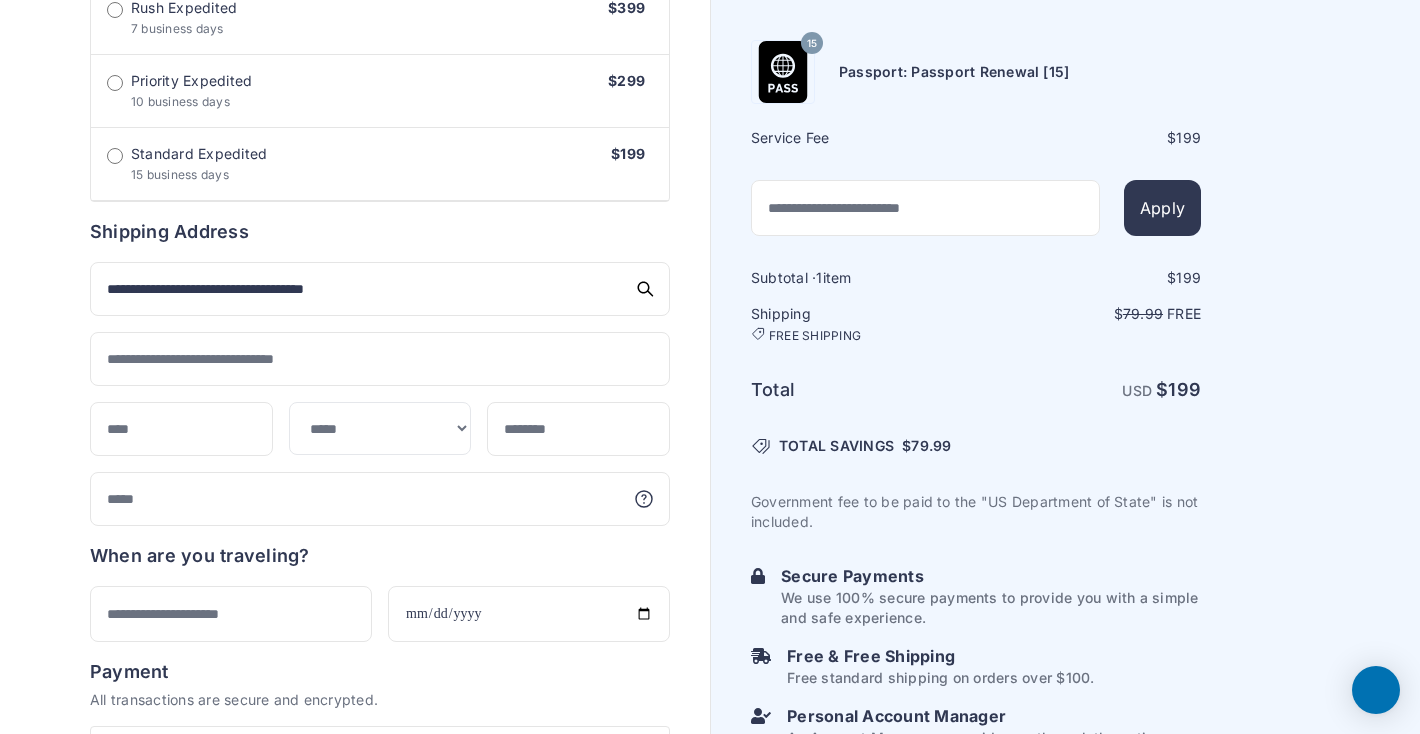 type on "**********" 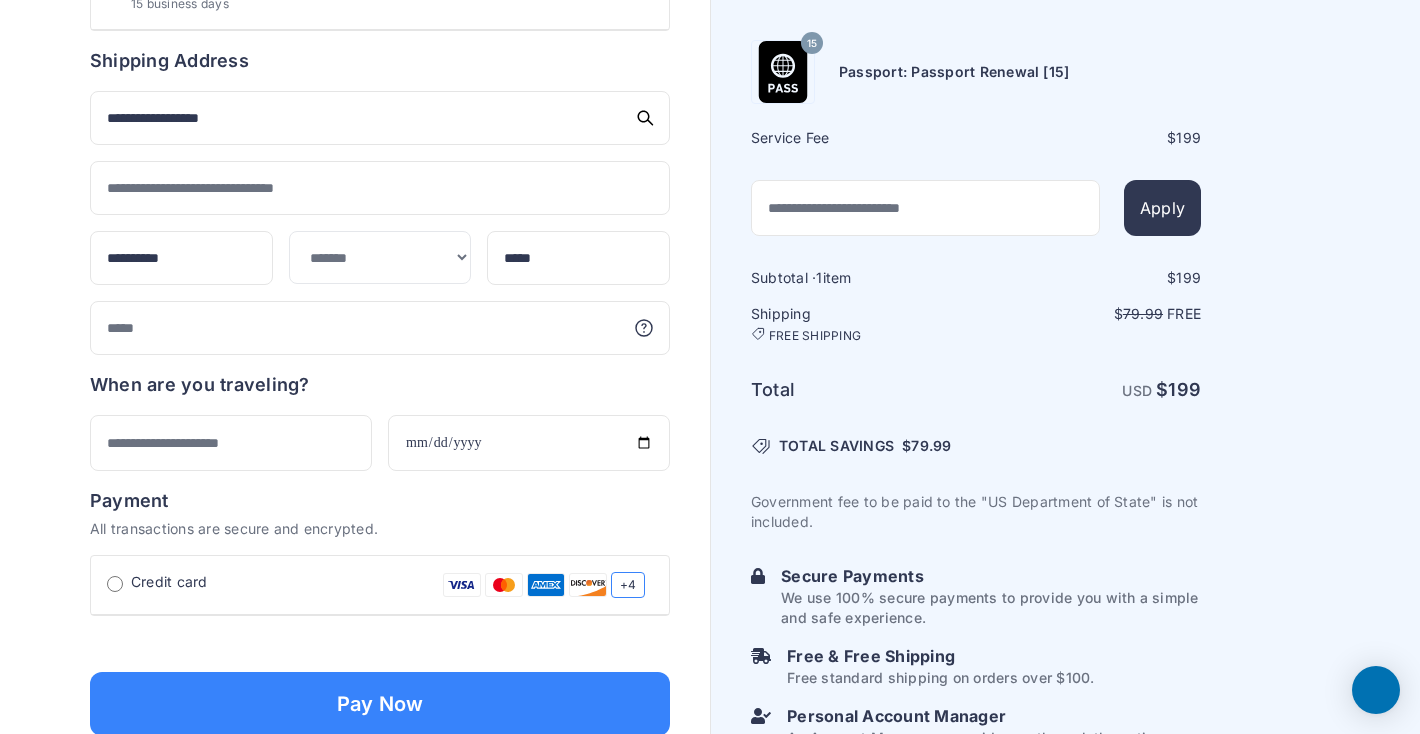 scroll, scrollTop: 1028, scrollLeft: 0, axis: vertical 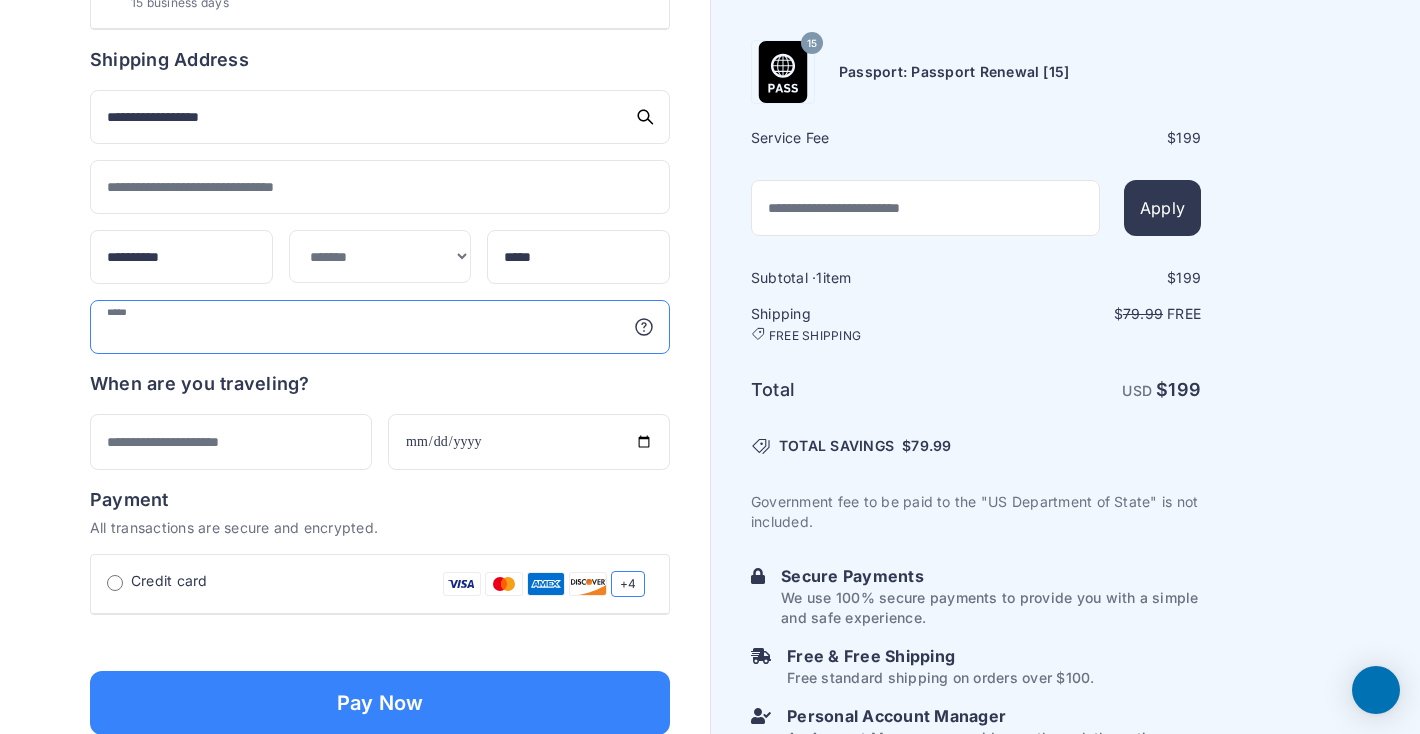 click at bounding box center [380, 327] 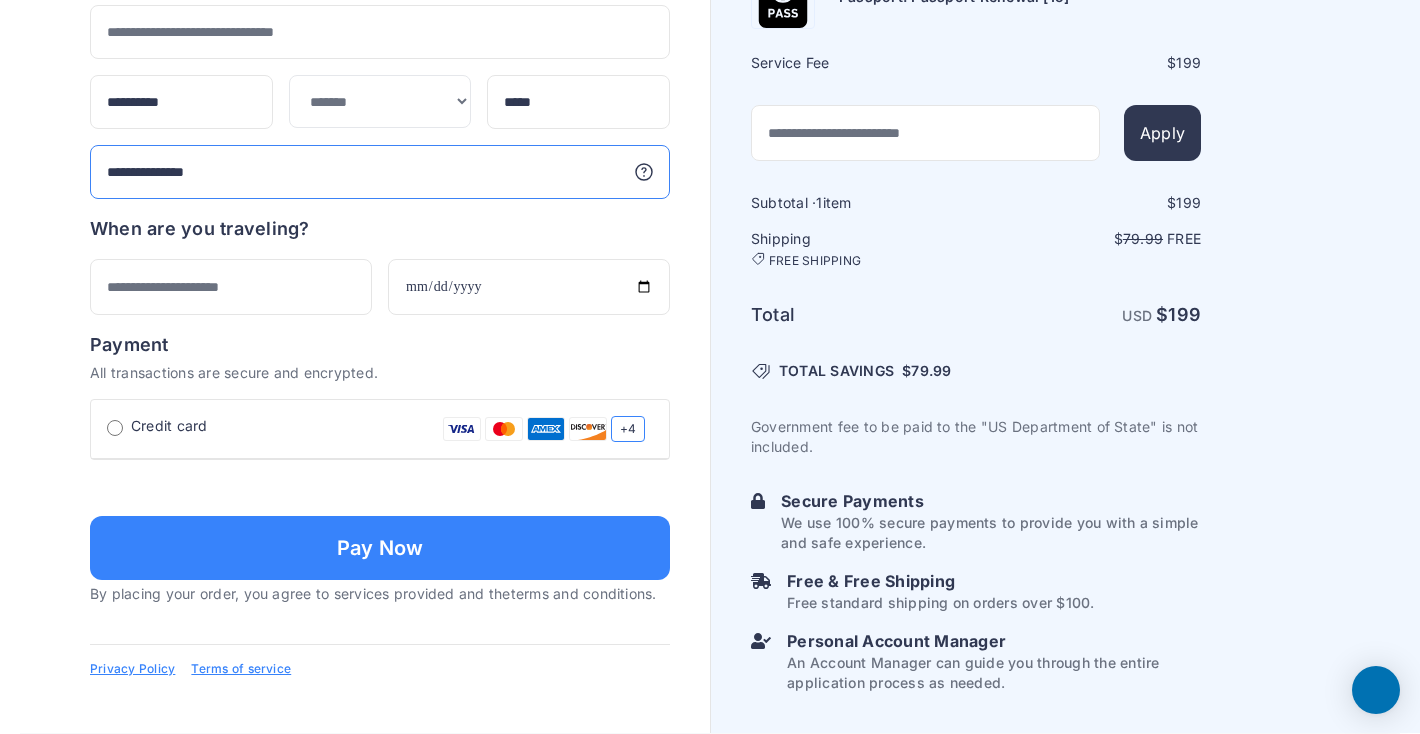 type on "**********" 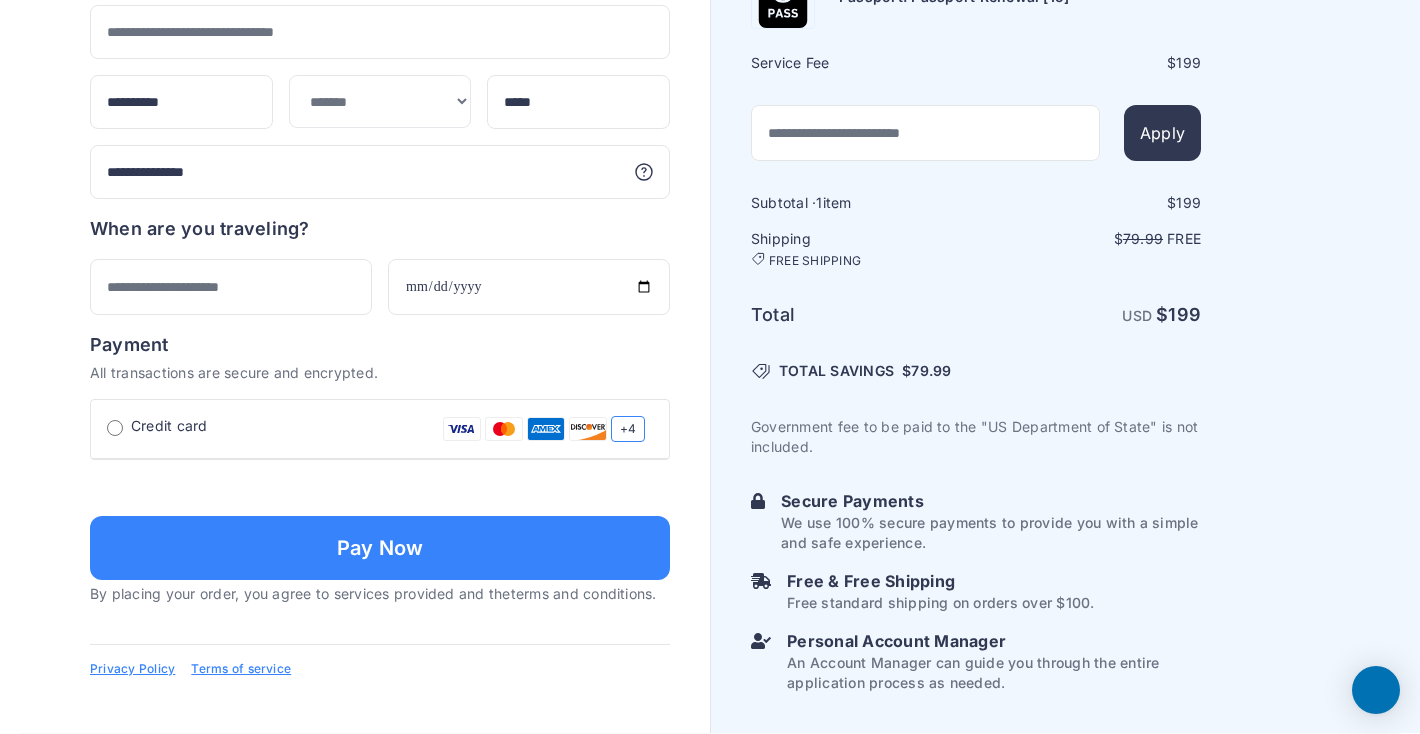 click at bounding box center [380, 486] 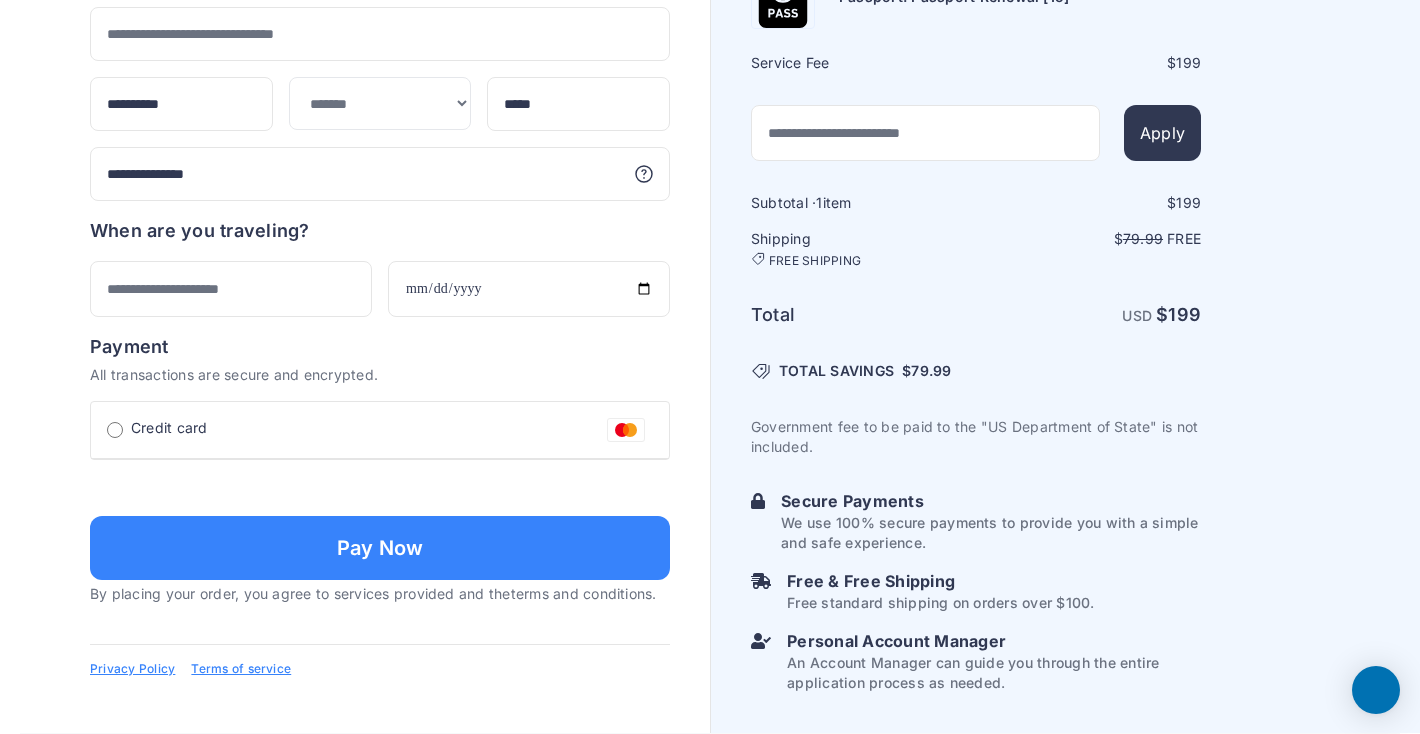 type on "**********" 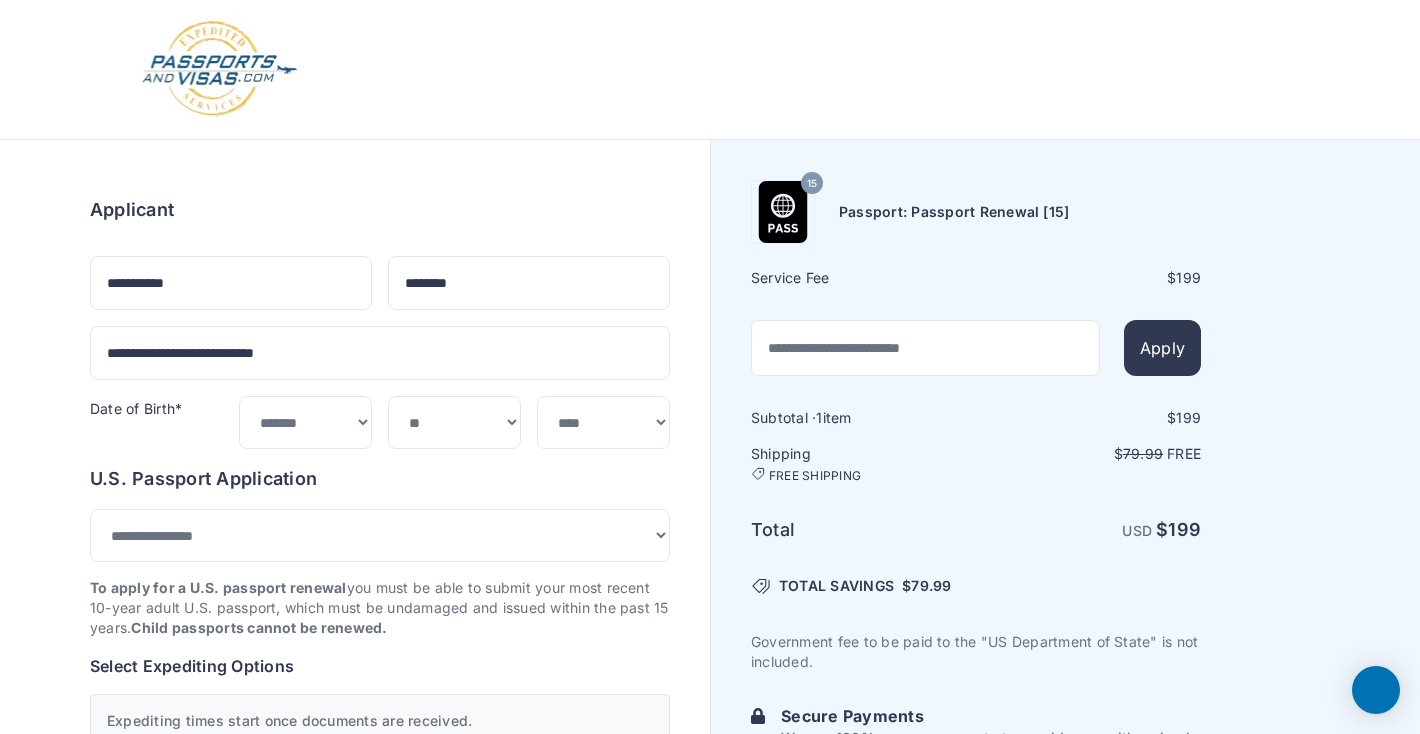 scroll, scrollTop: 0, scrollLeft: 0, axis: both 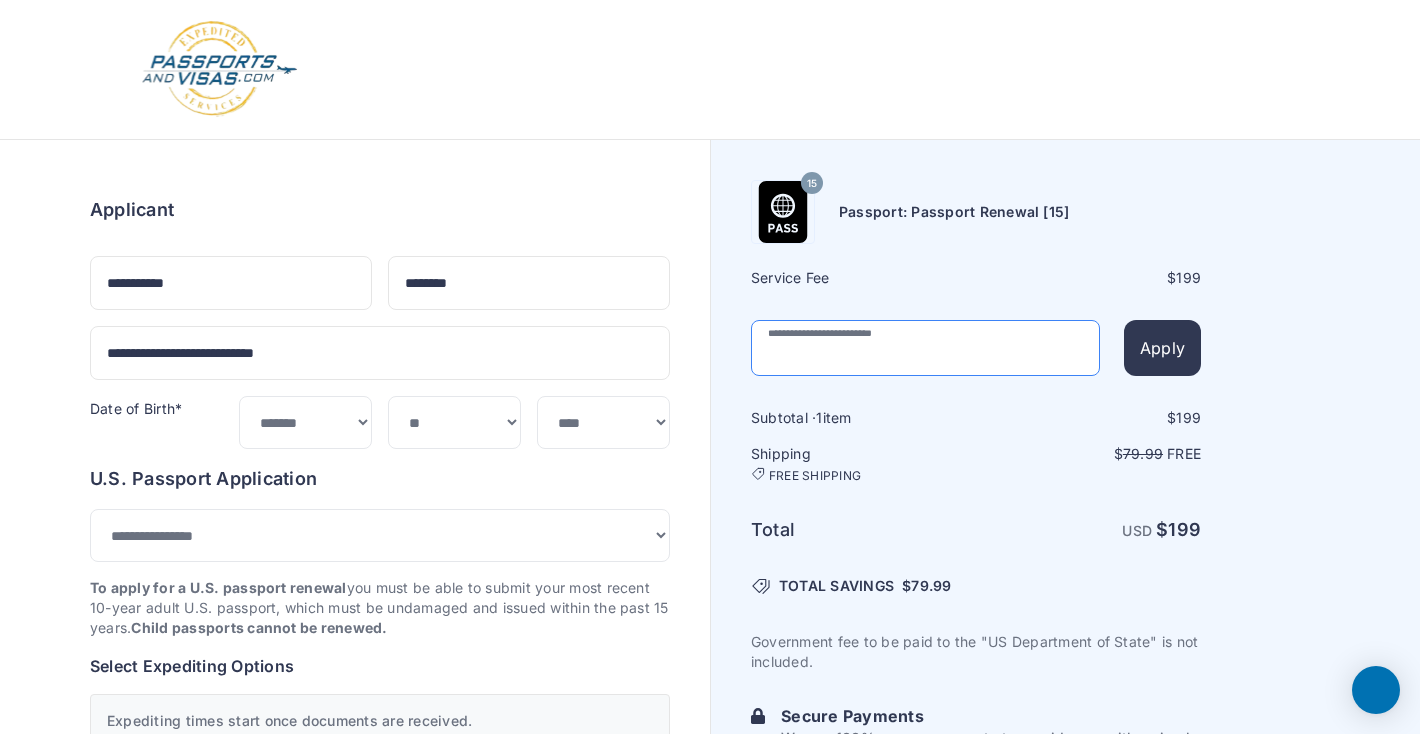 click at bounding box center (925, 348) 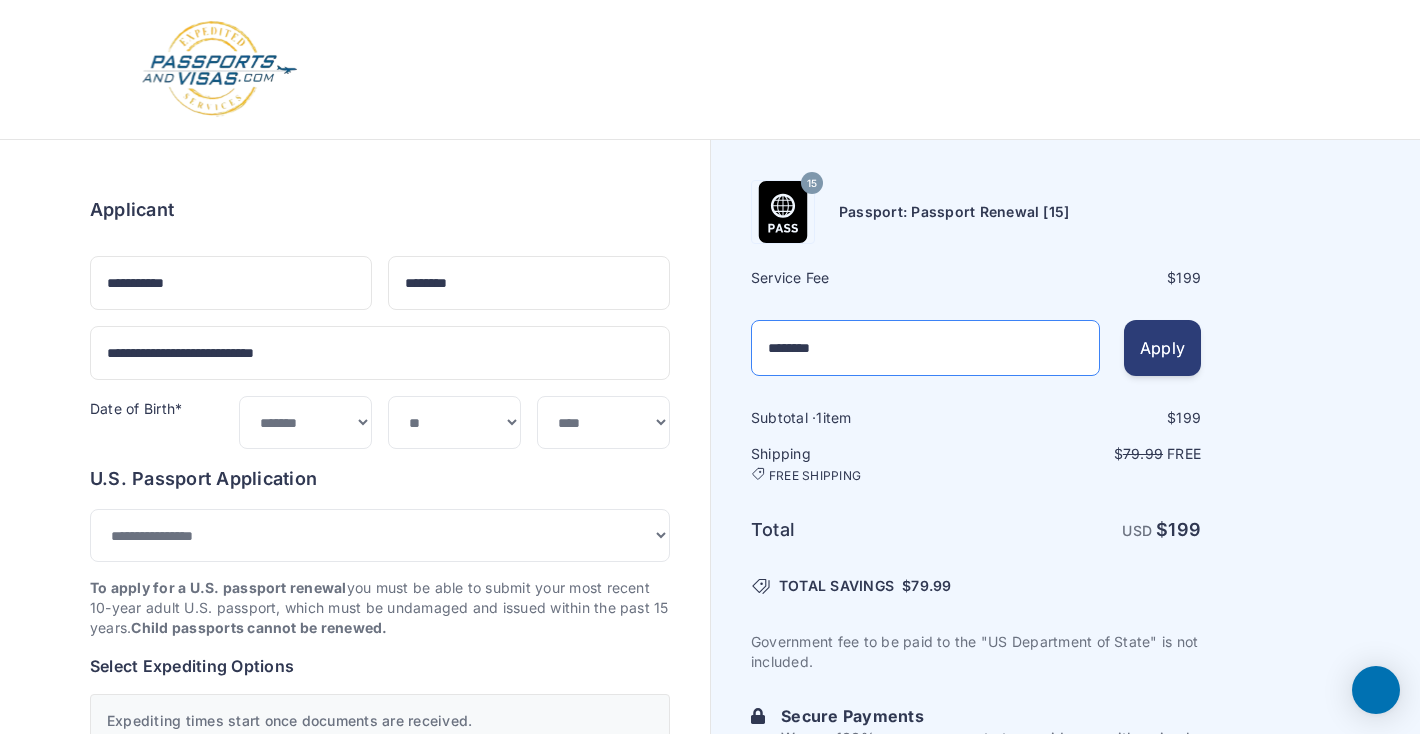 type on "********" 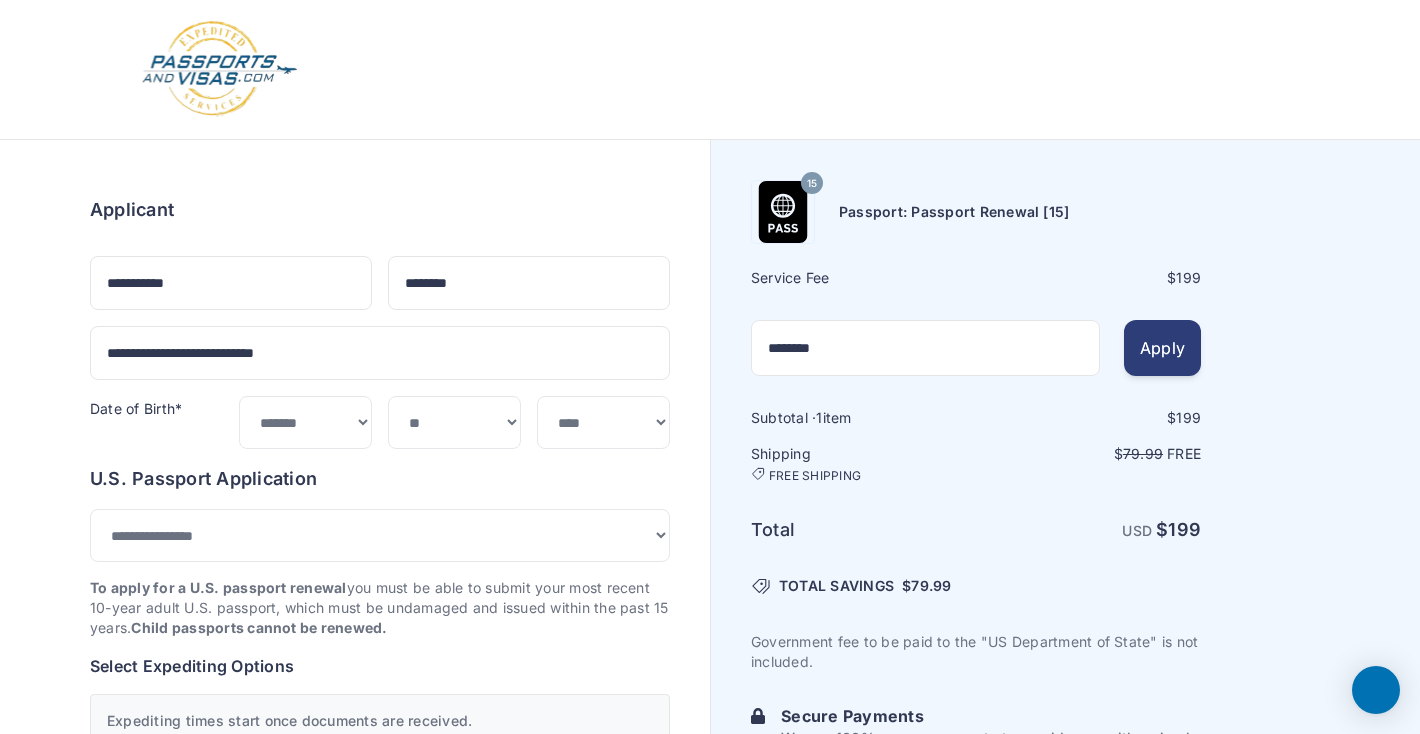 click on "Apply" at bounding box center (1162, 348) 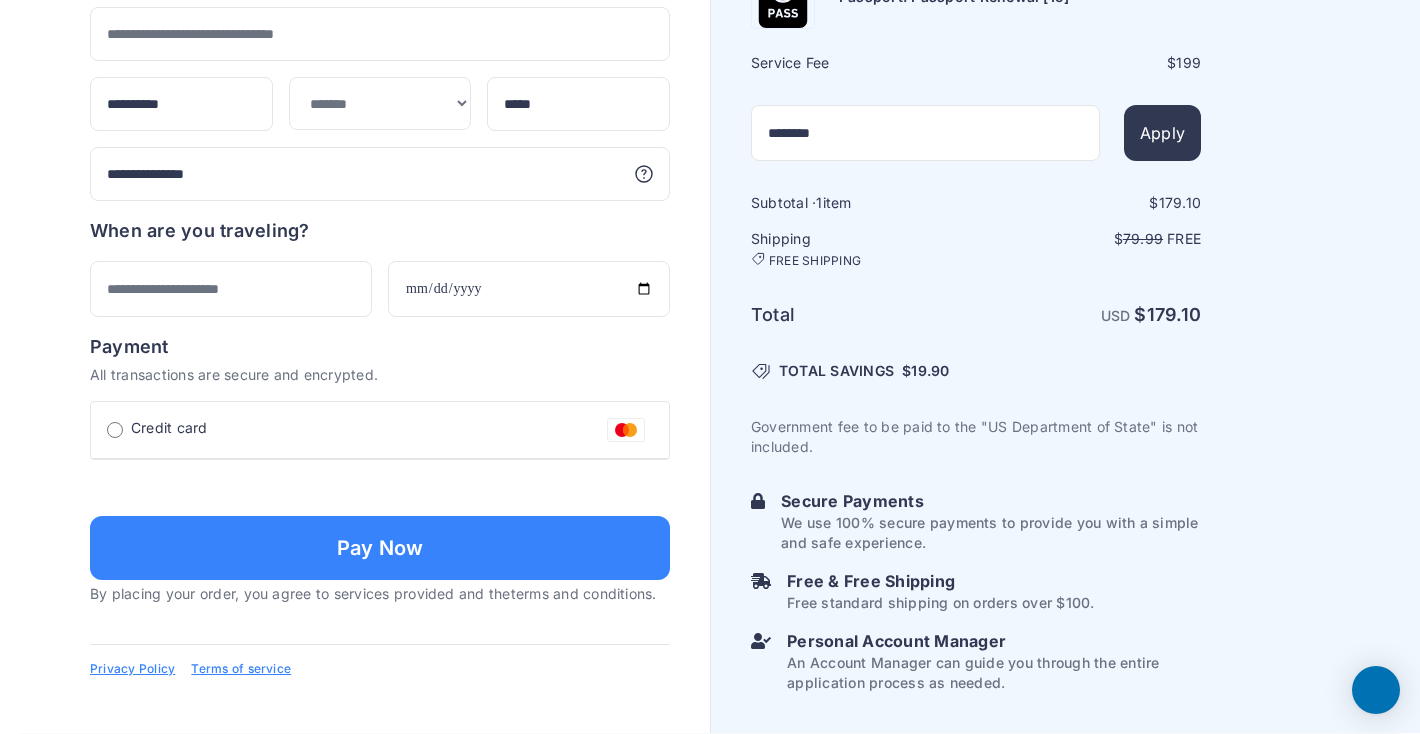 scroll, scrollTop: 1474, scrollLeft: 0, axis: vertical 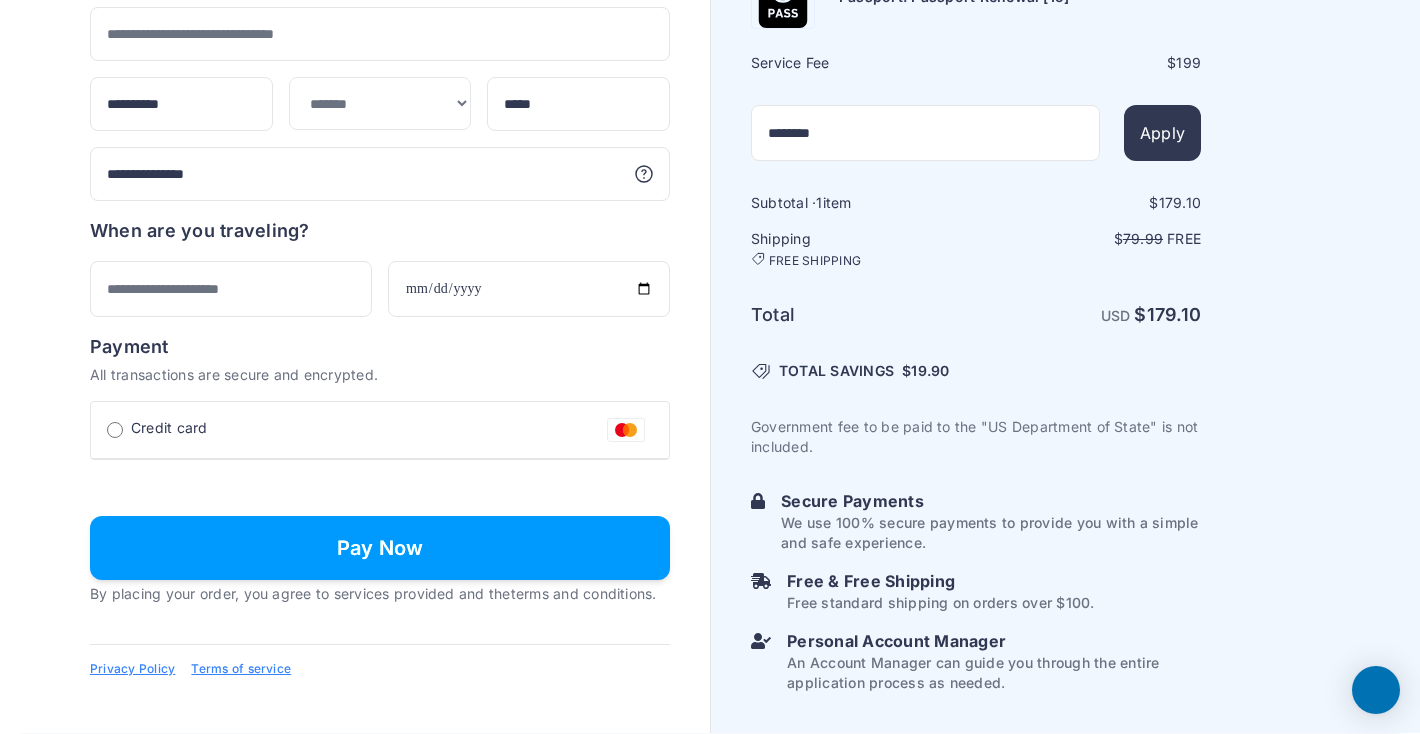 click on "Pay Now" at bounding box center (380, 548) 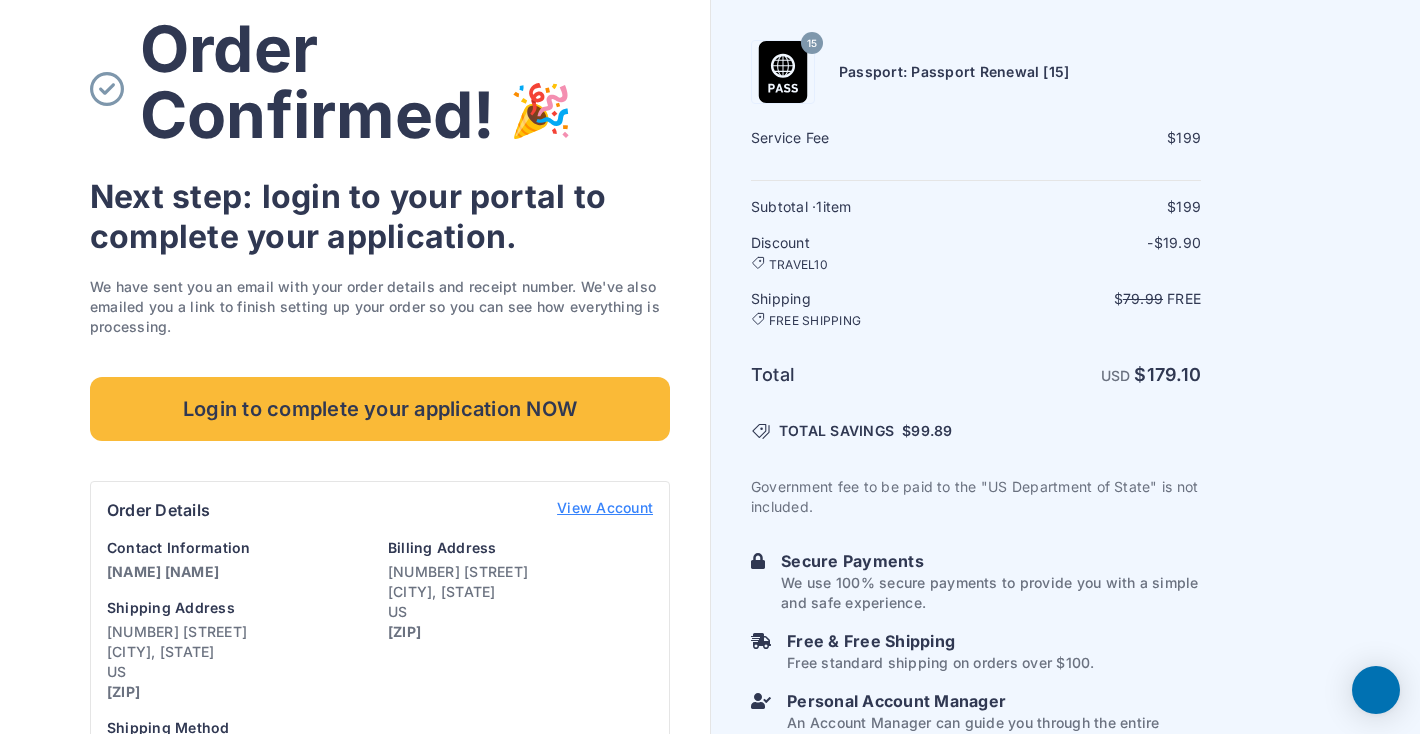 scroll, scrollTop: 0, scrollLeft: 0, axis: both 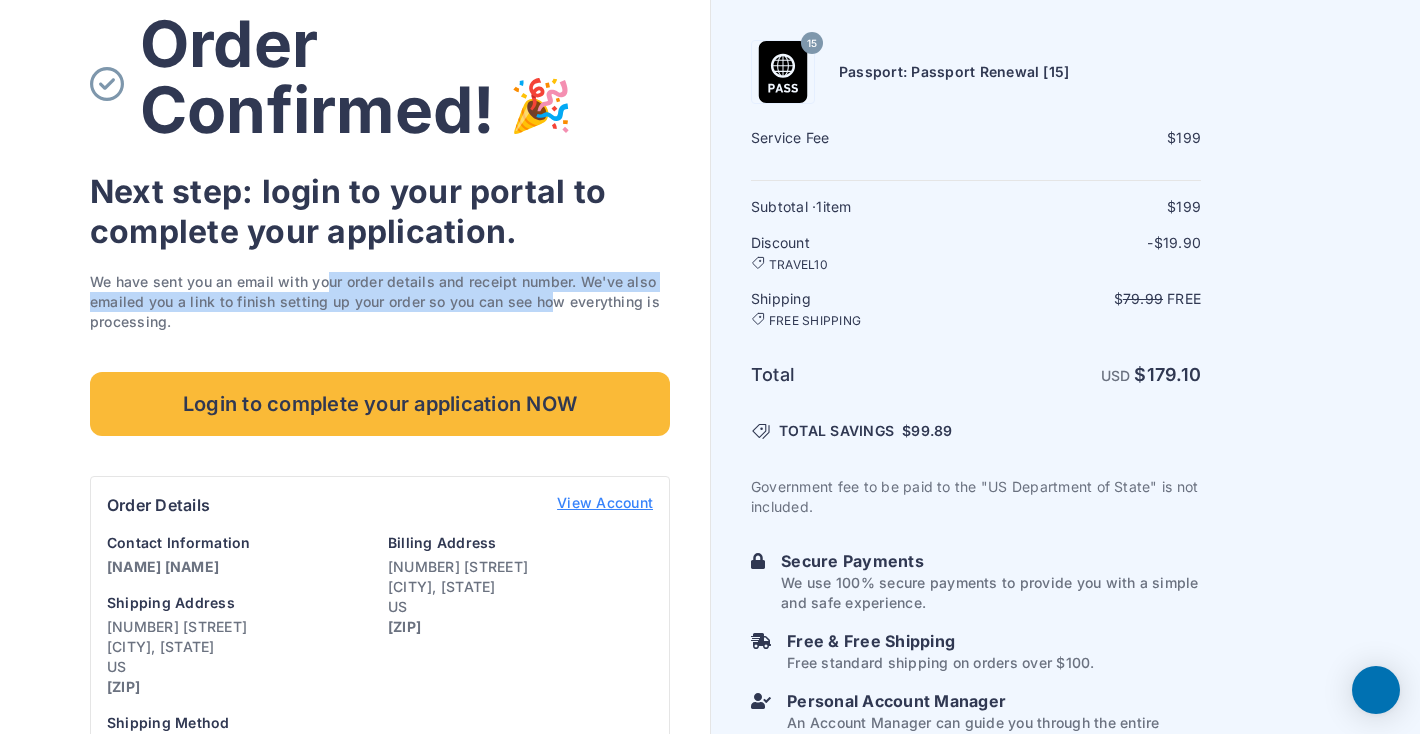drag, startPoint x: 186, startPoint y: 286, endPoint x: 407, endPoint y: 294, distance: 221.14474 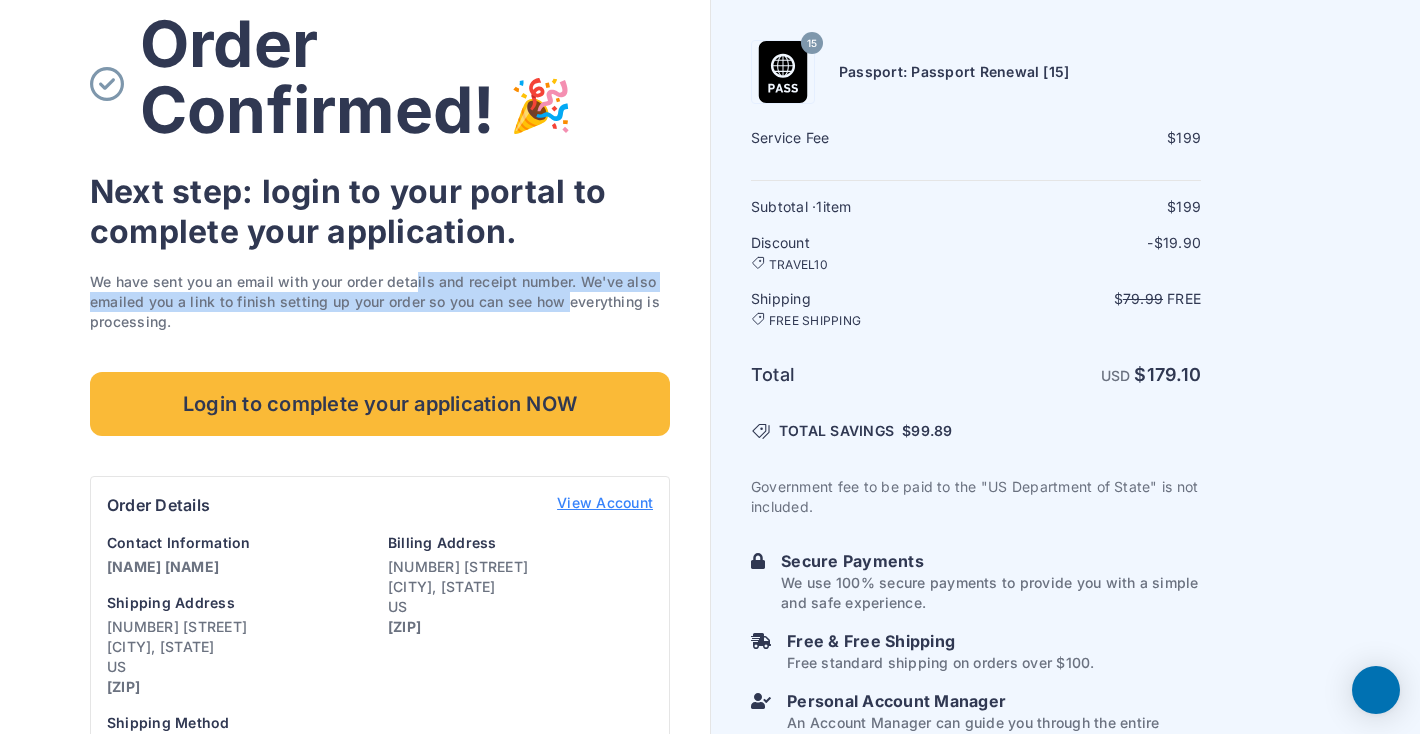 drag, startPoint x: 407, startPoint y: 294, endPoint x: 263, endPoint y: 276, distance: 145.12064 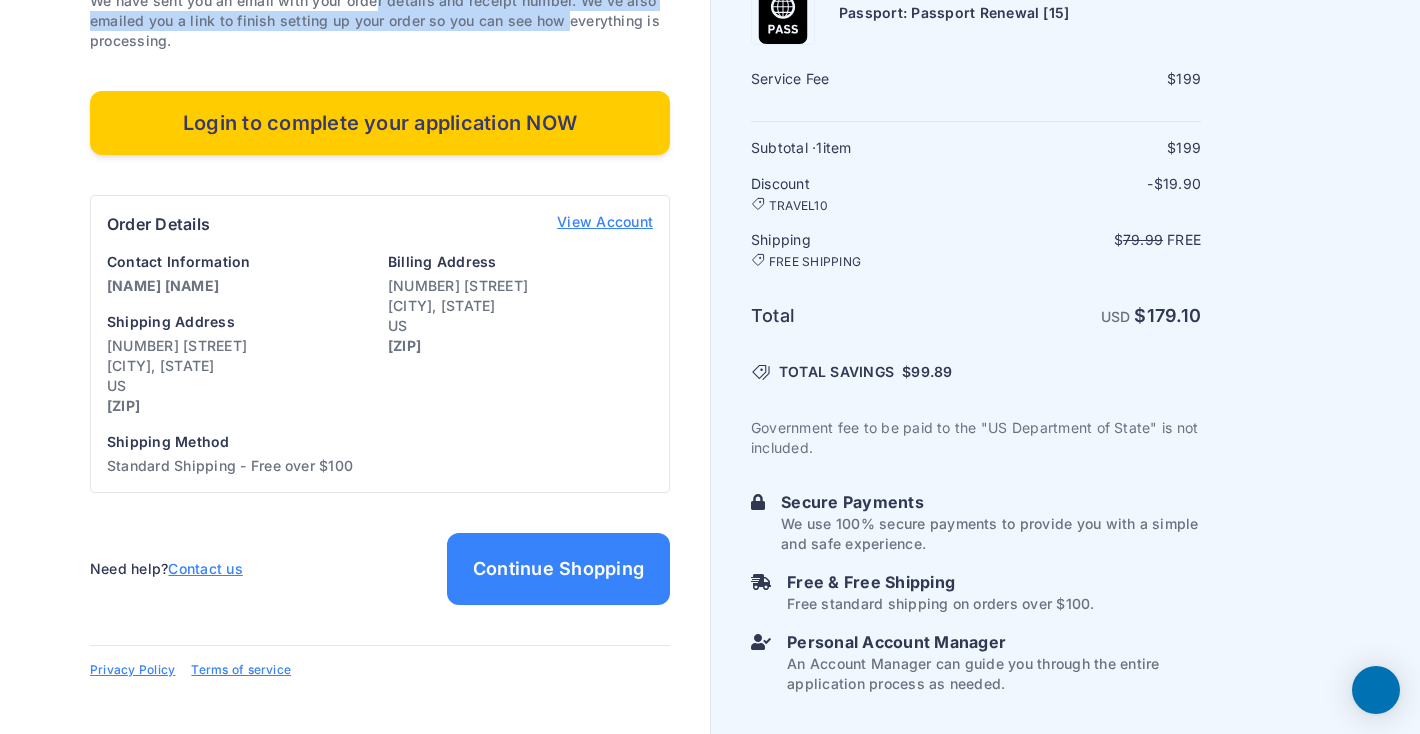 scroll, scrollTop: 466, scrollLeft: 0, axis: vertical 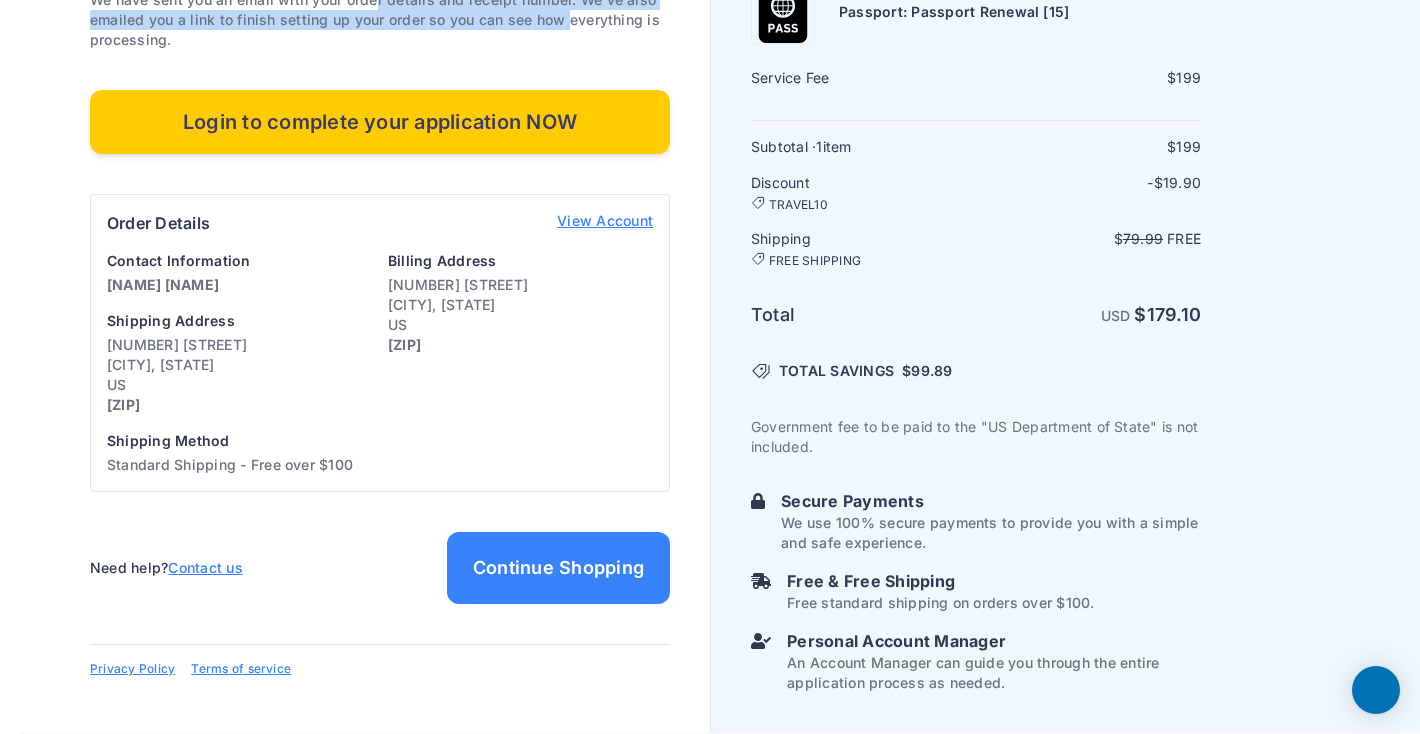 click on "Login to complete your application NOW" at bounding box center (380, 122) 